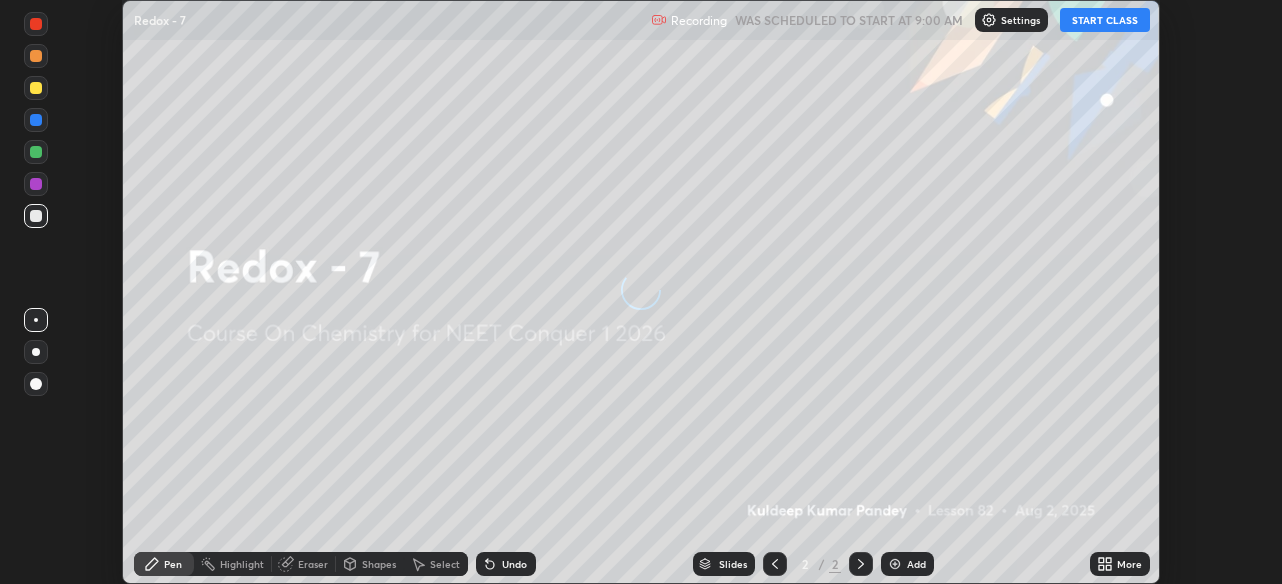 scroll, scrollTop: 0, scrollLeft: 0, axis: both 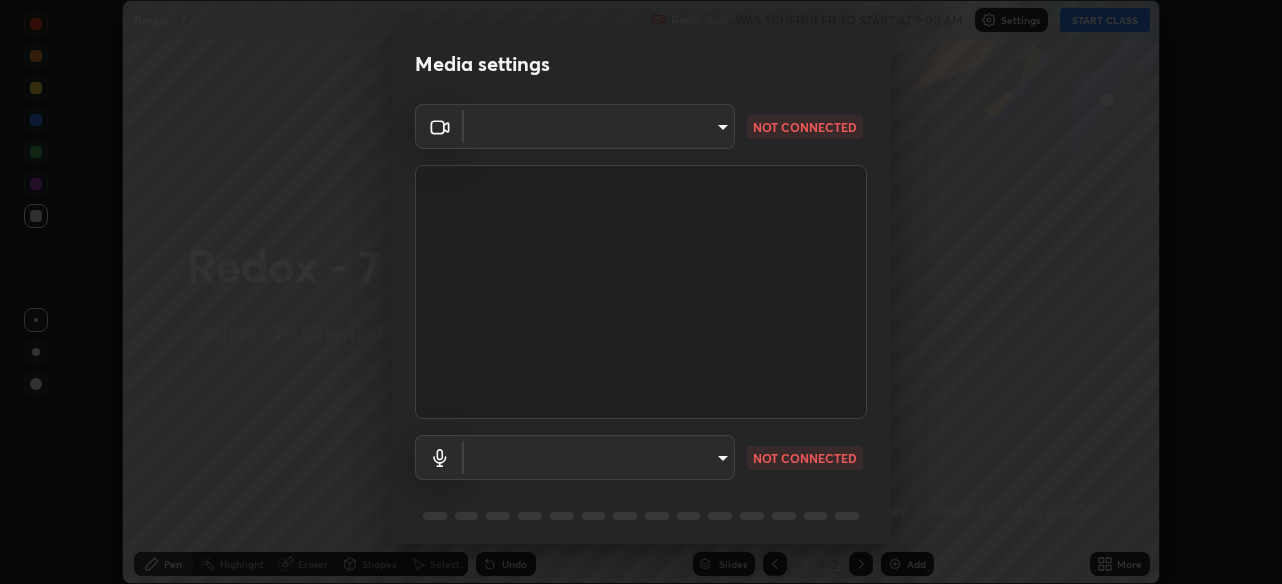 type on "28ae8228e1889e27b3560ed02dc6dc73f4b031919add1df3b3d257722d80b483" 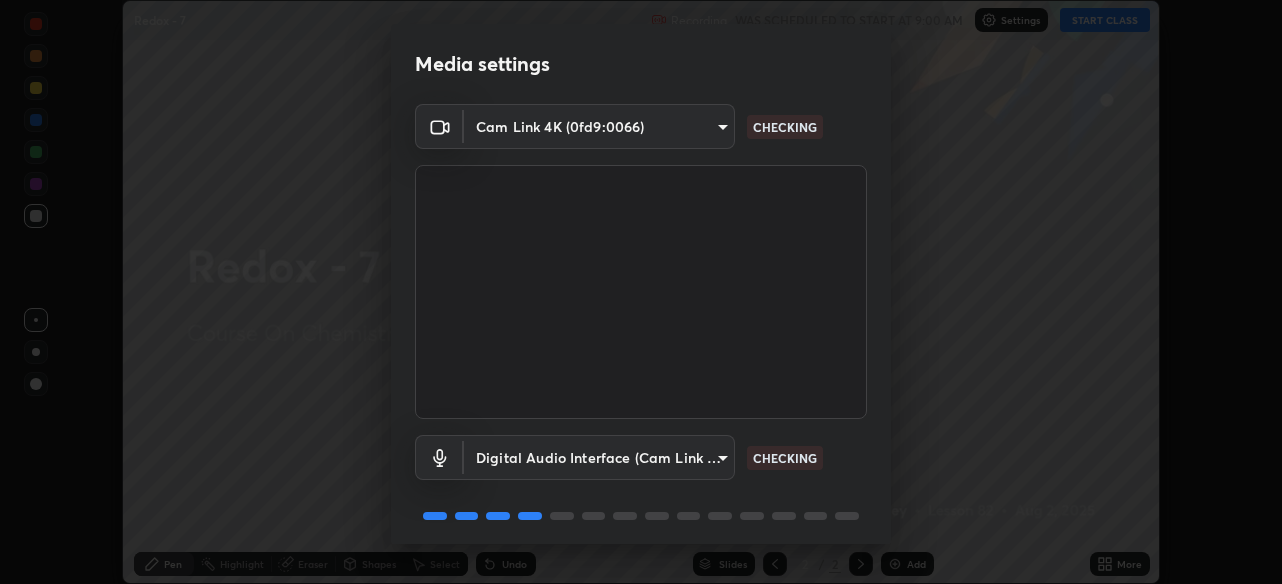 click on "Erase all Redox - 7 Recording WAS SCHEDULED TO START AT  9:00 AM Settings START CLASS Setting up your live class Redox - 7 • L82 of Course On Chemistry for NEET Conquer 1 2026 [FIRST] [LAST] Pen Highlight Eraser Shapes Select Undo Slides 2 / 2 Add More No doubts shared Encourage your learners to ask a doubt for better clarity Report an issue Reason for reporting Buffering Chat not working Audio - Video sync issue Educator video quality low ​ Attach an image Report Media settings Cam Link 4K (0fd9:0066) [HASH] CHECKING Digital Audio Interface (Cam Link 4K) [HASH] CHECKING 1 / 5 Next" at bounding box center (641, 292) 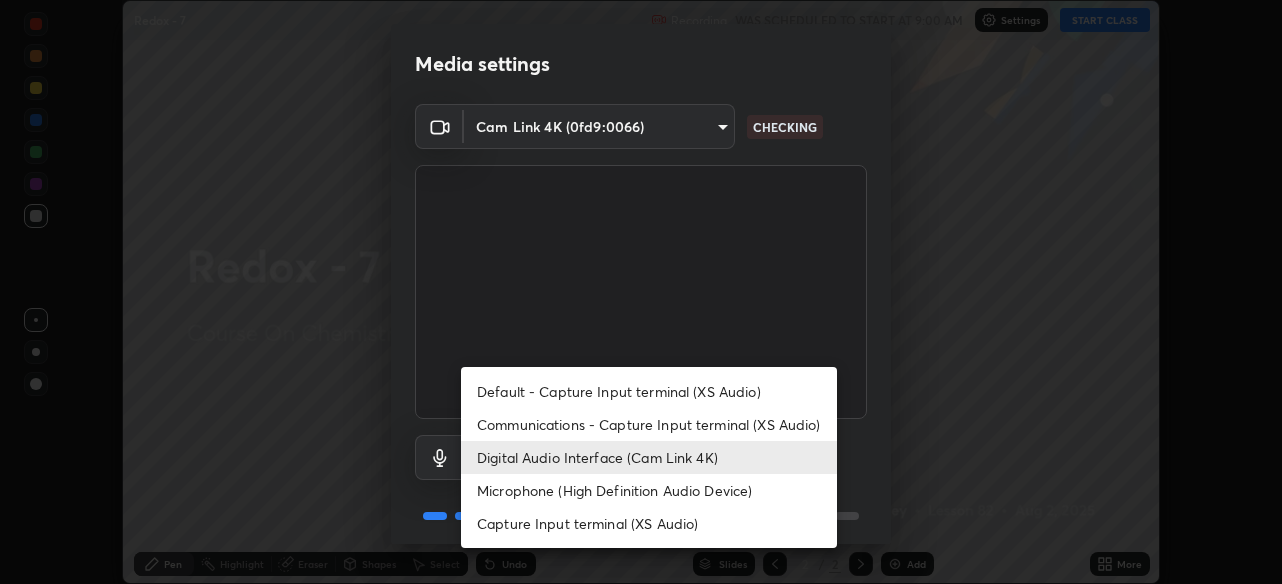 click on "Communications - Capture Input terminal (XS Audio)" at bounding box center (649, 424) 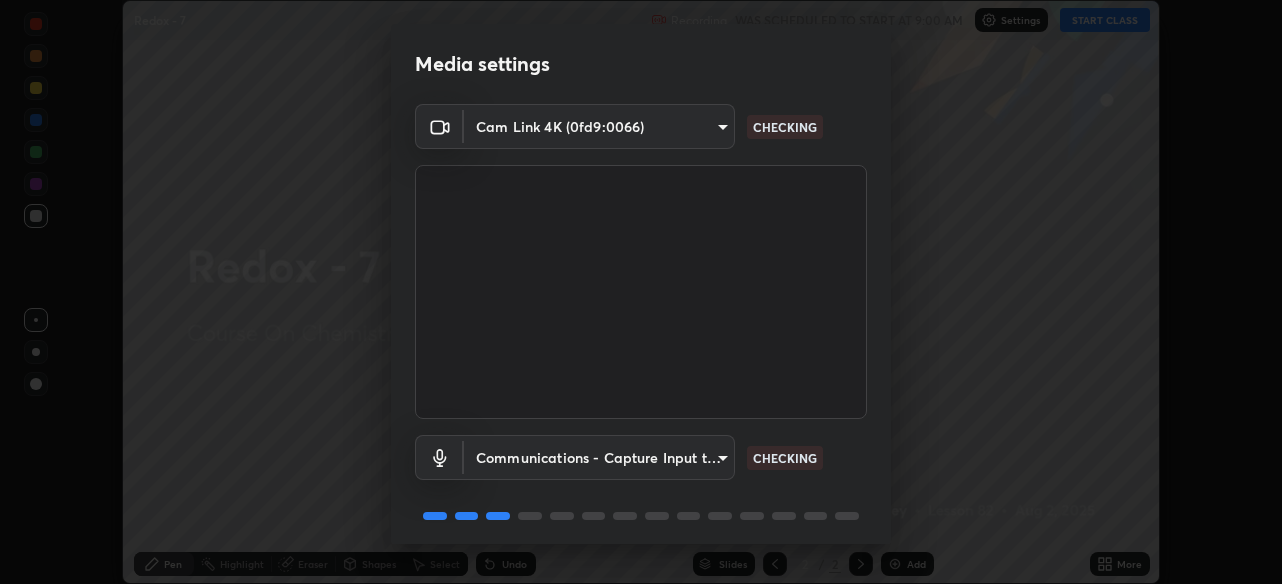 click on "Erase all Redox - 7 Recording WAS SCHEDULED TO START AT  9:00 AM Settings START CLASS Setting up your live class Redox - 7 • L82 of Course On Chemistry for NEET Conquer 1 2026 [FIRST] [LAST] Pen Highlight Eraser Shapes Select Undo Slides 2 / 2 Add More No doubts shared Encourage your learners to ask a doubt for better clarity Report an issue Reason for reporting Buffering Chat not working Audio - Video sync issue Educator video quality low ​ Attach an image Report Media settings Cam Link 4K (0fd9:0066) [HASH] CHECKING Communications - Capture Input terminal (XS Audio) communications CHECKING 1 / 5 Next" at bounding box center (641, 292) 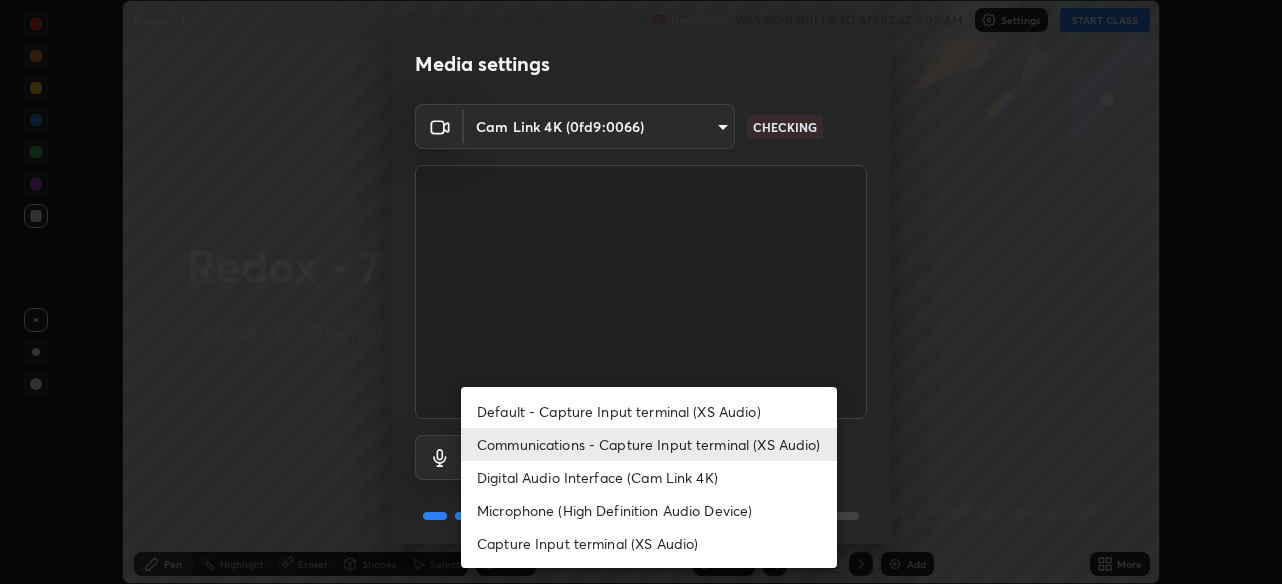 click on "Digital Audio Interface (Cam Link 4K)" at bounding box center (649, 477) 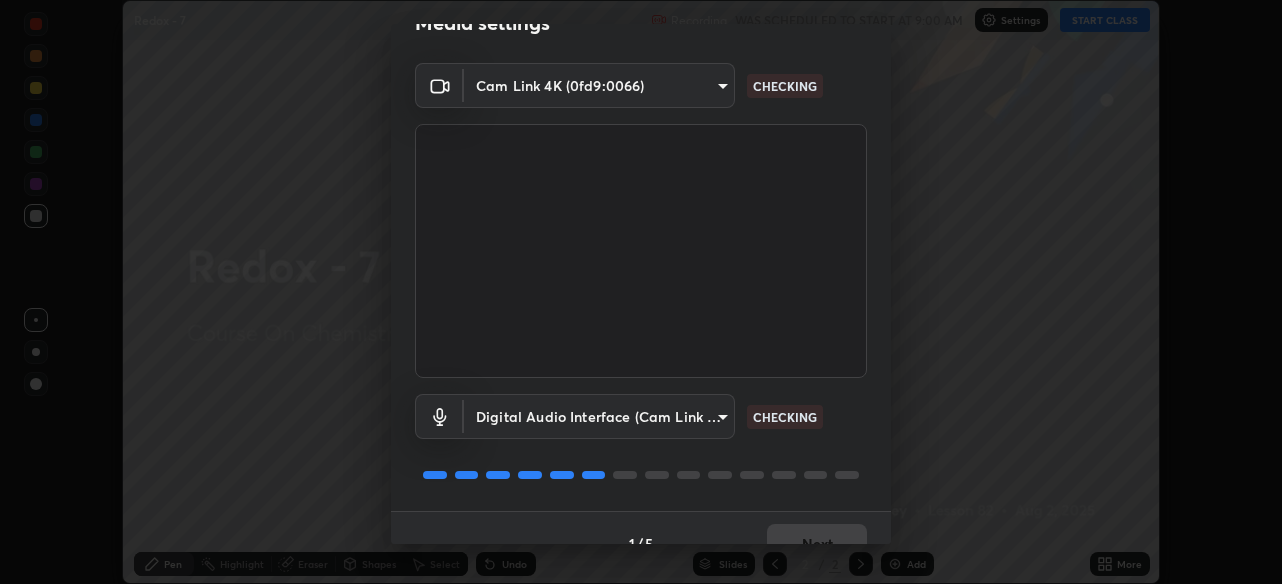 scroll, scrollTop: 72, scrollLeft: 0, axis: vertical 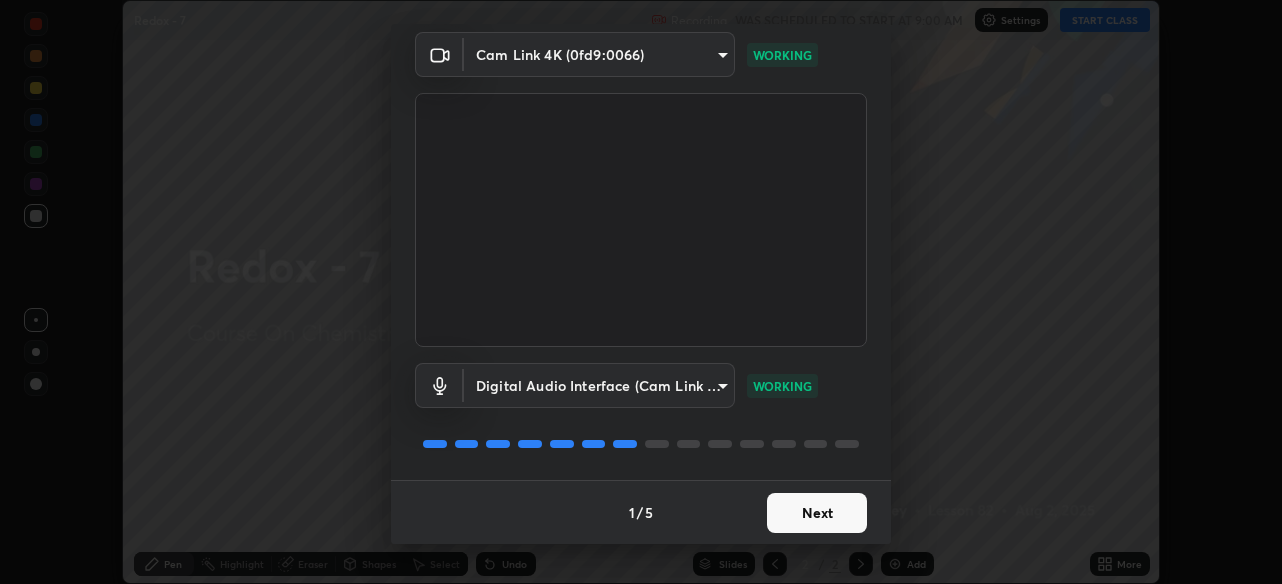 click on "Next" at bounding box center [817, 513] 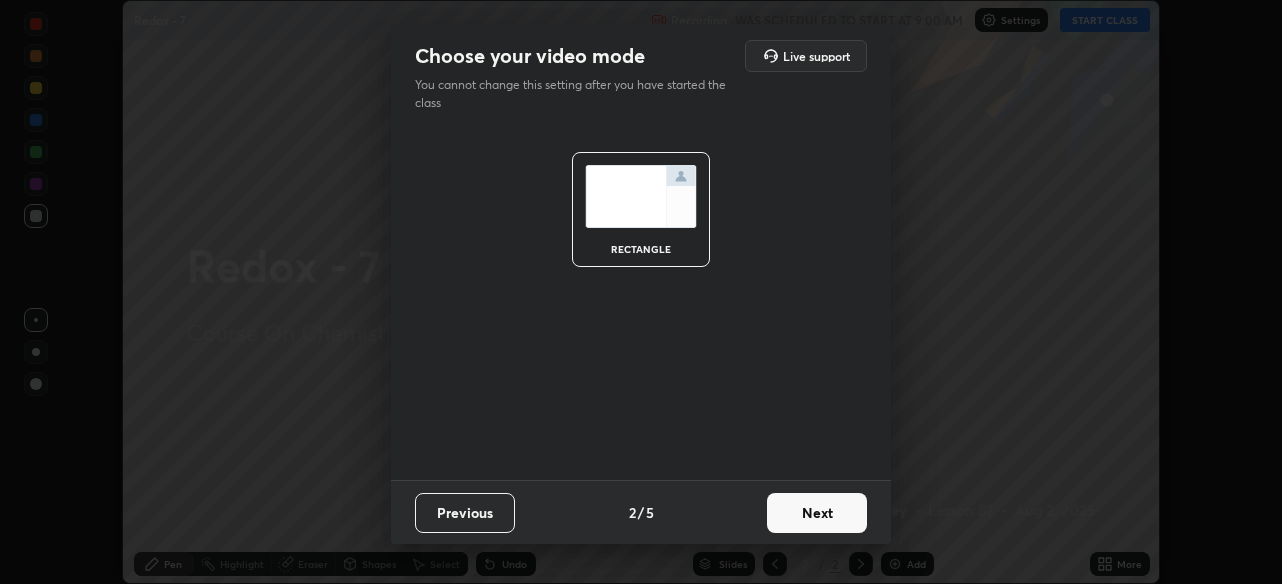 scroll, scrollTop: 0, scrollLeft: 0, axis: both 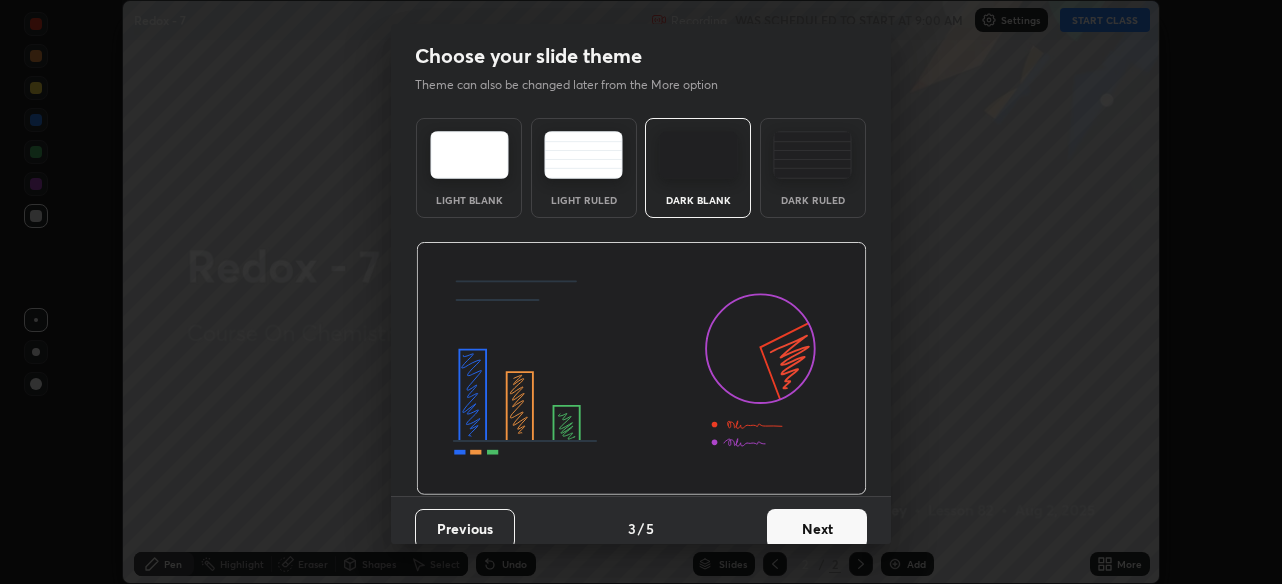click on "Next" at bounding box center [817, 529] 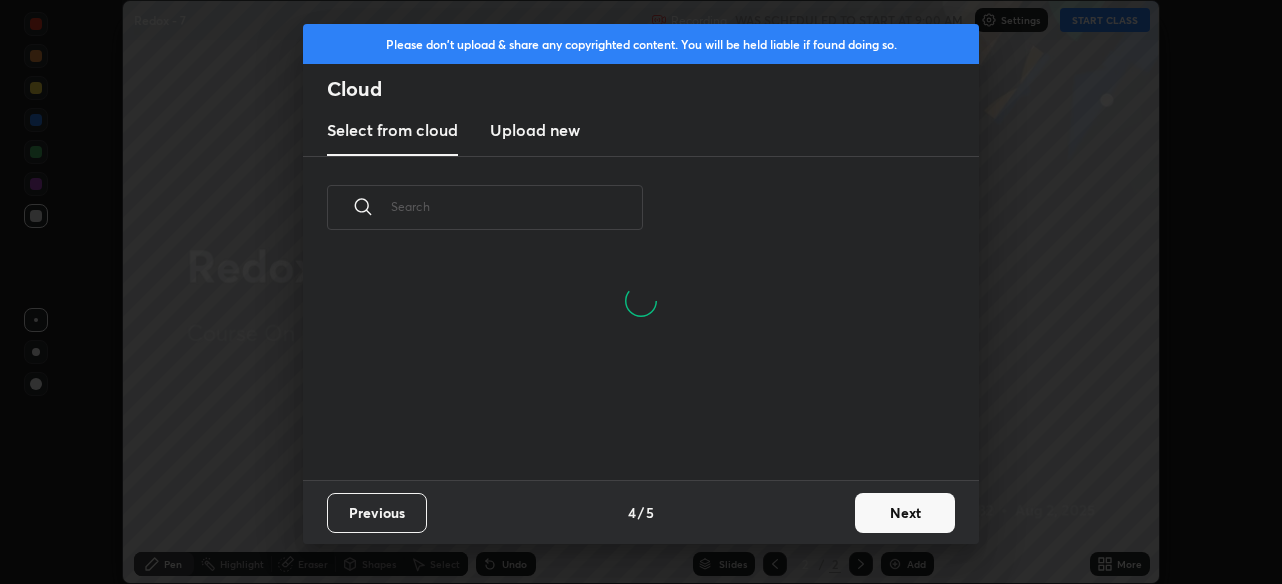 click on "Next" at bounding box center [905, 513] 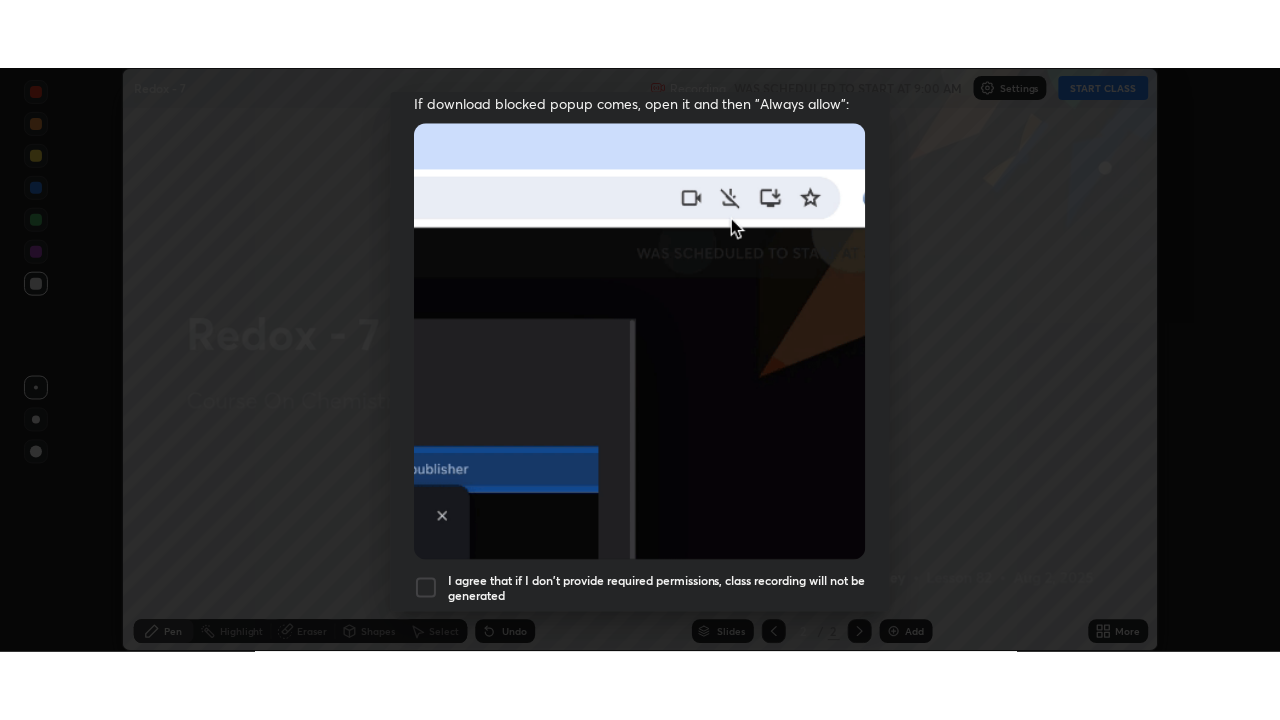 scroll, scrollTop: 480, scrollLeft: 0, axis: vertical 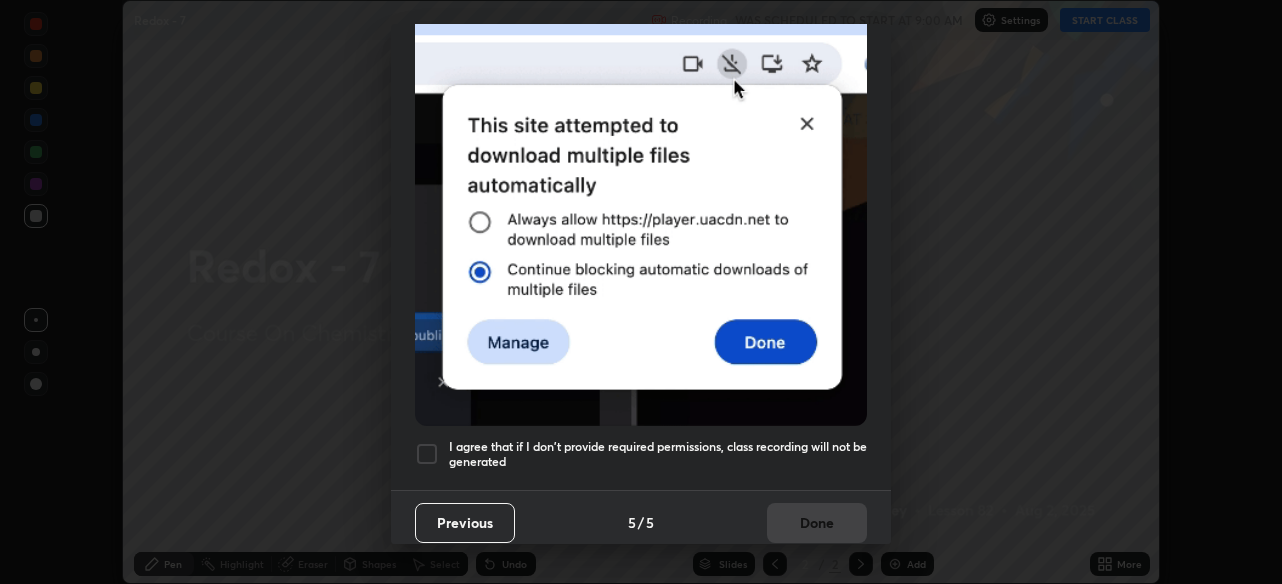 click on "I agree that if I don't provide required permissions, class recording will not be generated" at bounding box center (658, 454) 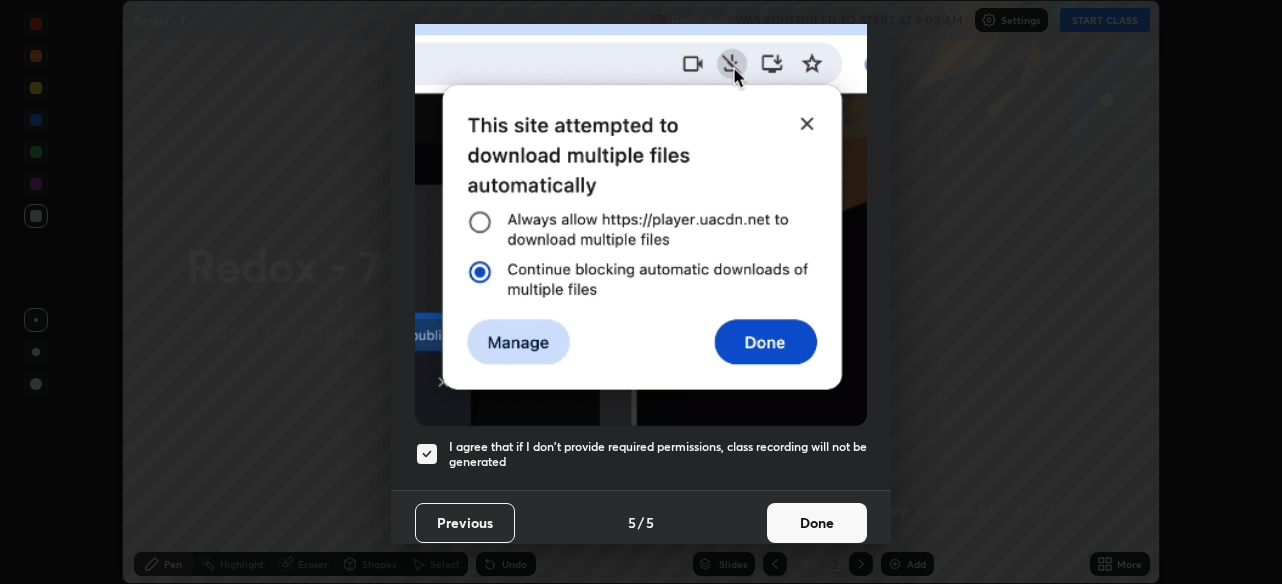 click on "Done" at bounding box center [817, 523] 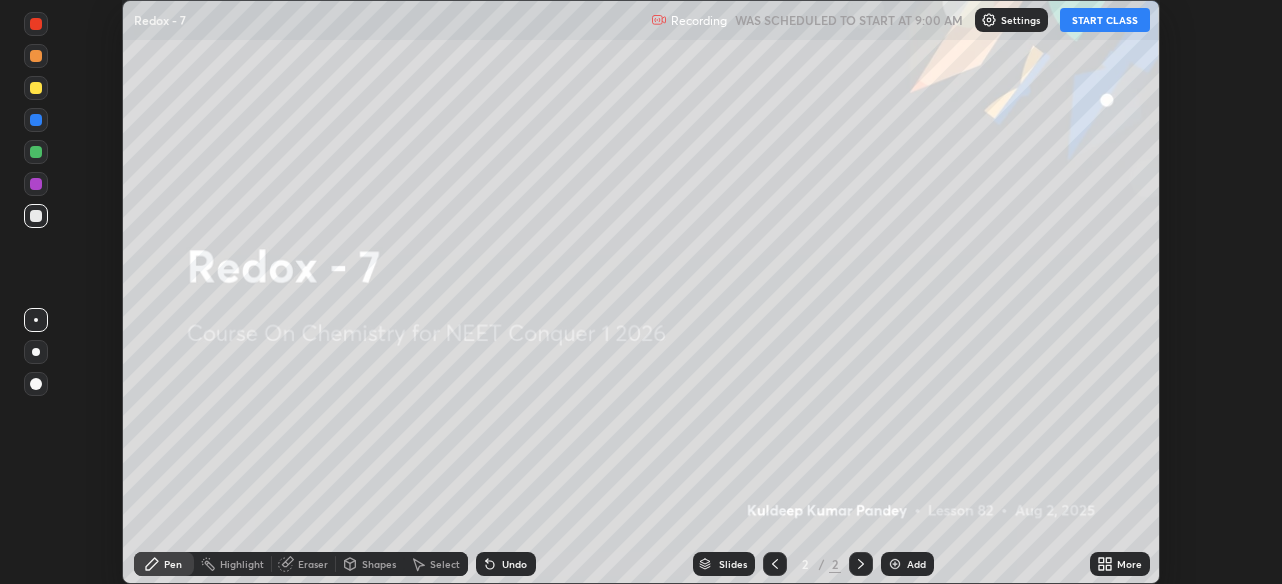 click at bounding box center (895, 564) 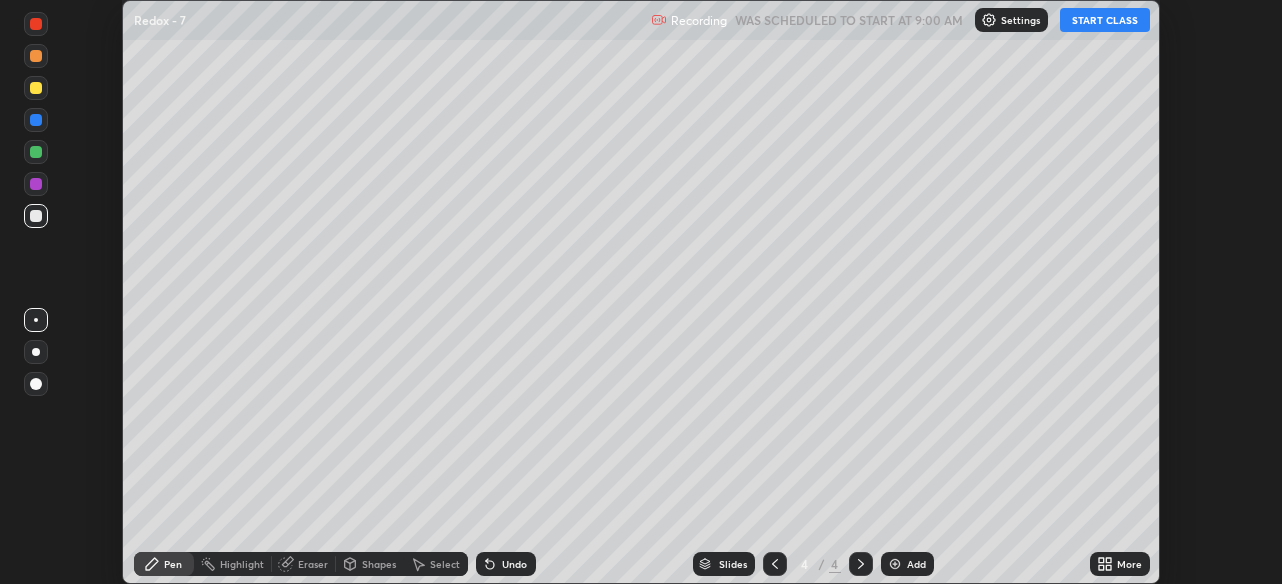 click at bounding box center [895, 564] 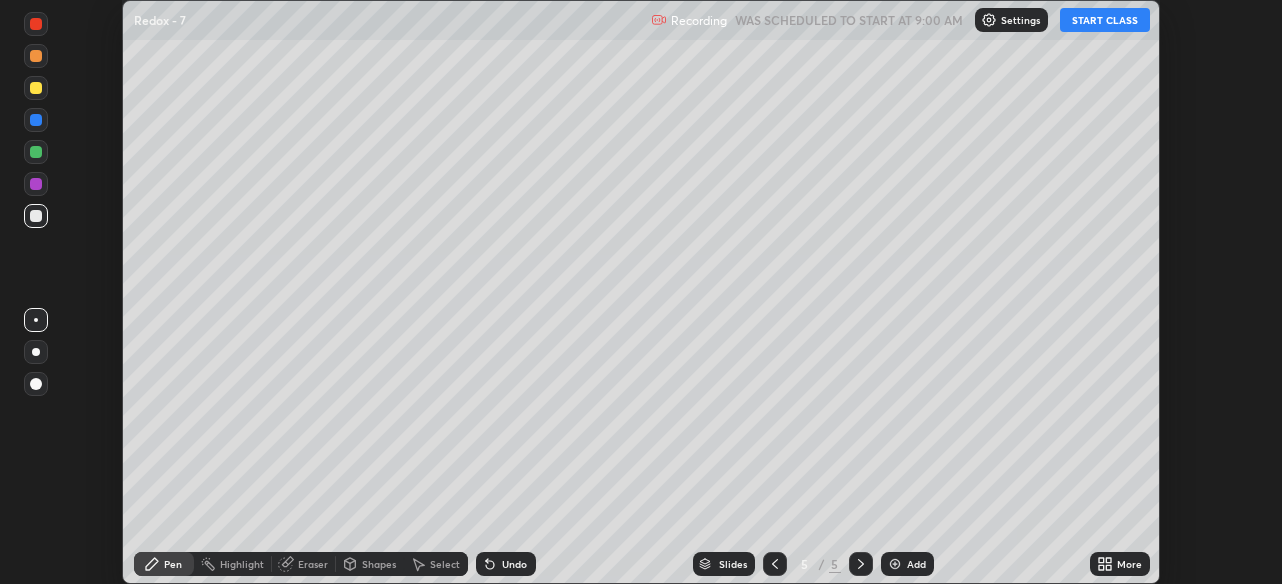 click at bounding box center [895, 564] 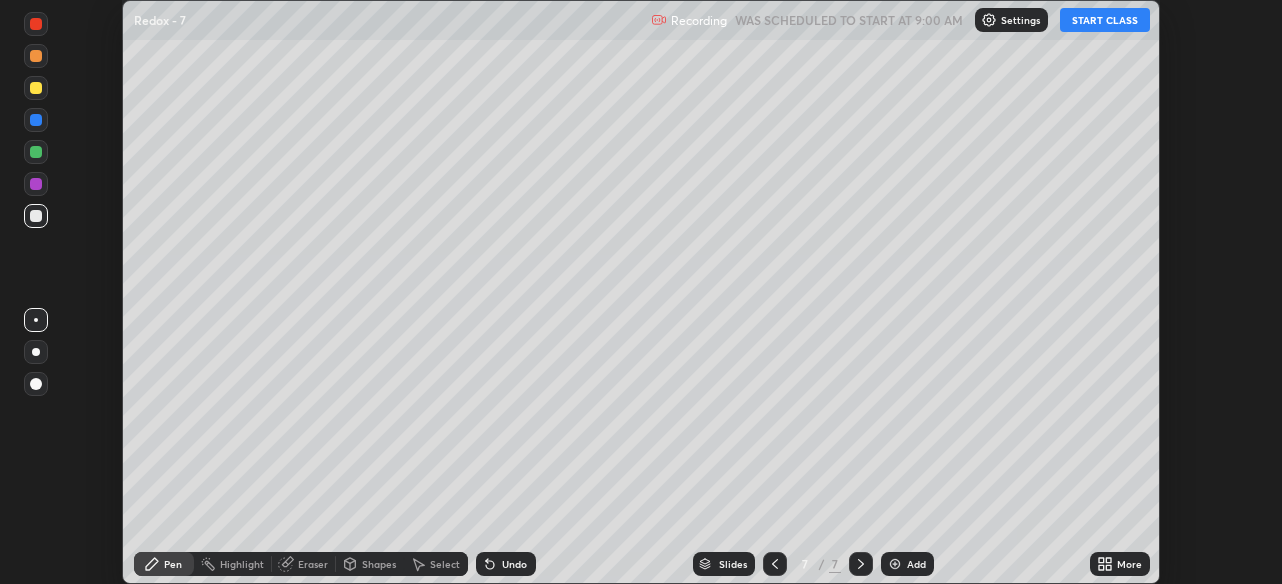 click at bounding box center [895, 564] 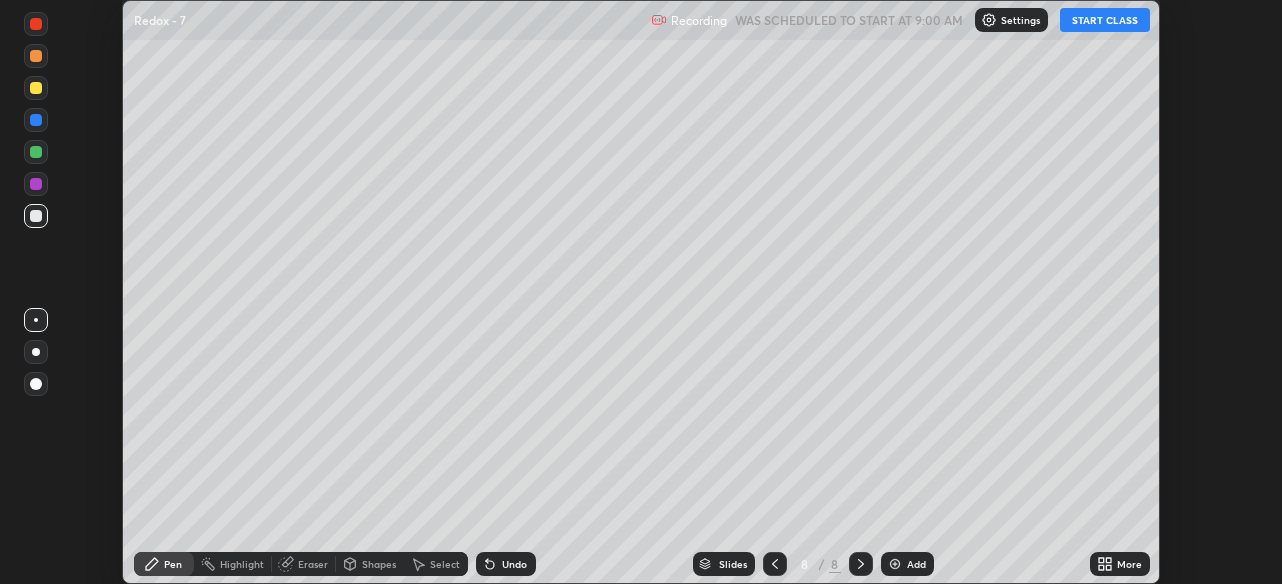 click at bounding box center [895, 564] 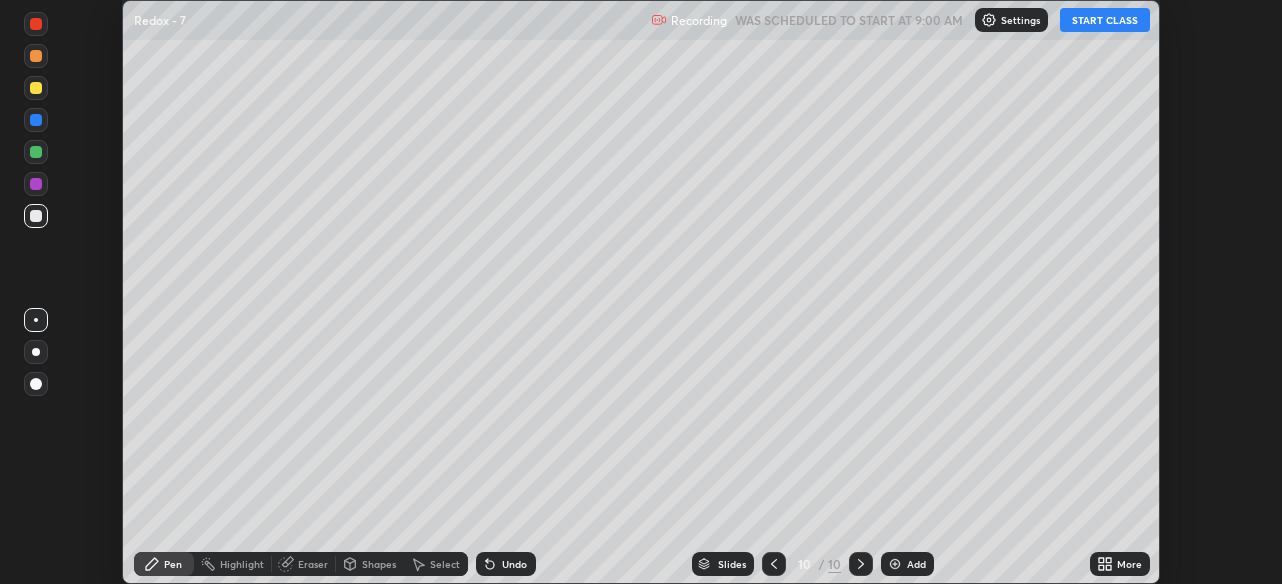 click at bounding box center (895, 564) 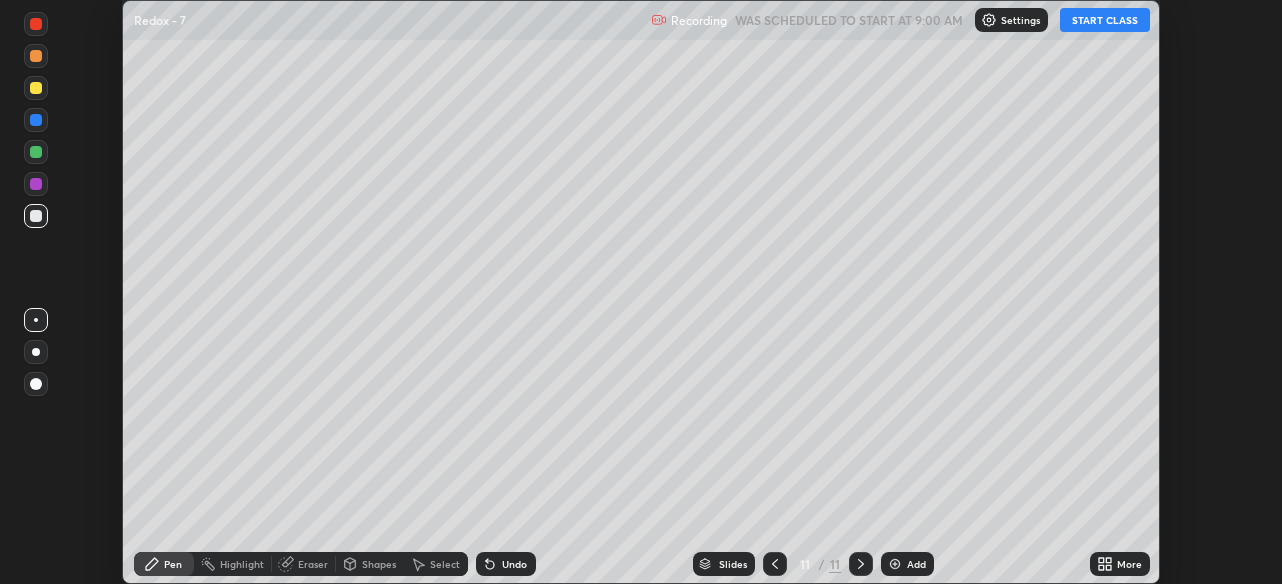 click at bounding box center (895, 564) 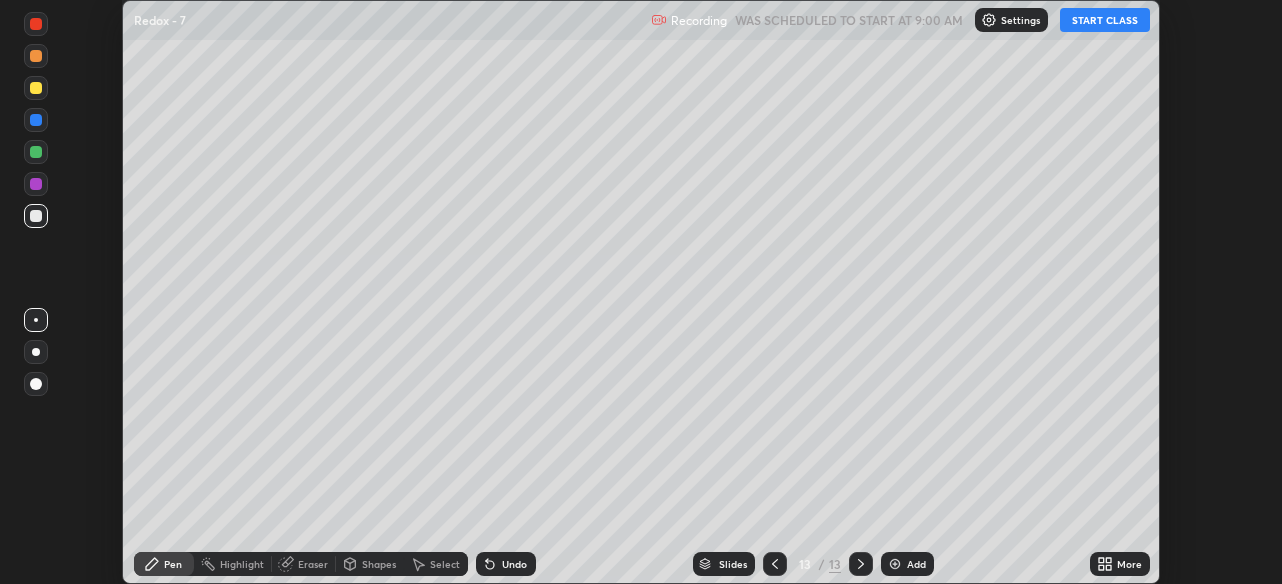 click at bounding box center (895, 564) 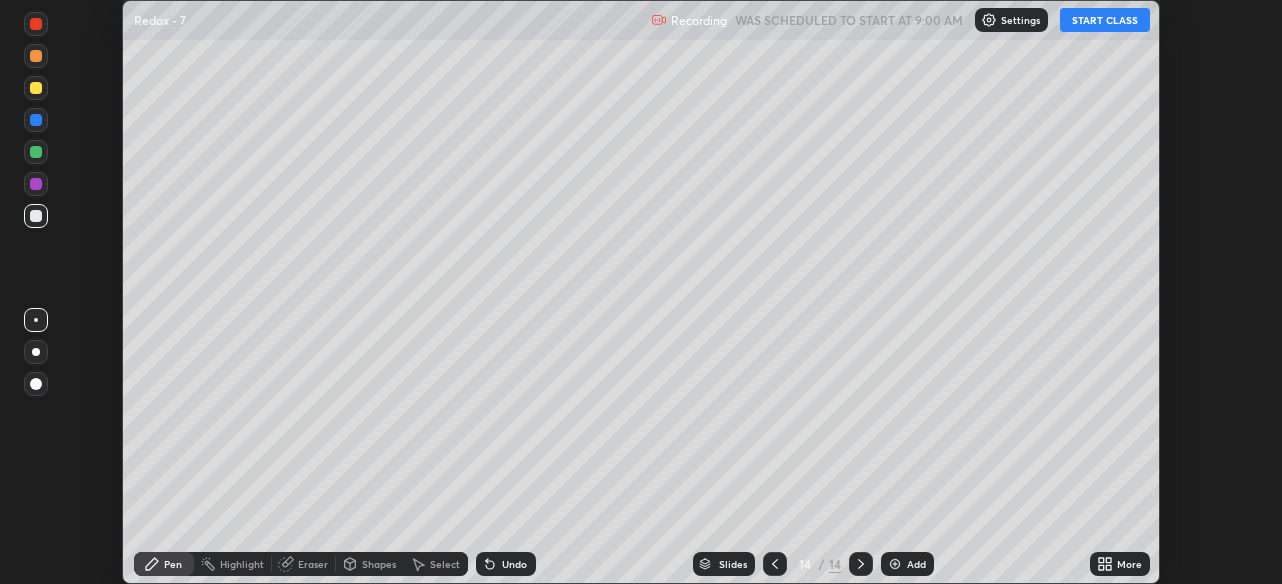 click at bounding box center (895, 564) 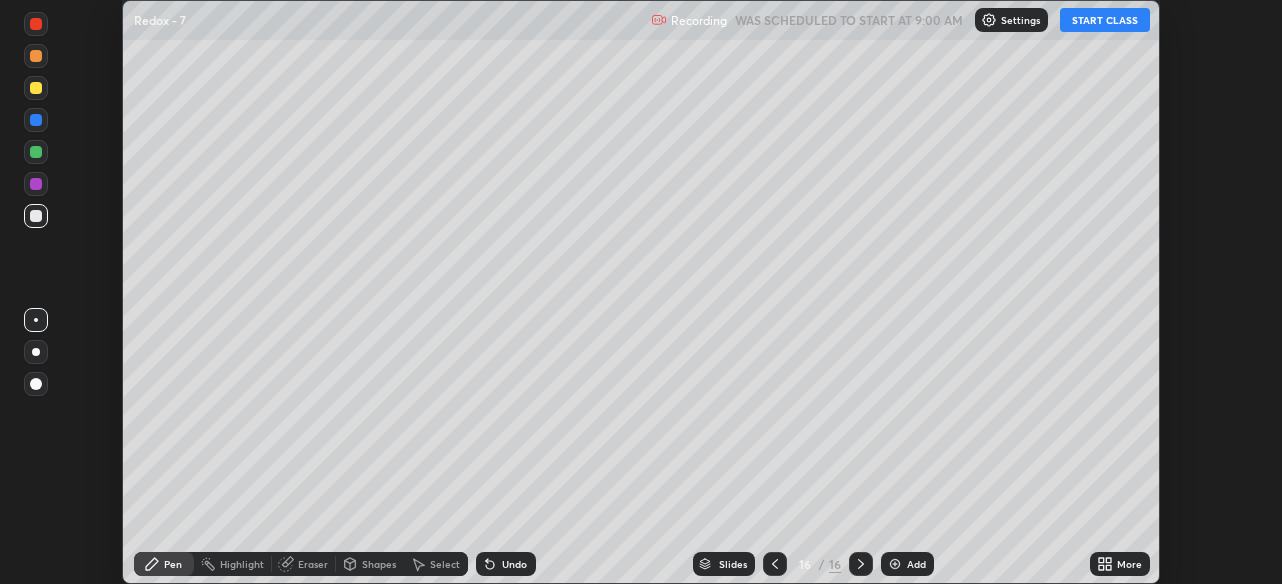 click at bounding box center [895, 564] 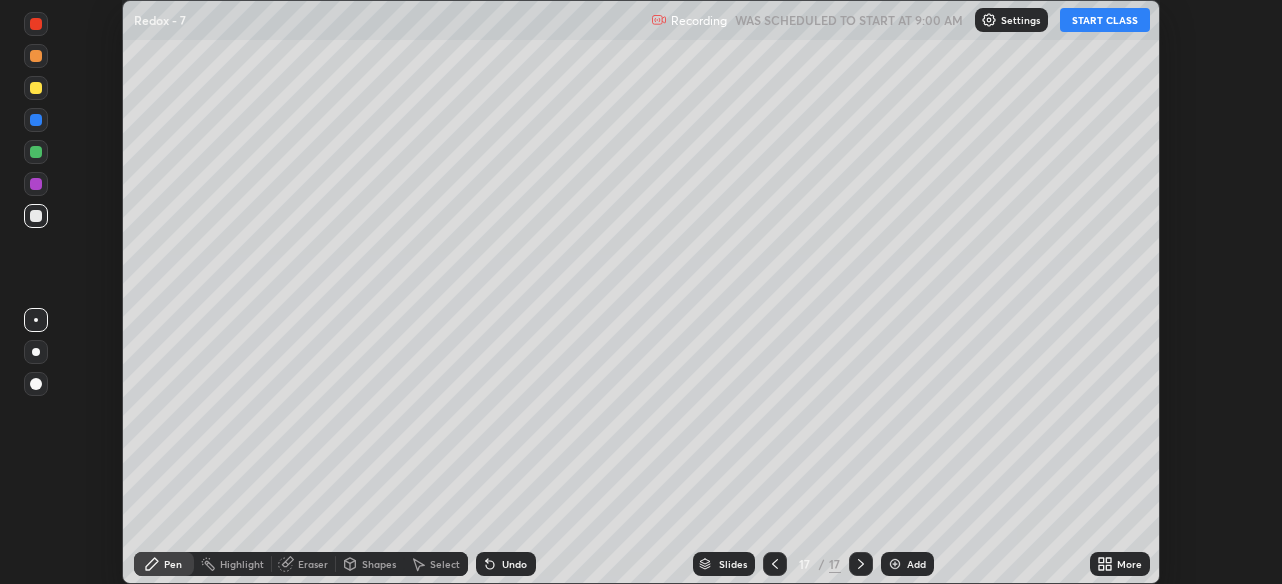 click at bounding box center [895, 564] 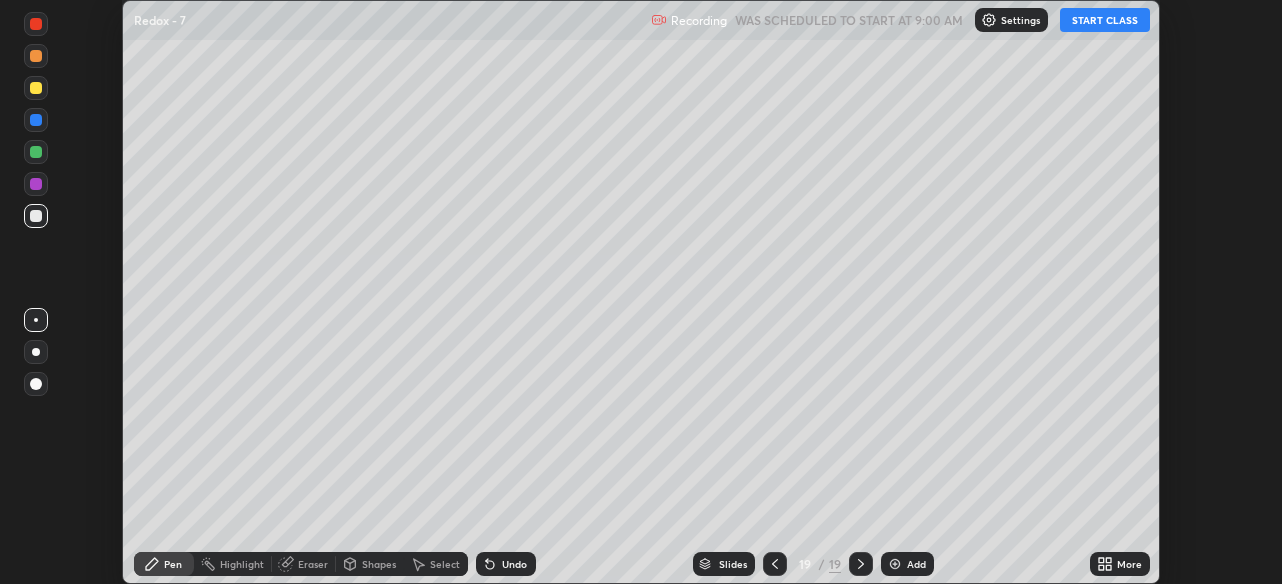 click at bounding box center (895, 564) 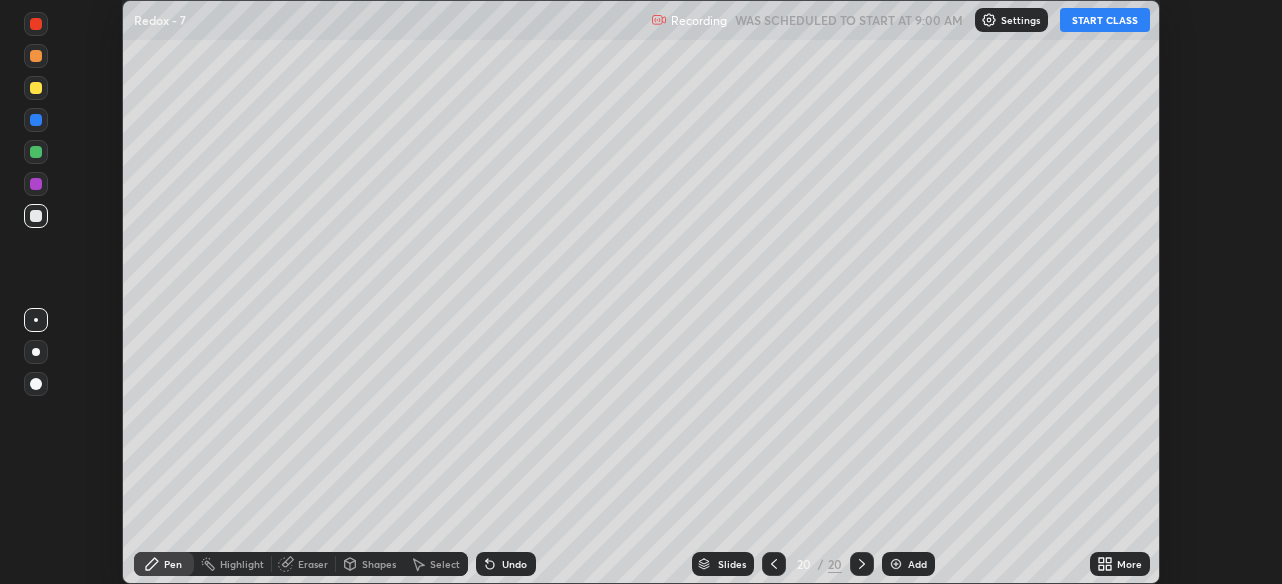 click at bounding box center (896, 564) 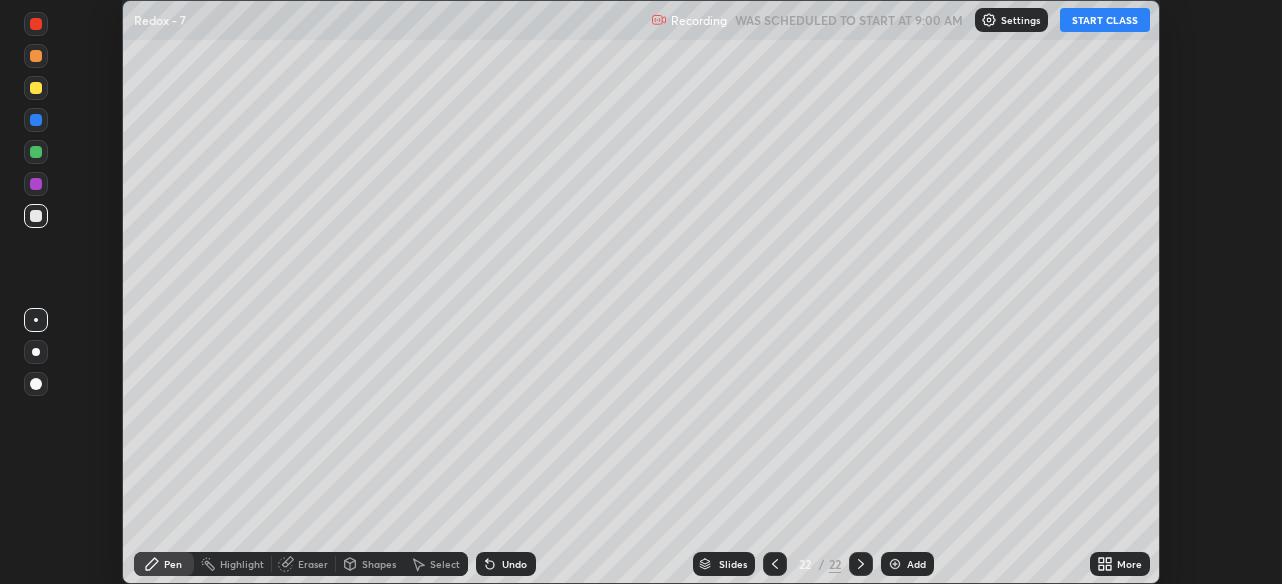 click at bounding box center (895, 564) 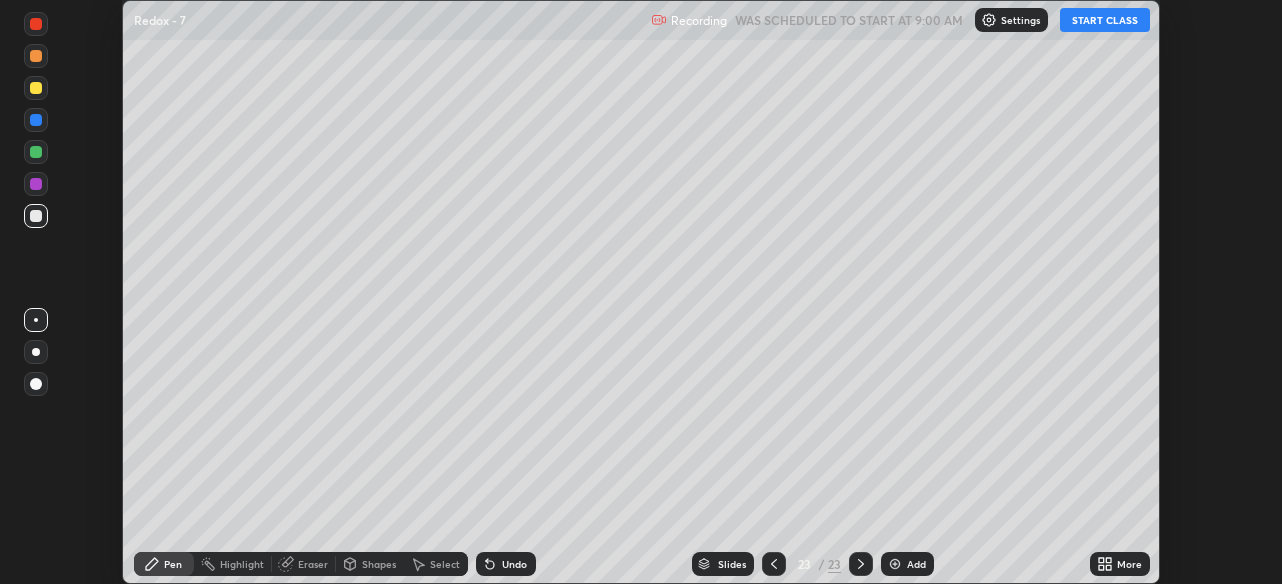 click at bounding box center (895, 564) 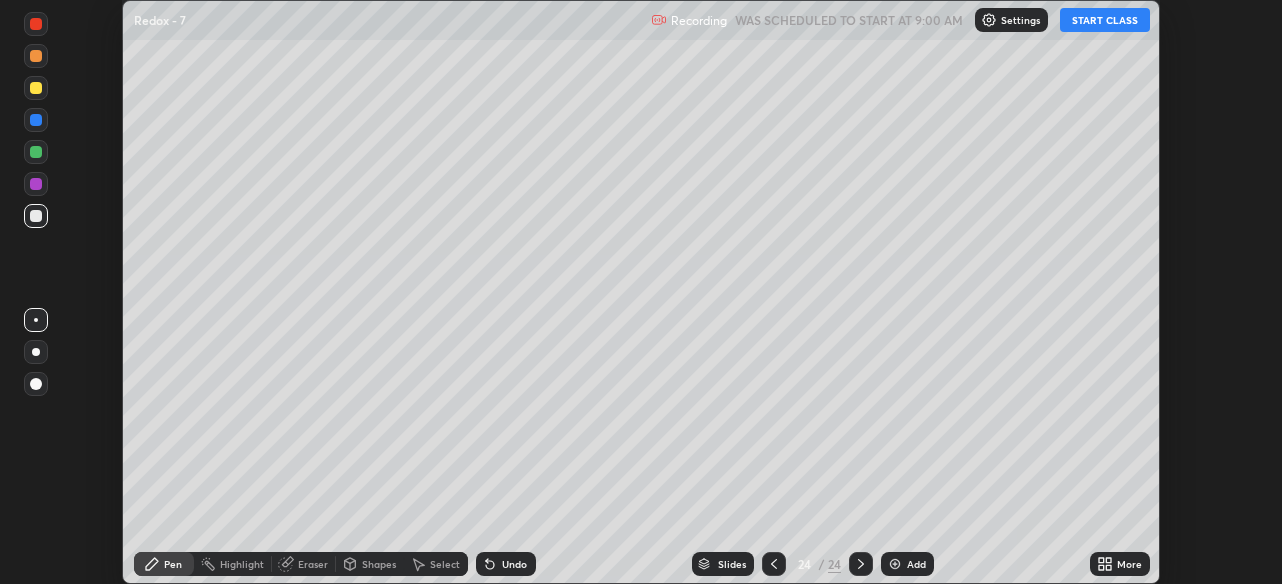 click at bounding box center [895, 564] 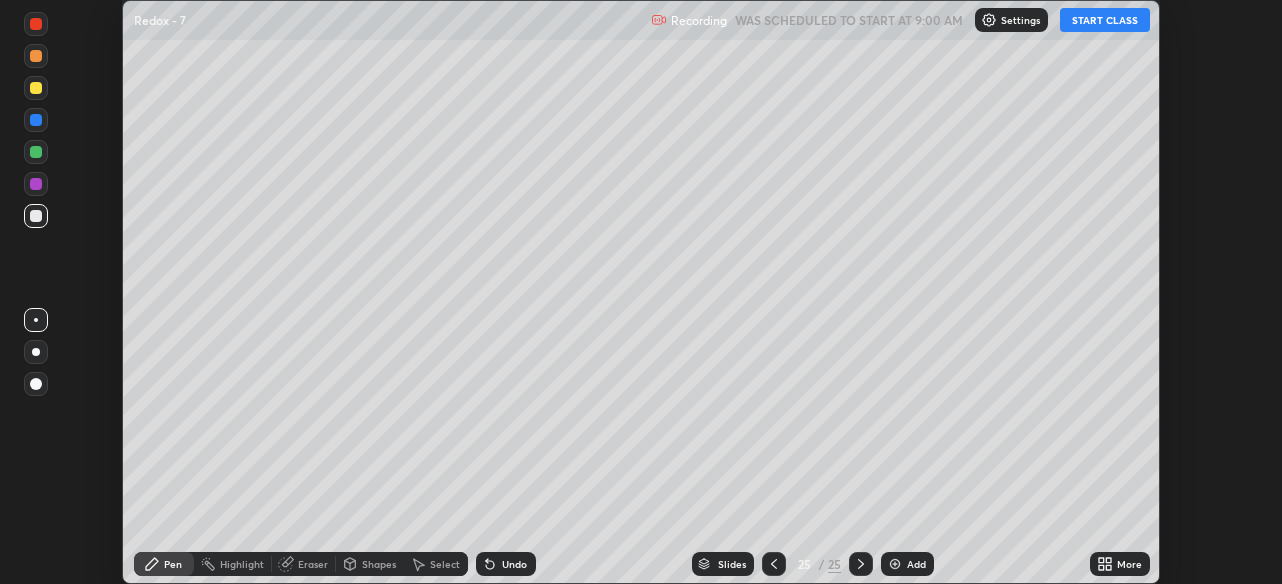 click at bounding box center [895, 564] 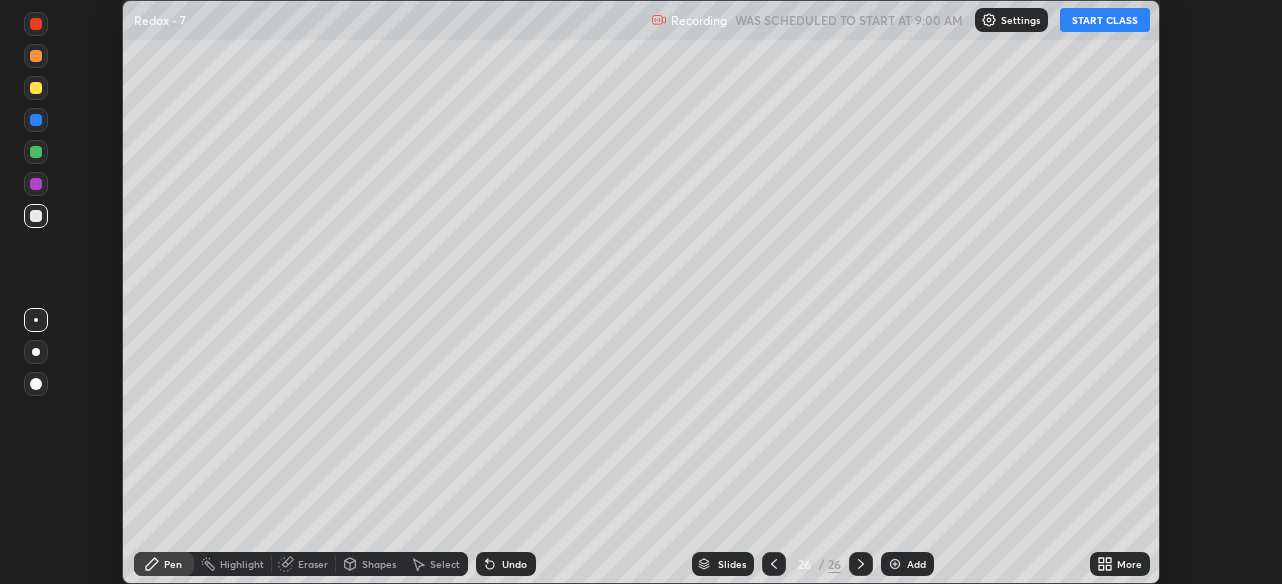click at bounding box center (895, 564) 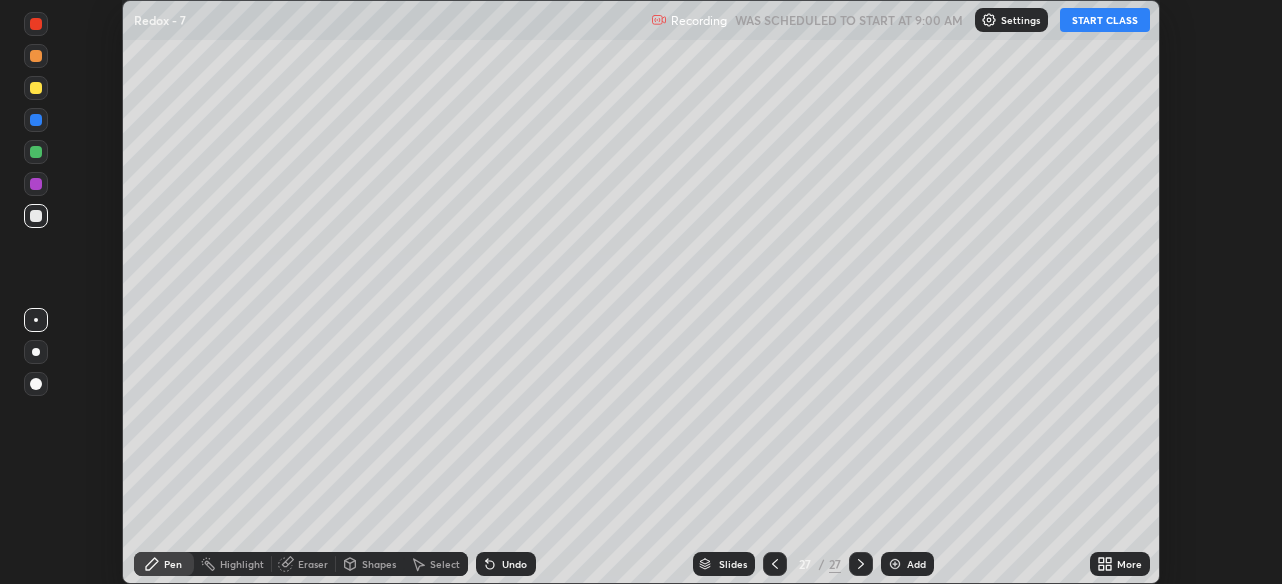 click at bounding box center (895, 564) 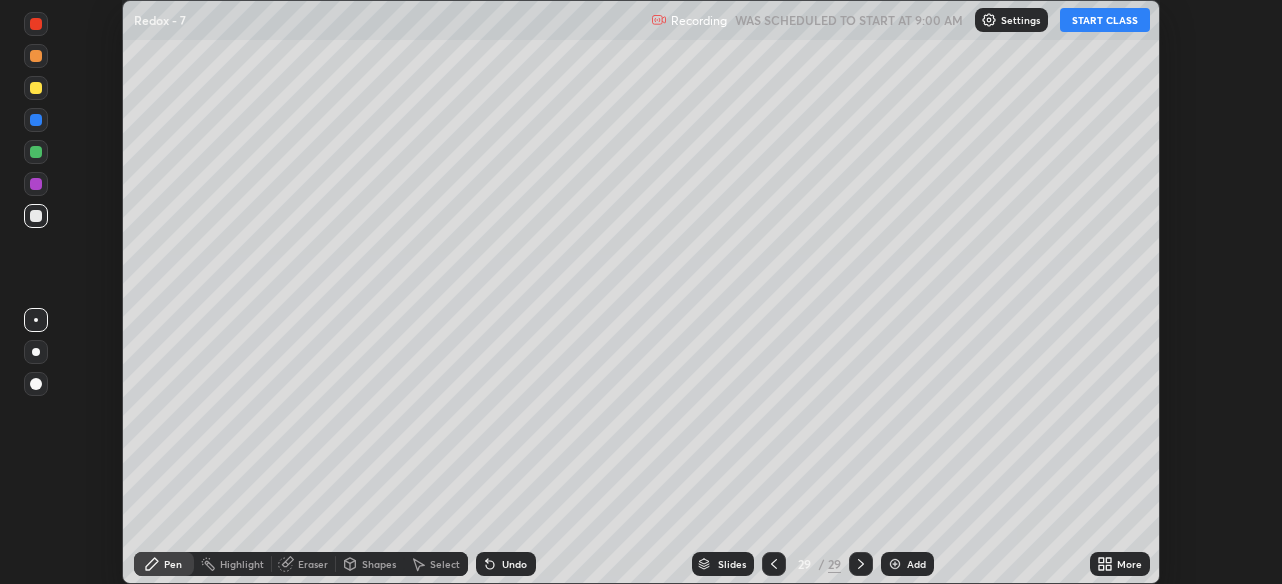click at bounding box center (895, 564) 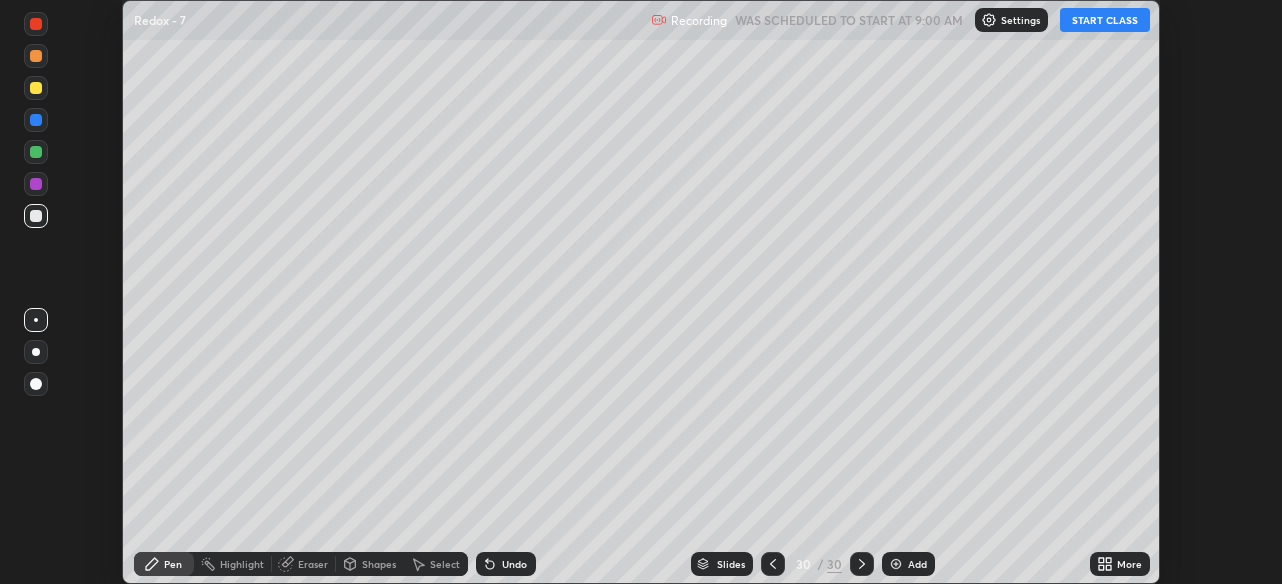 click at bounding box center [896, 564] 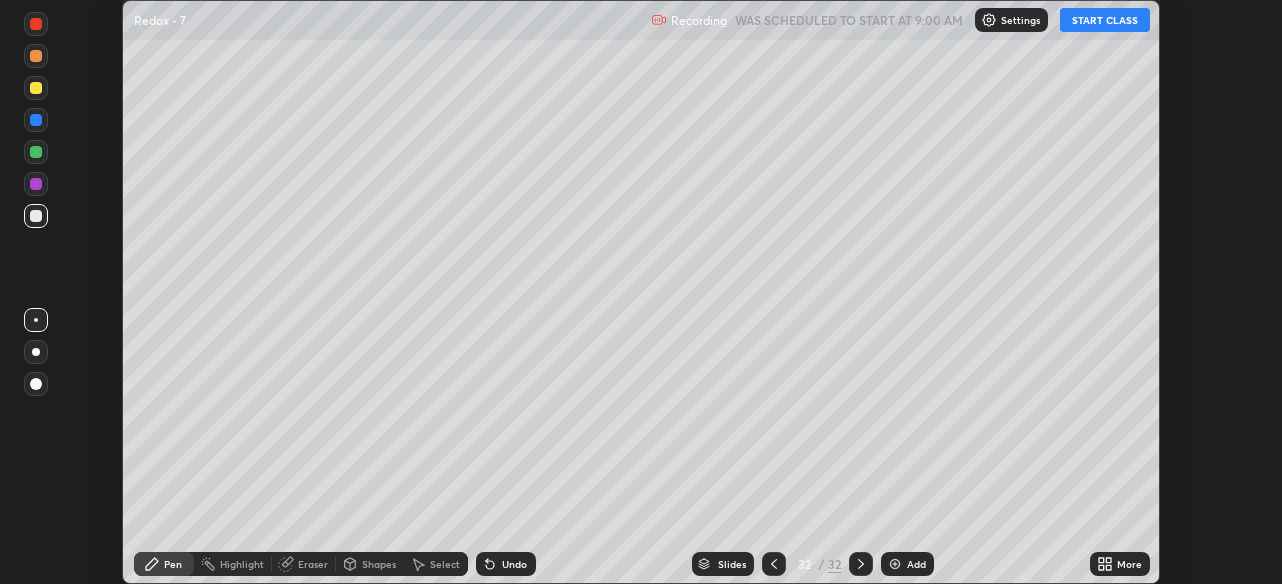 click 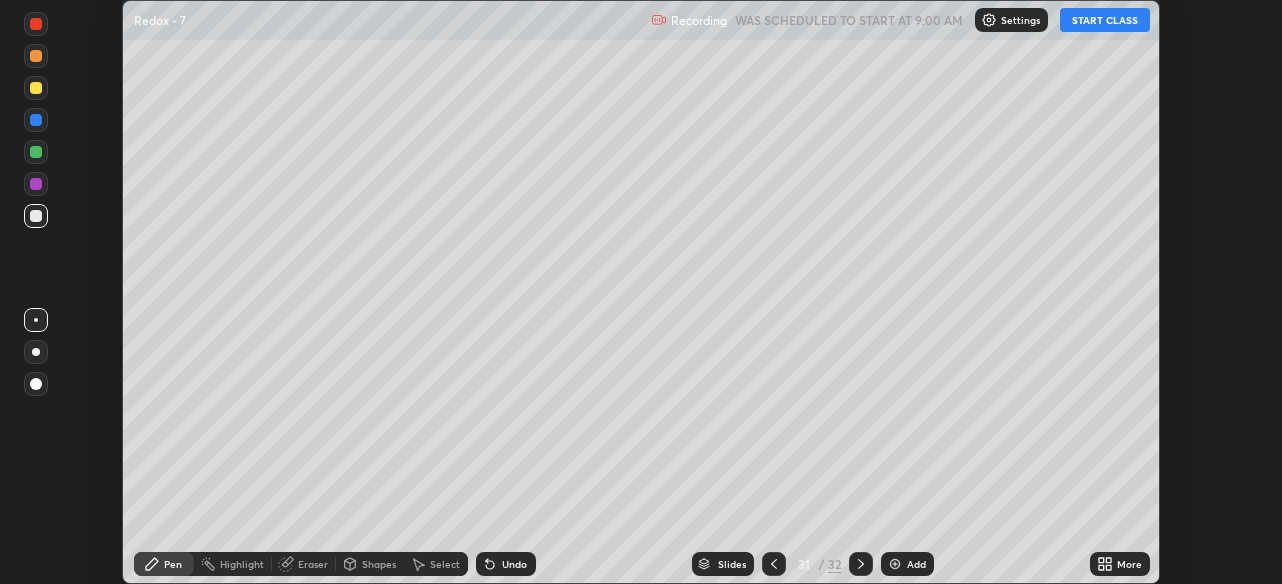 click 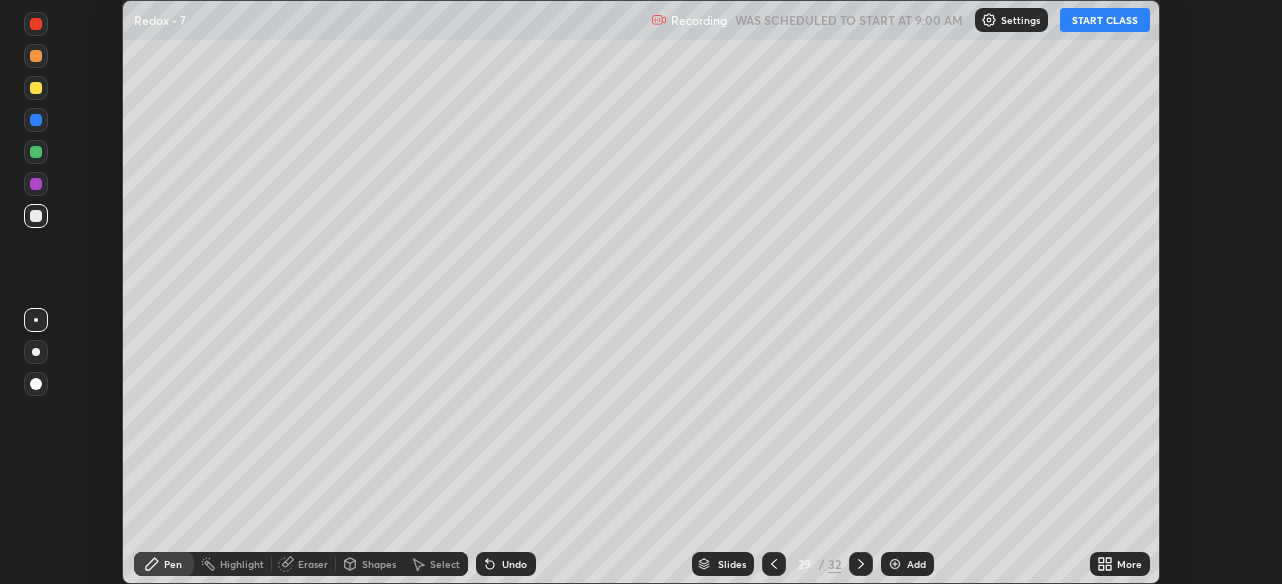 click 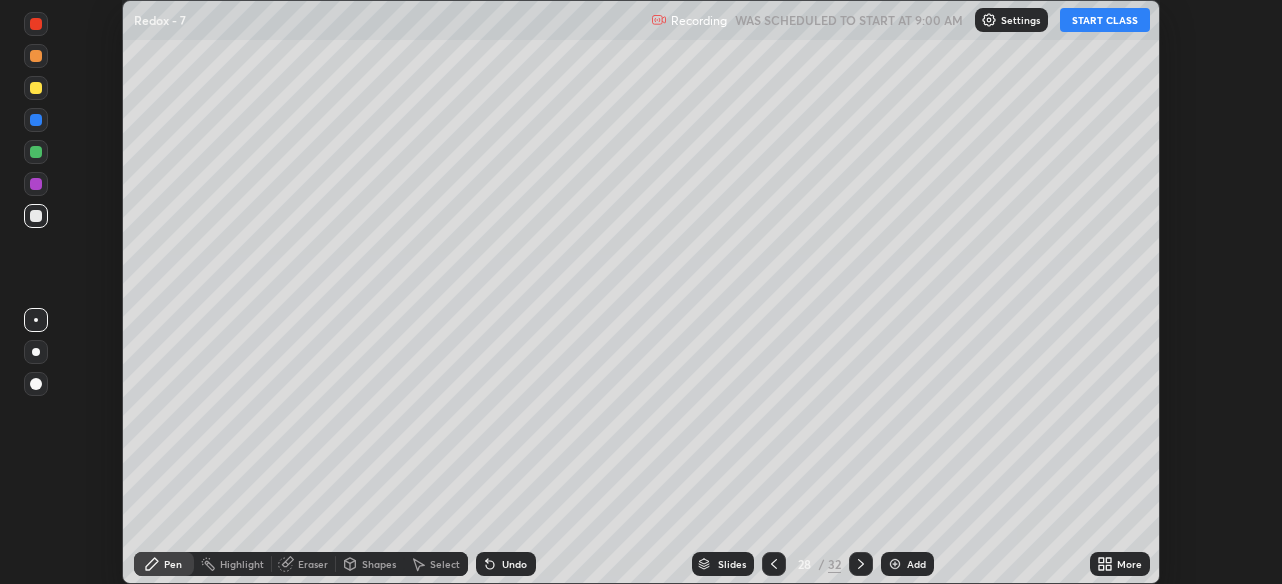 click 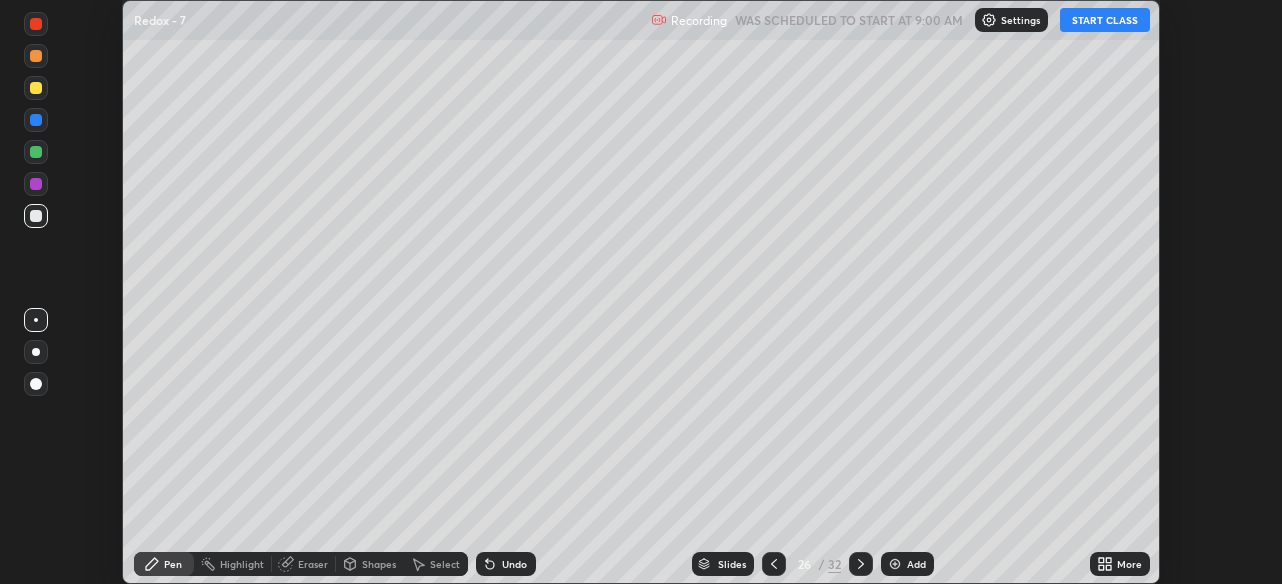 click 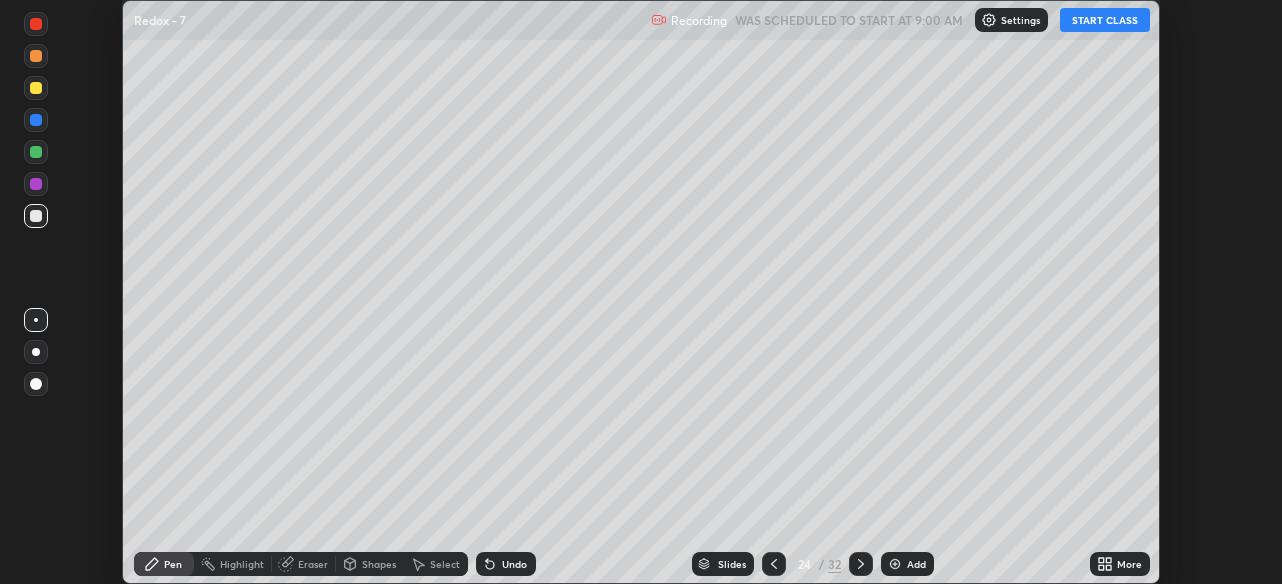 click 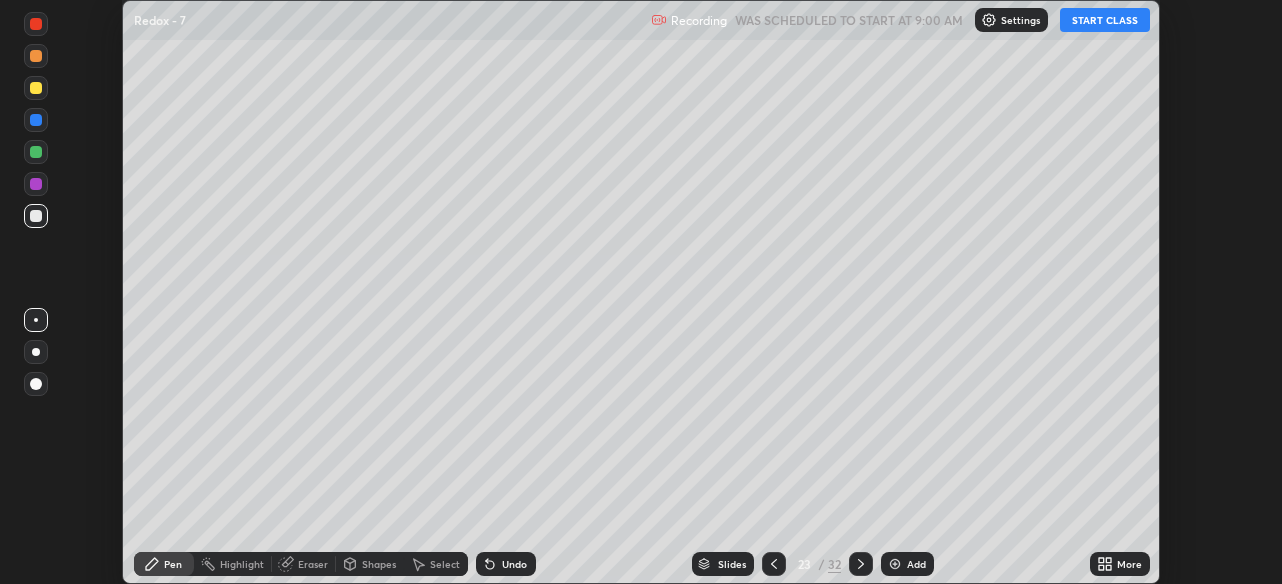 click 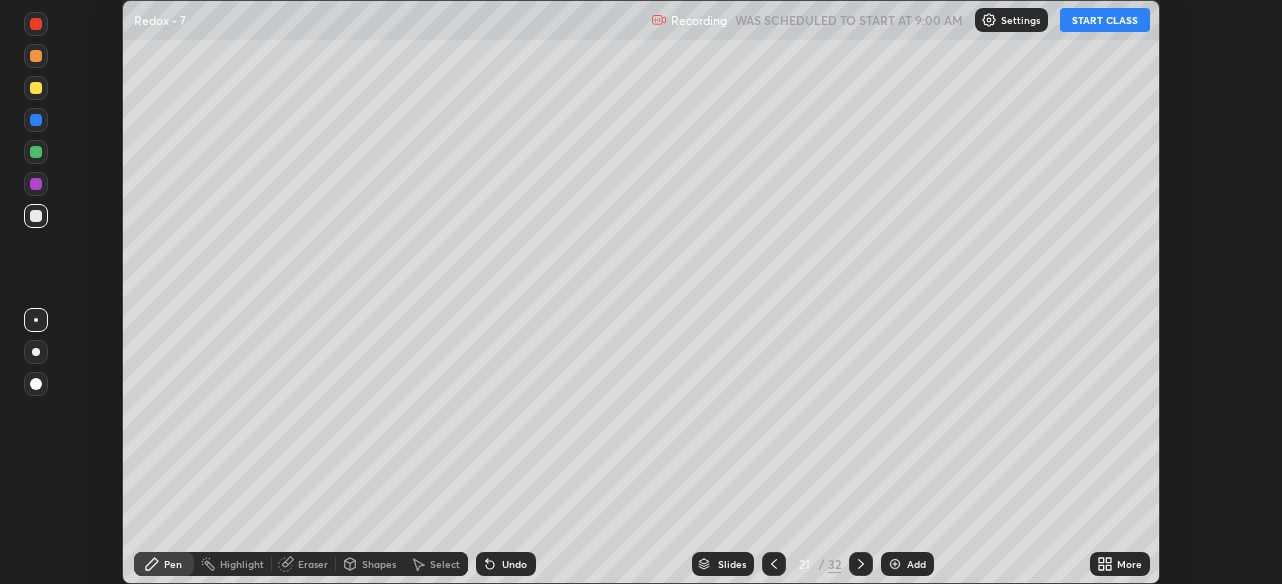 click 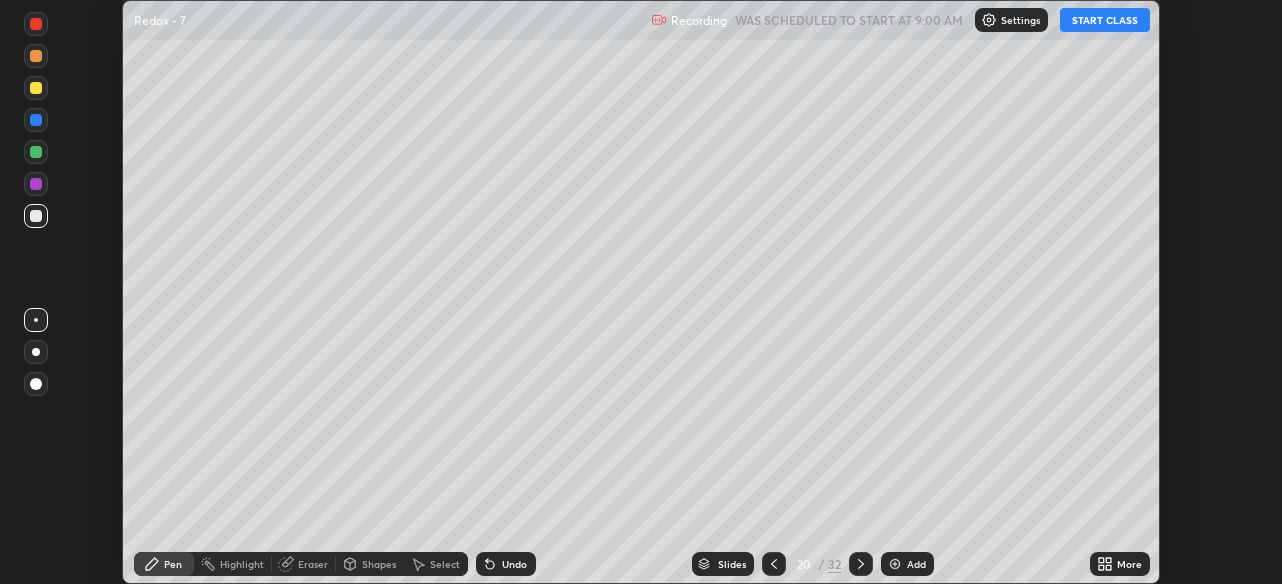 click 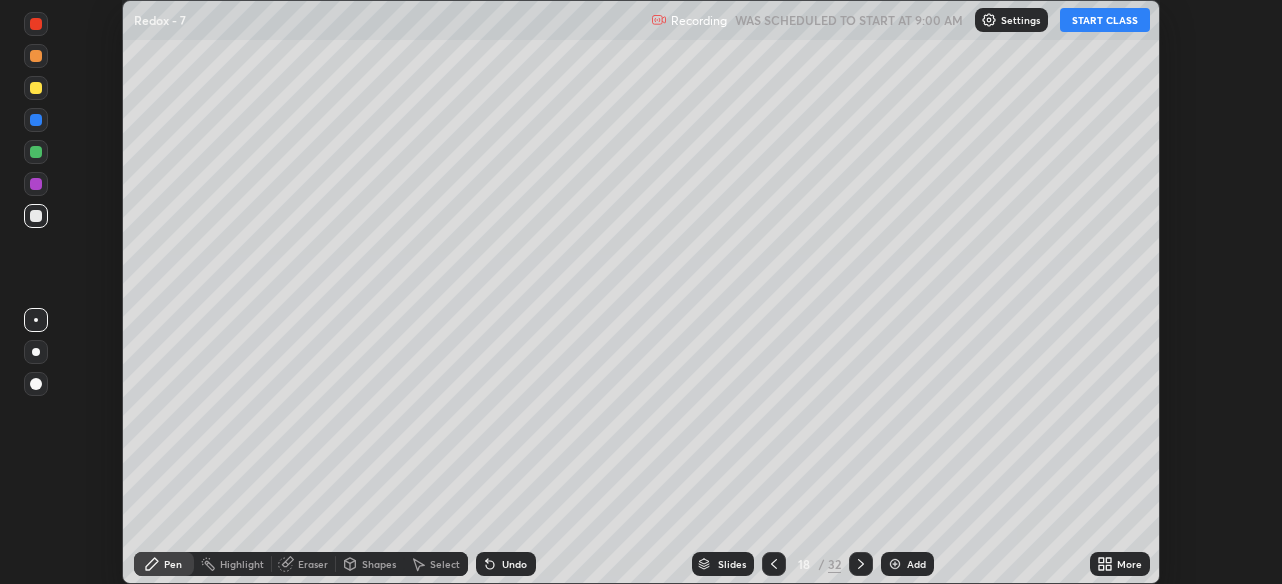 click 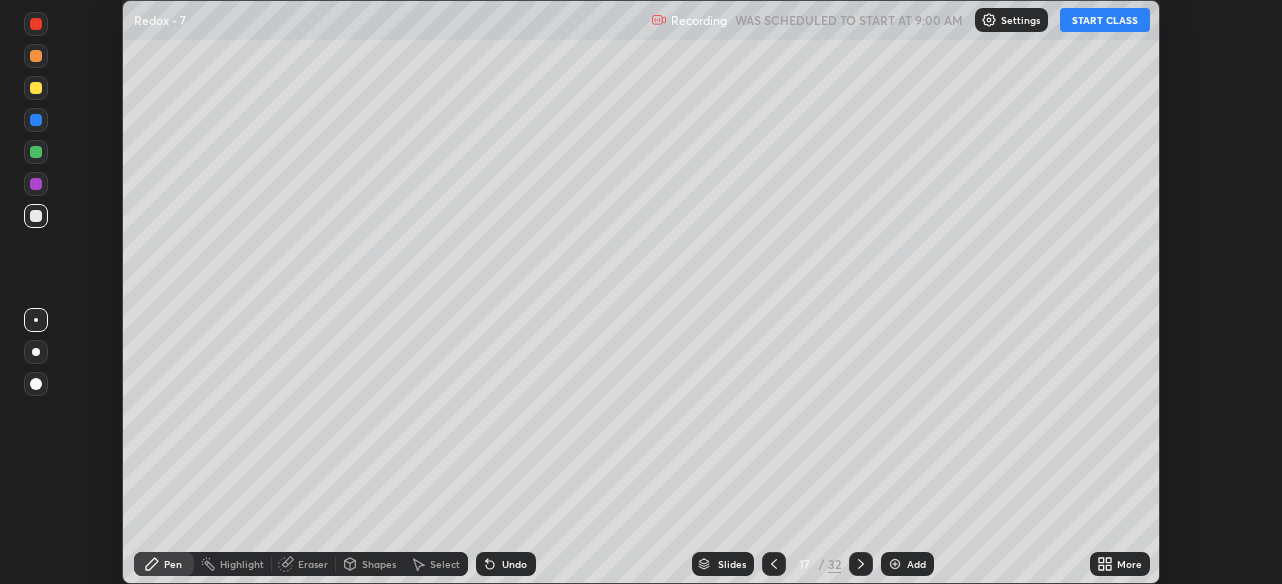click 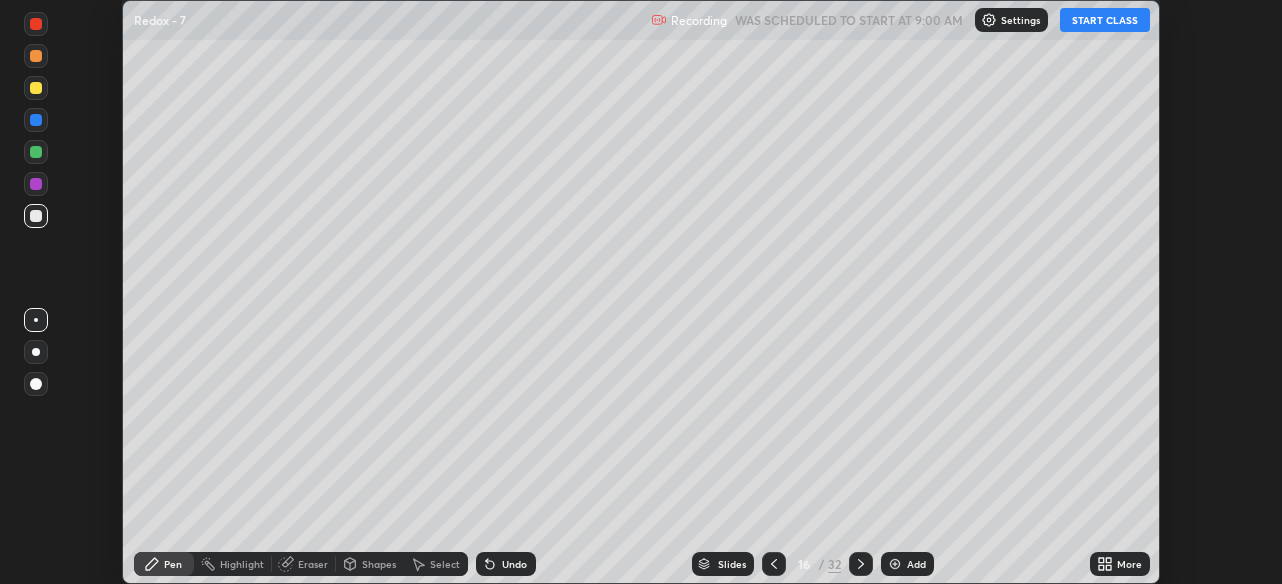 click 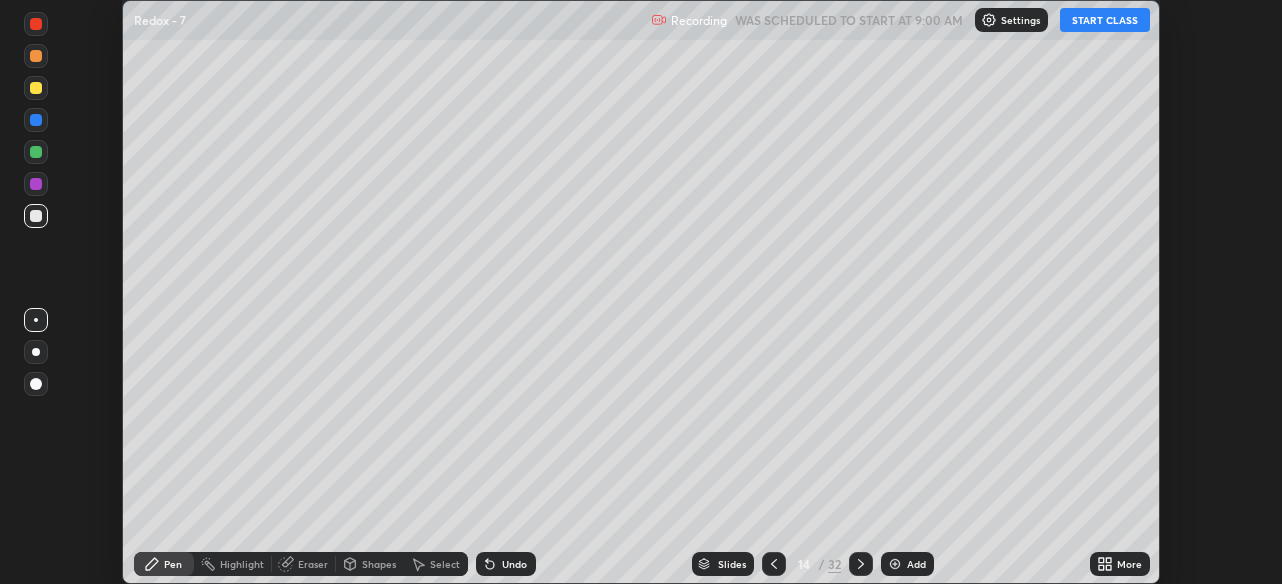 click 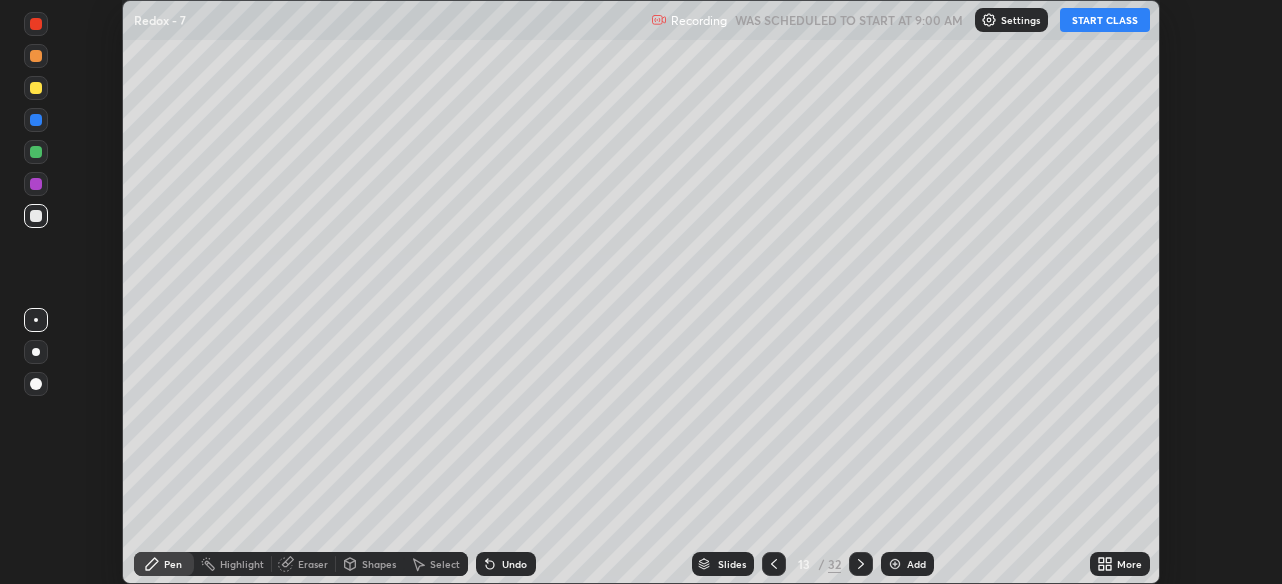 click 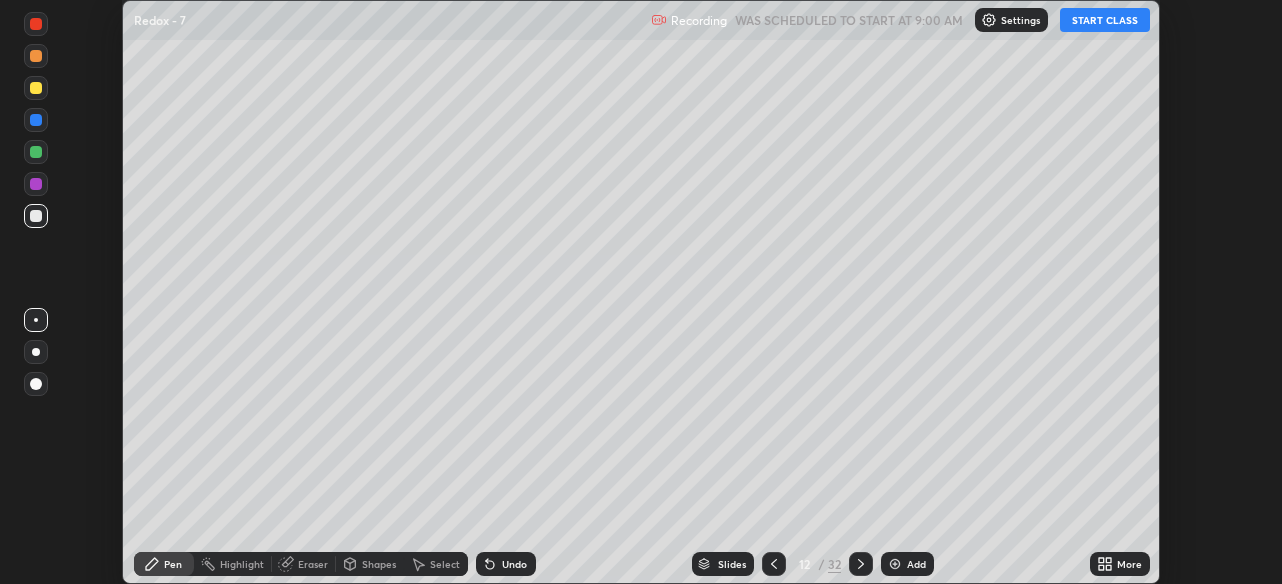 click 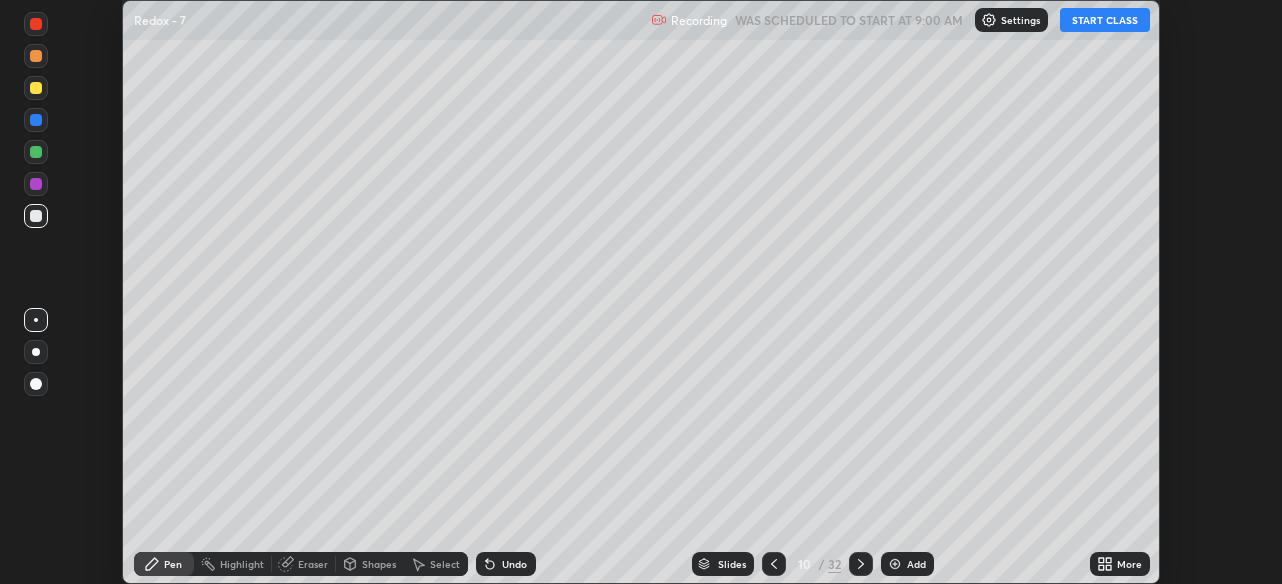 click 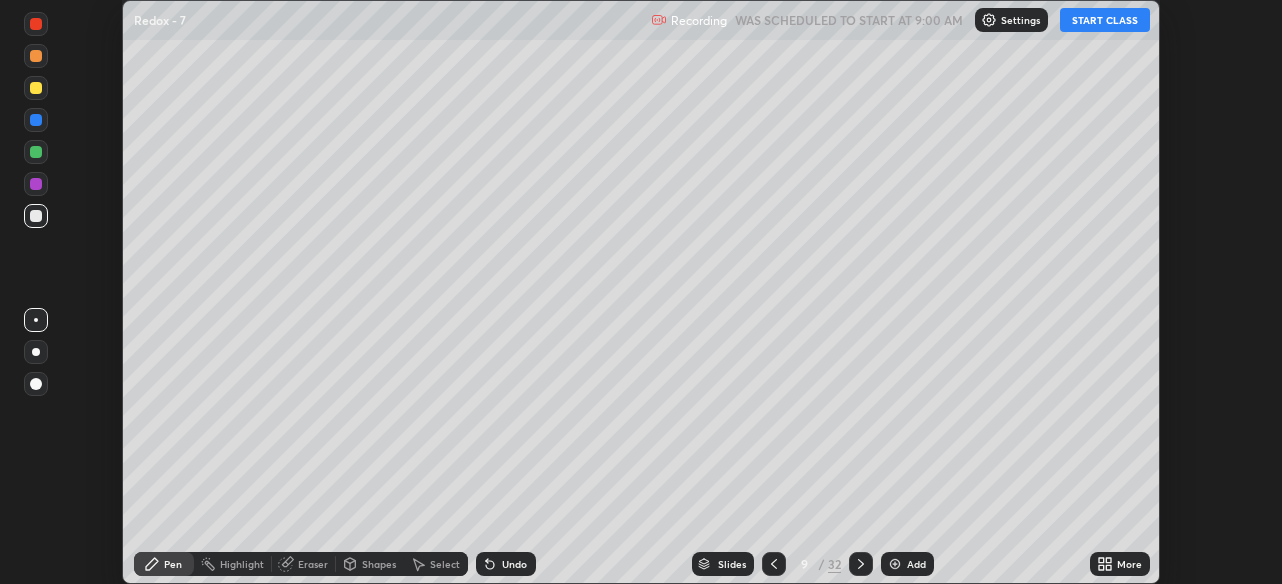 click 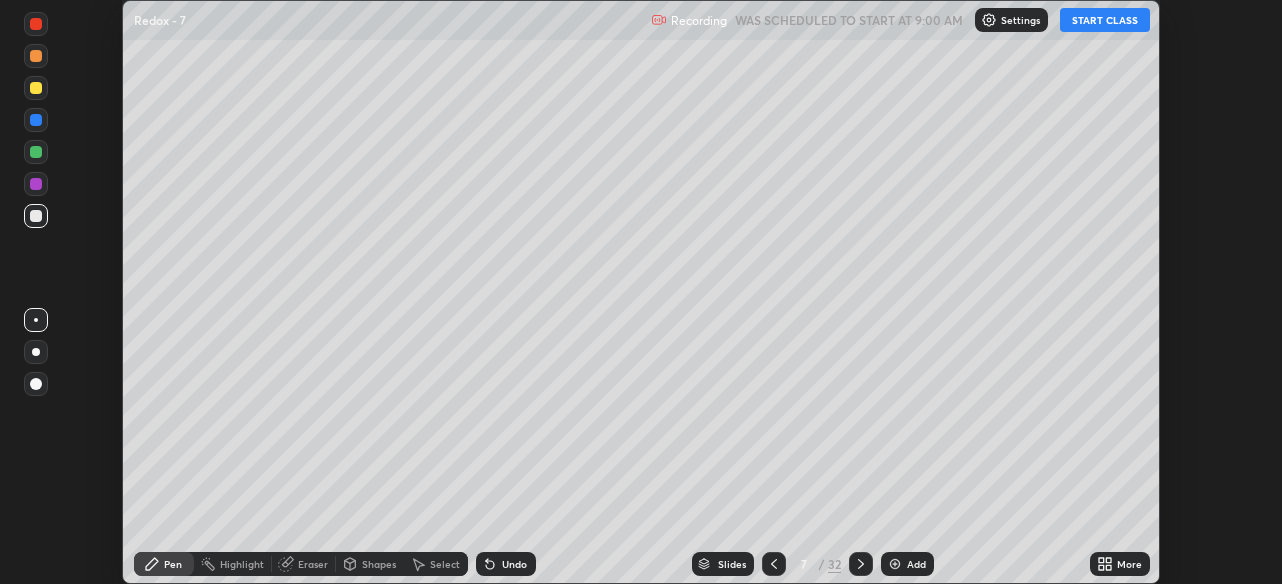 click 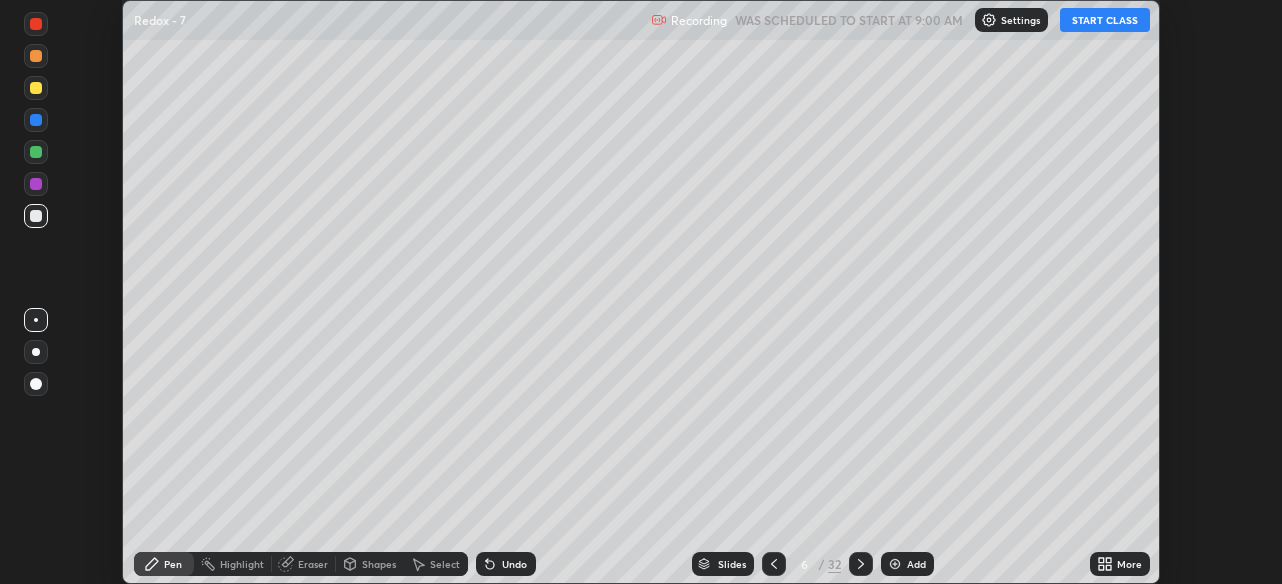 click 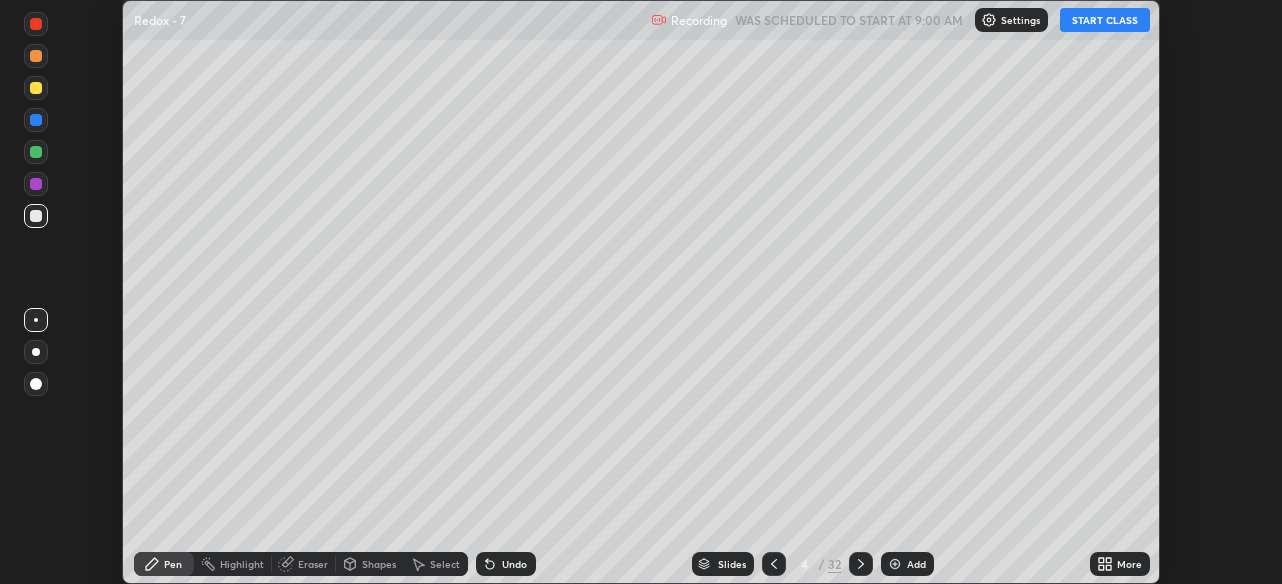 click 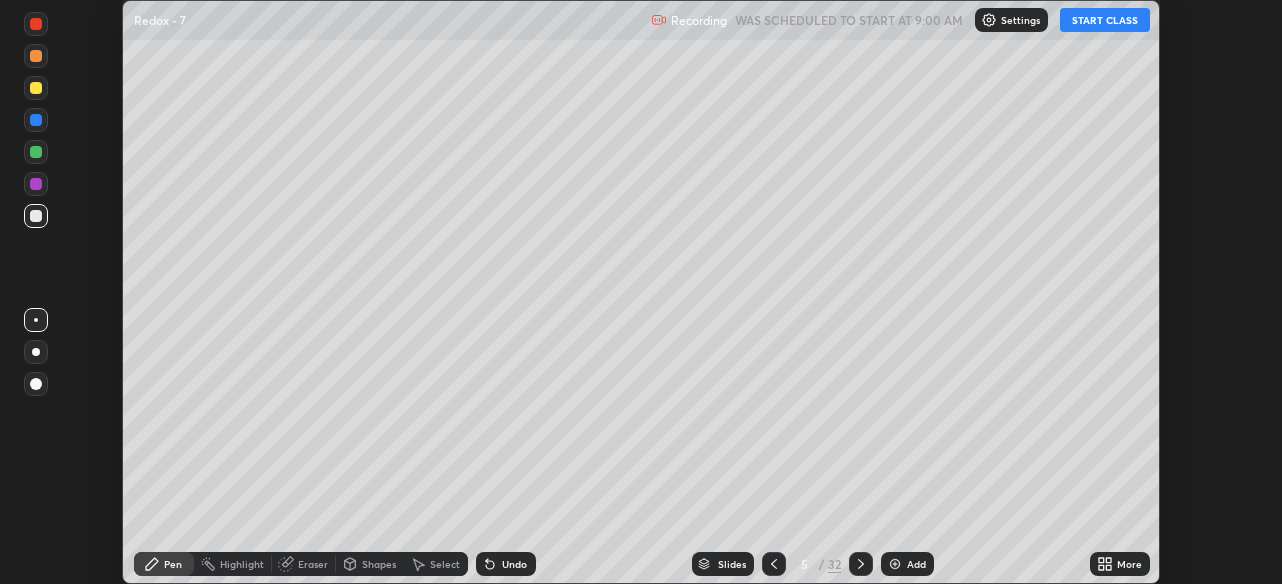 click 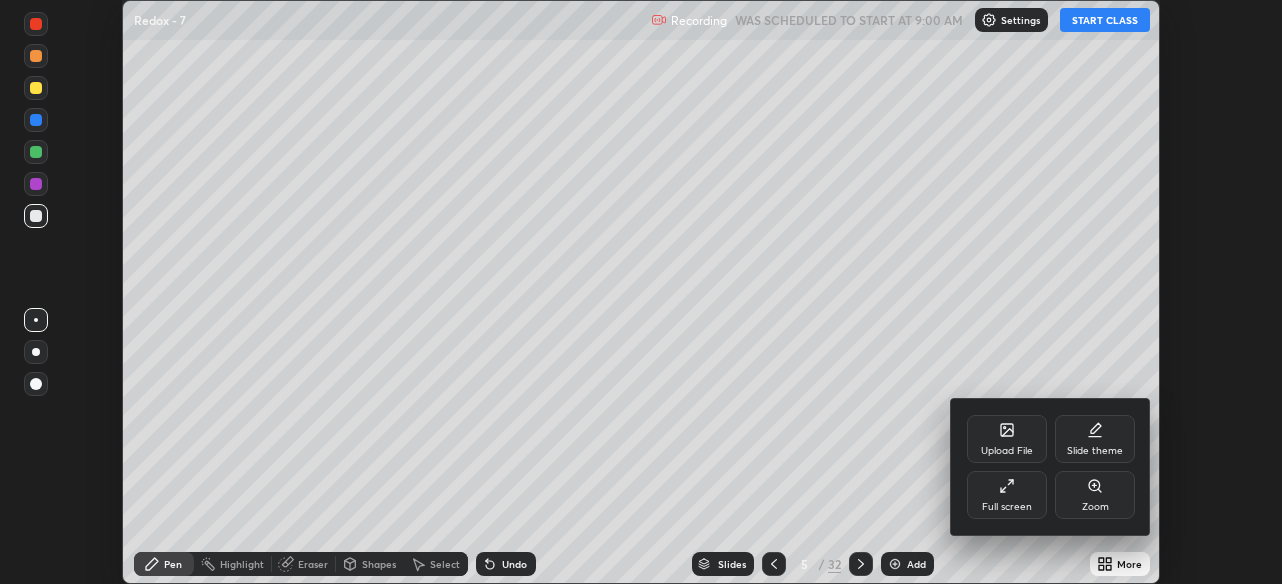 click 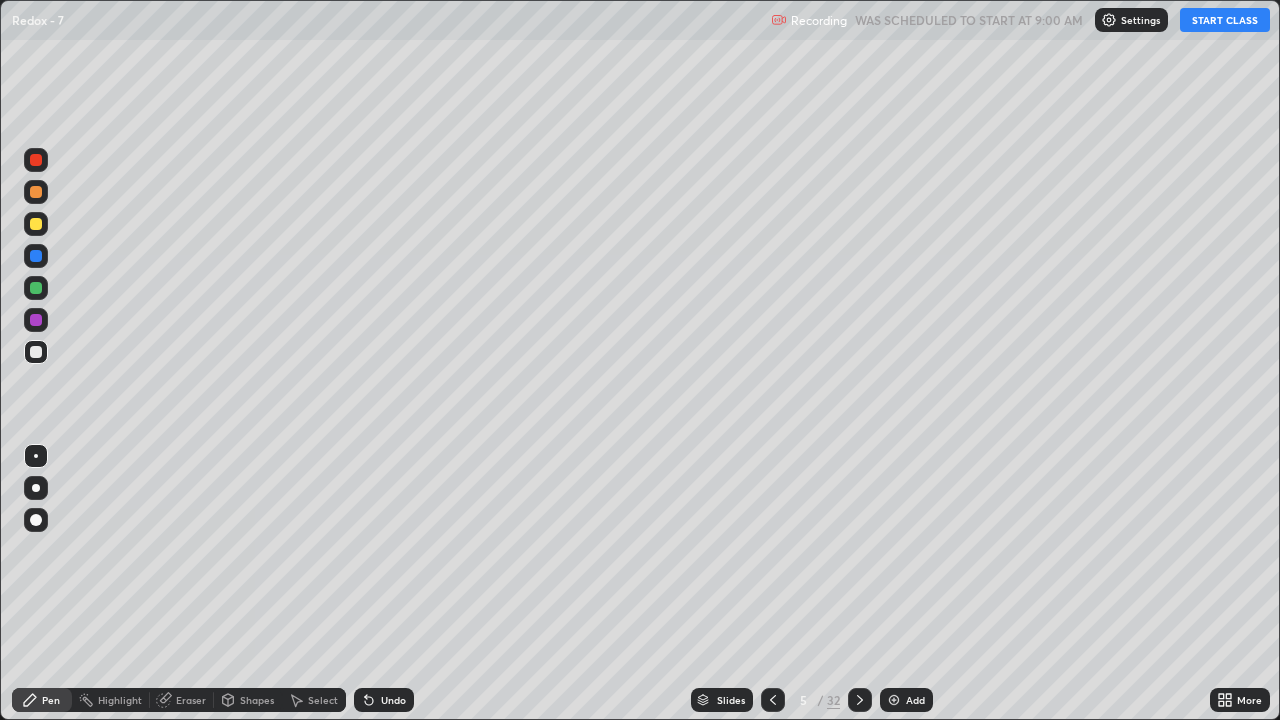 scroll, scrollTop: 99280, scrollLeft: 98720, axis: both 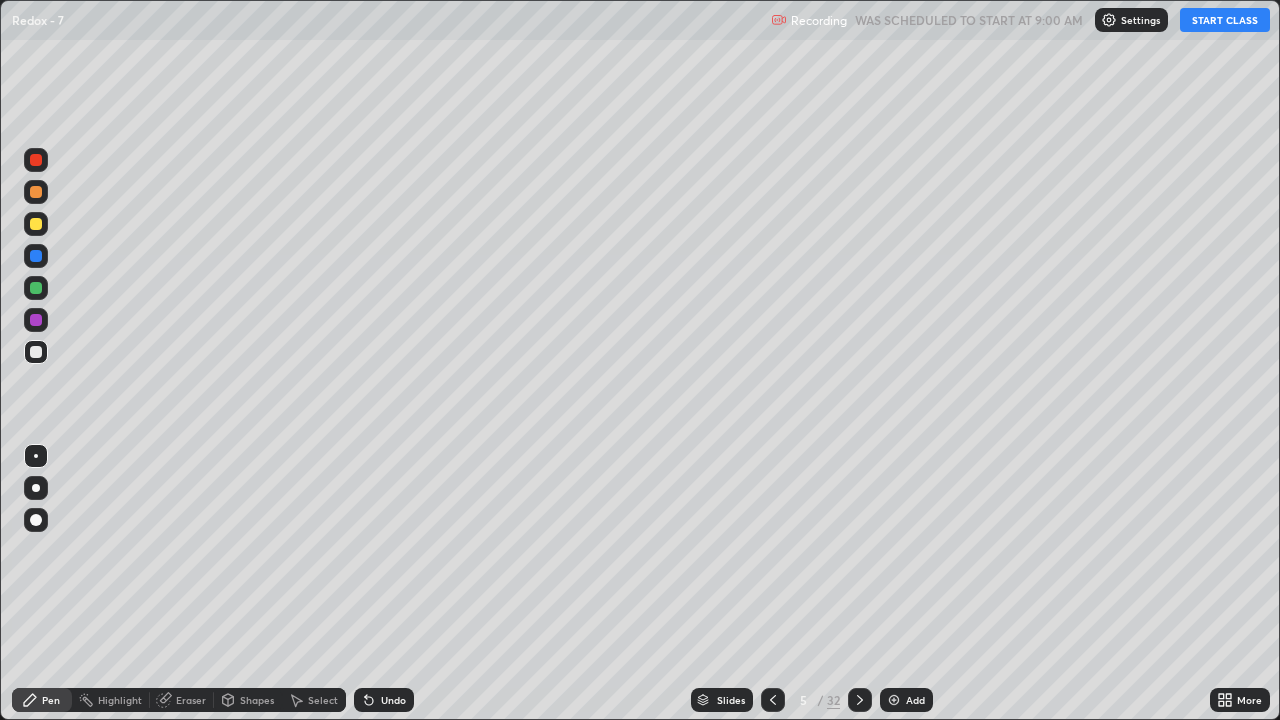 click on "START CLASS" at bounding box center [1225, 20] 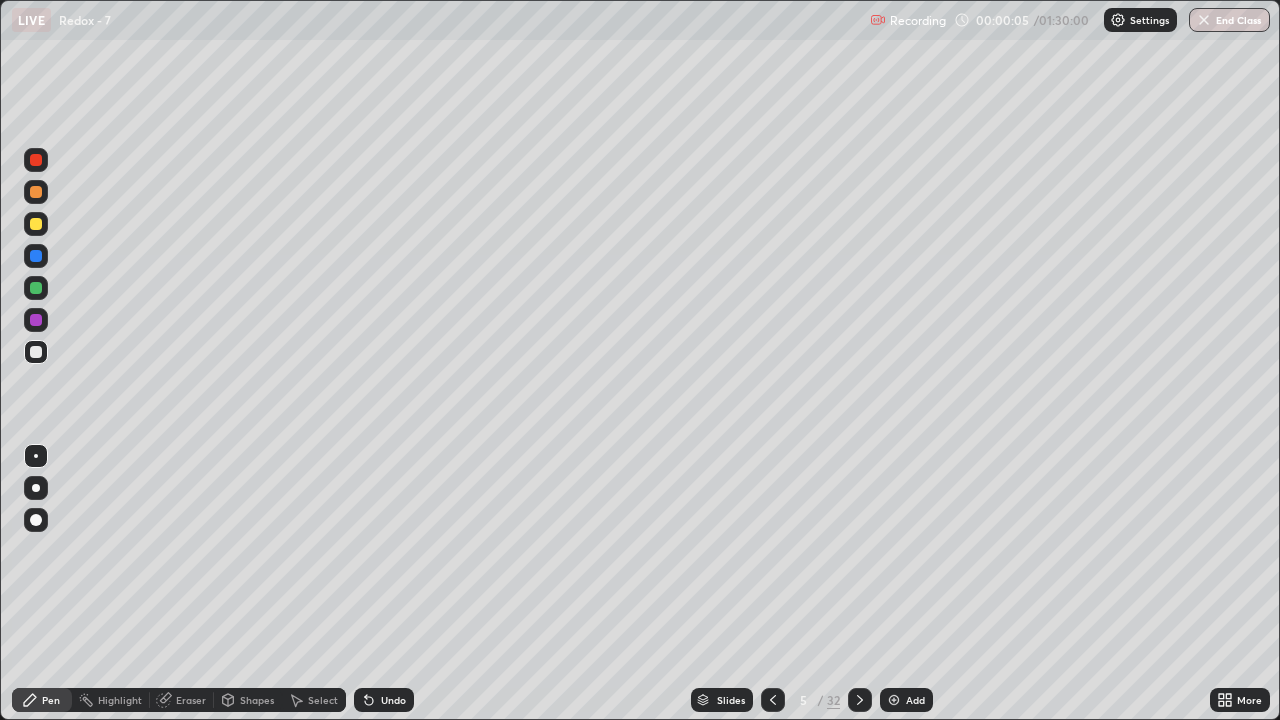 click at bounding box center (36, 488) 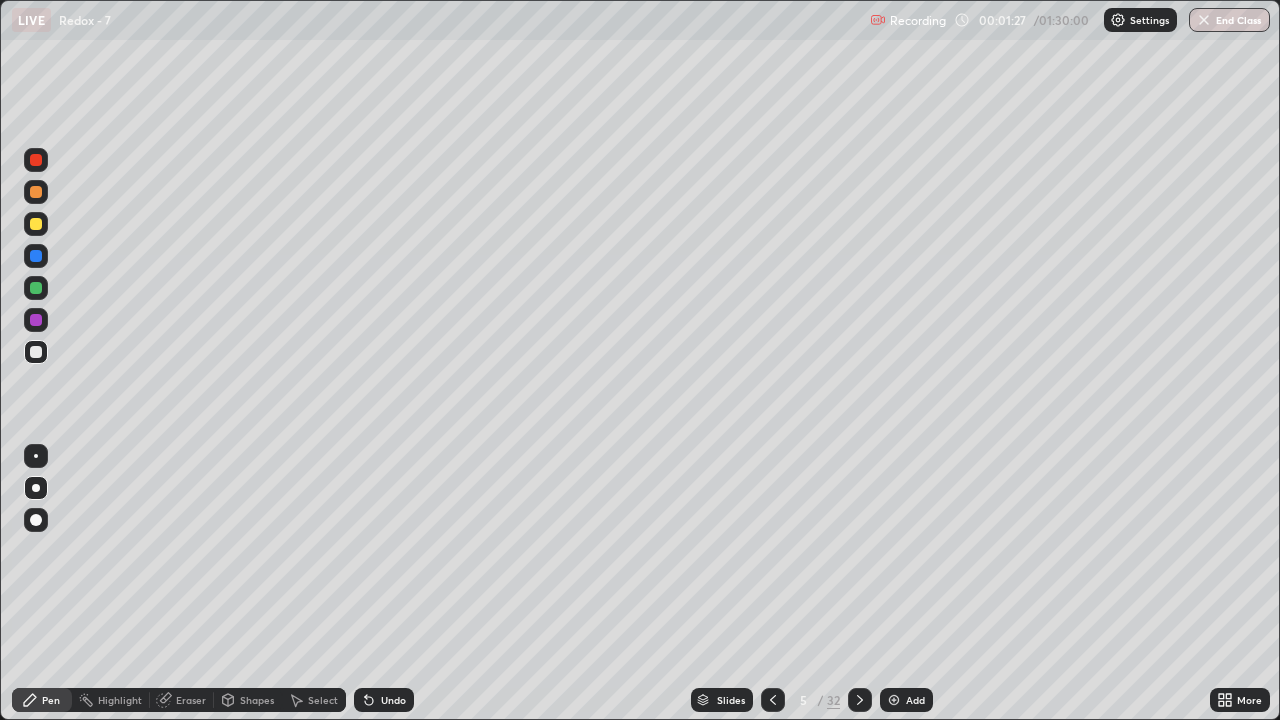 click 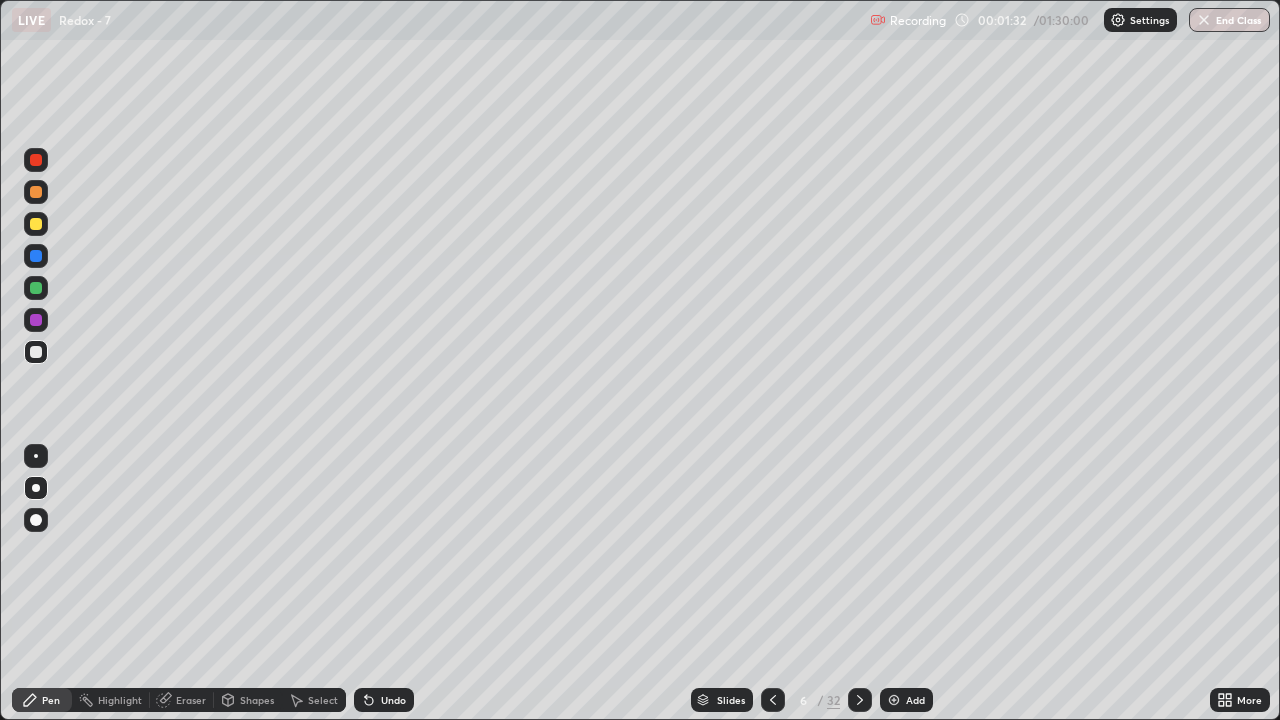 click on "Eraser" at bounding box center [191, 700] 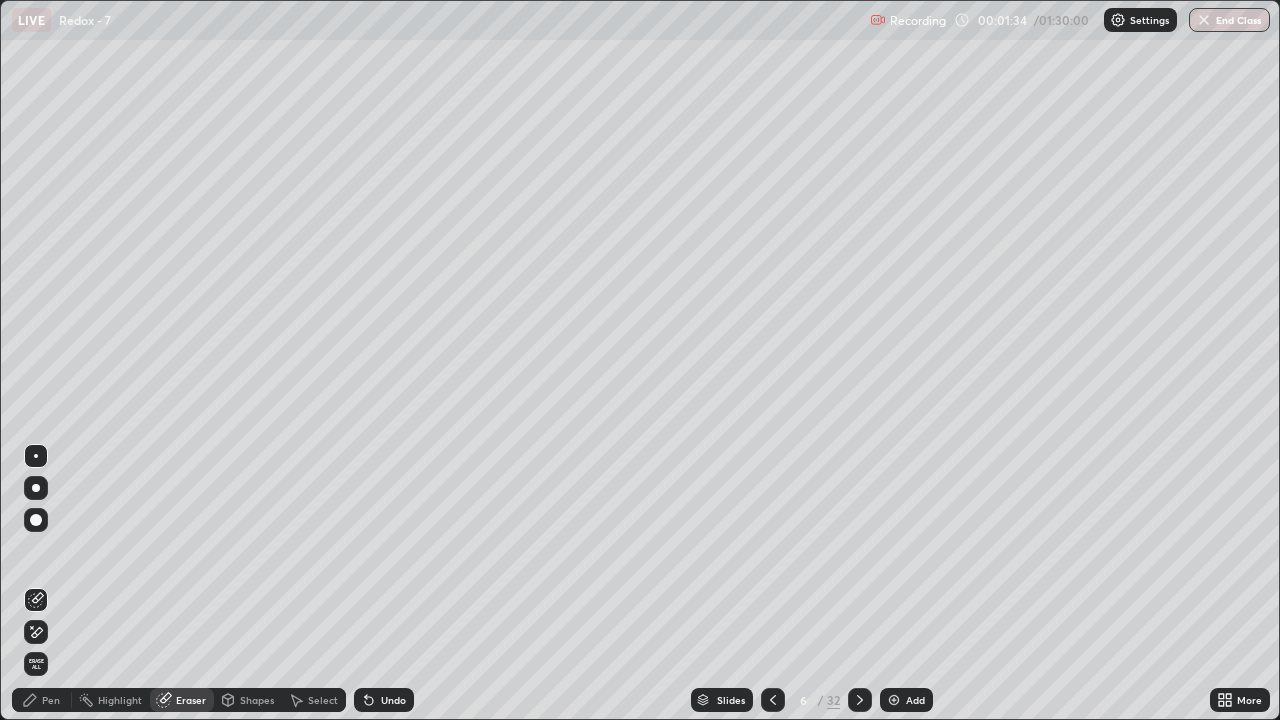 click on "Pen" at bounding box center (51, 700) 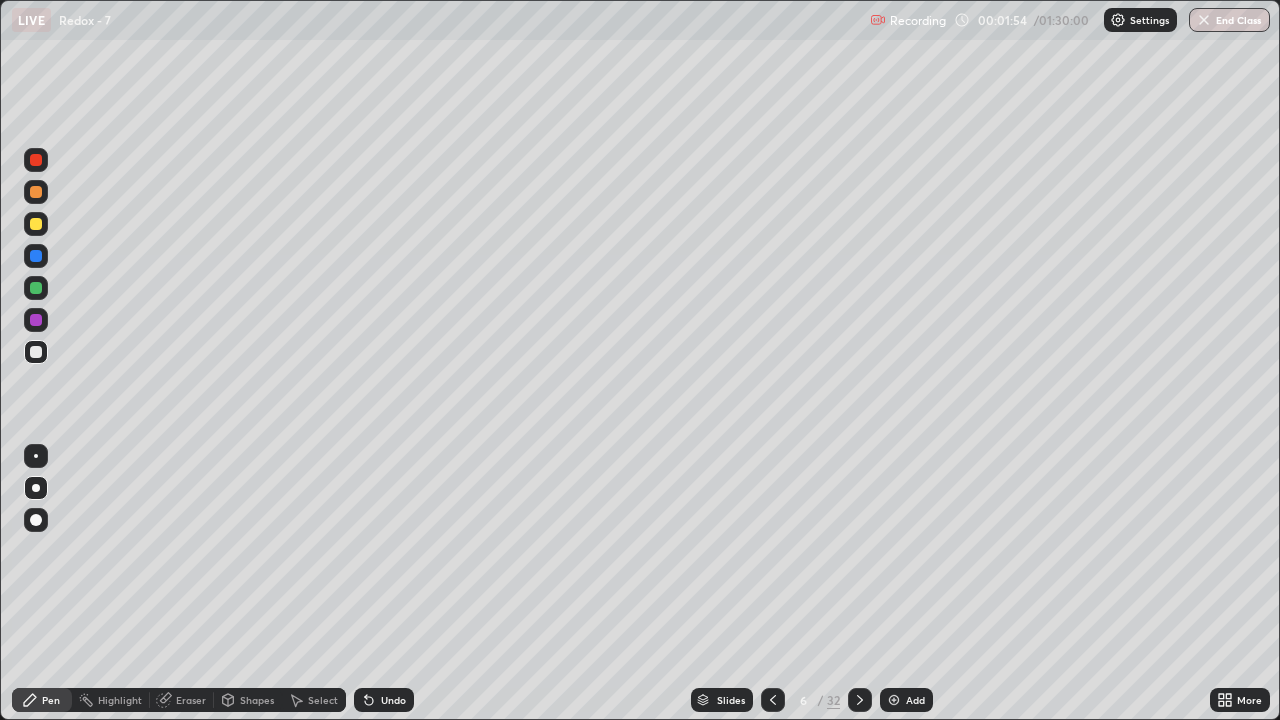 click on "Eraser" at bounding box center [191, 700] 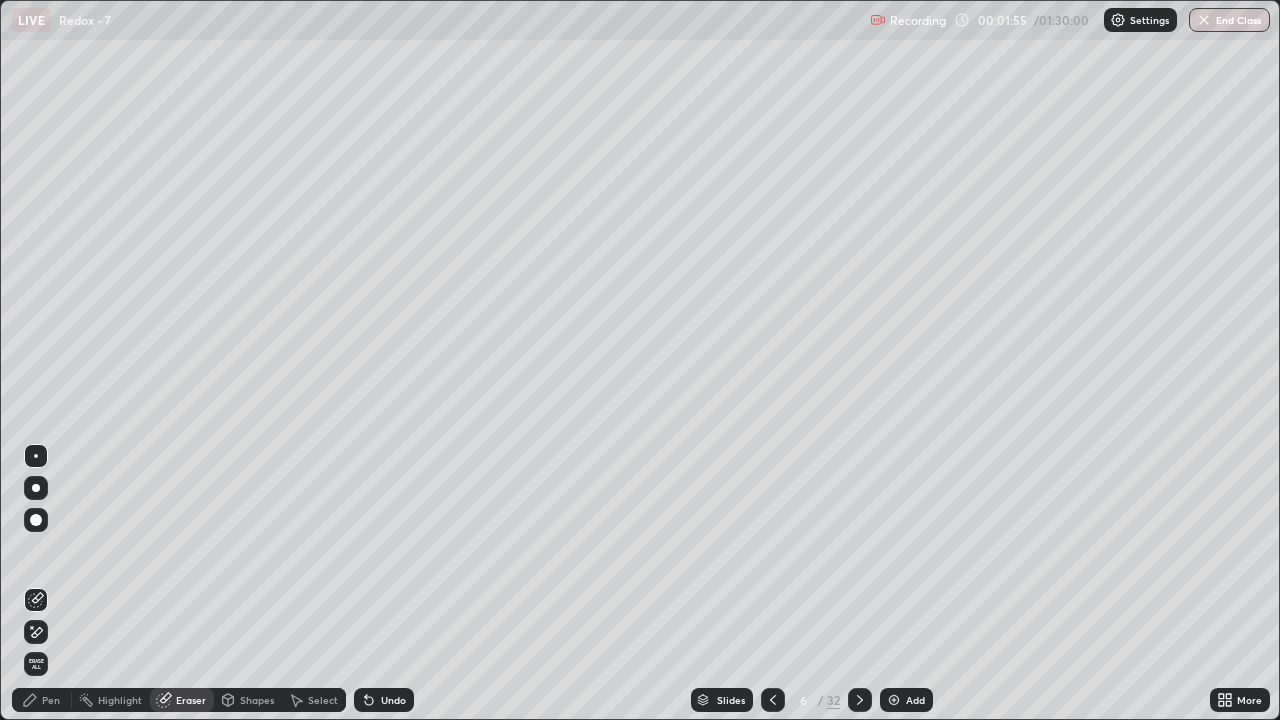 click on "Pen" at bounding box center (42, 700) 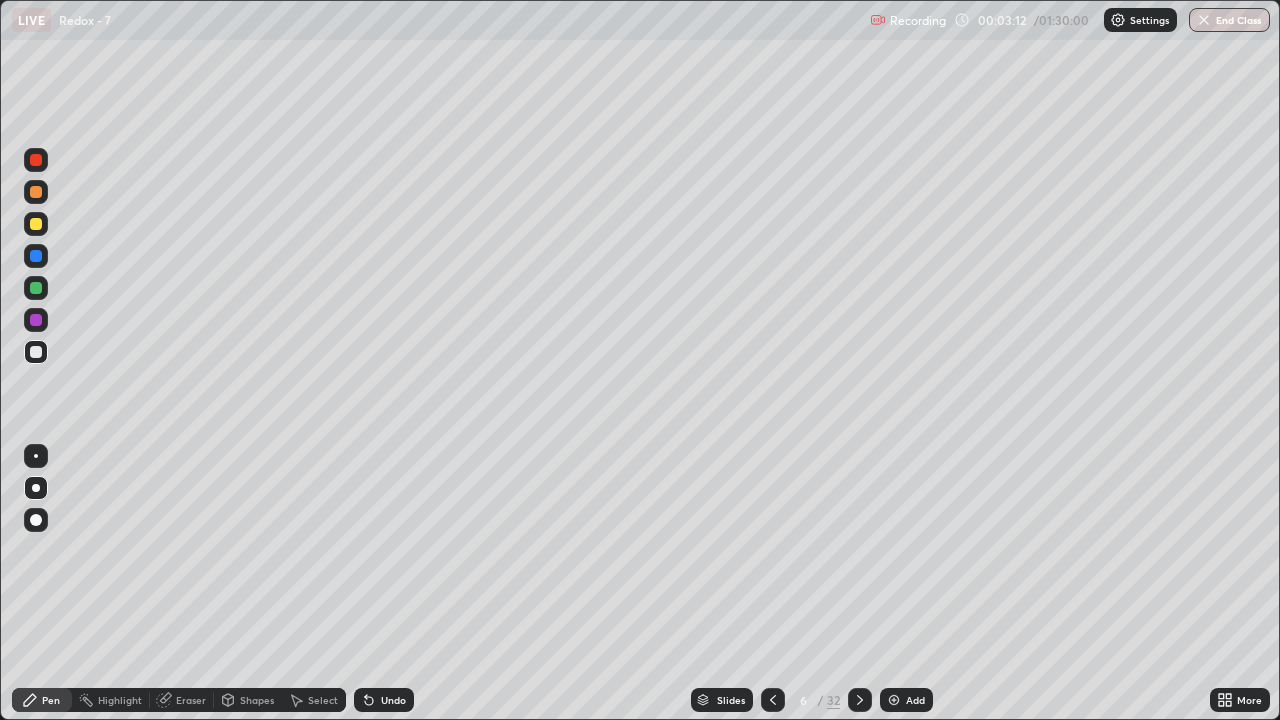 click 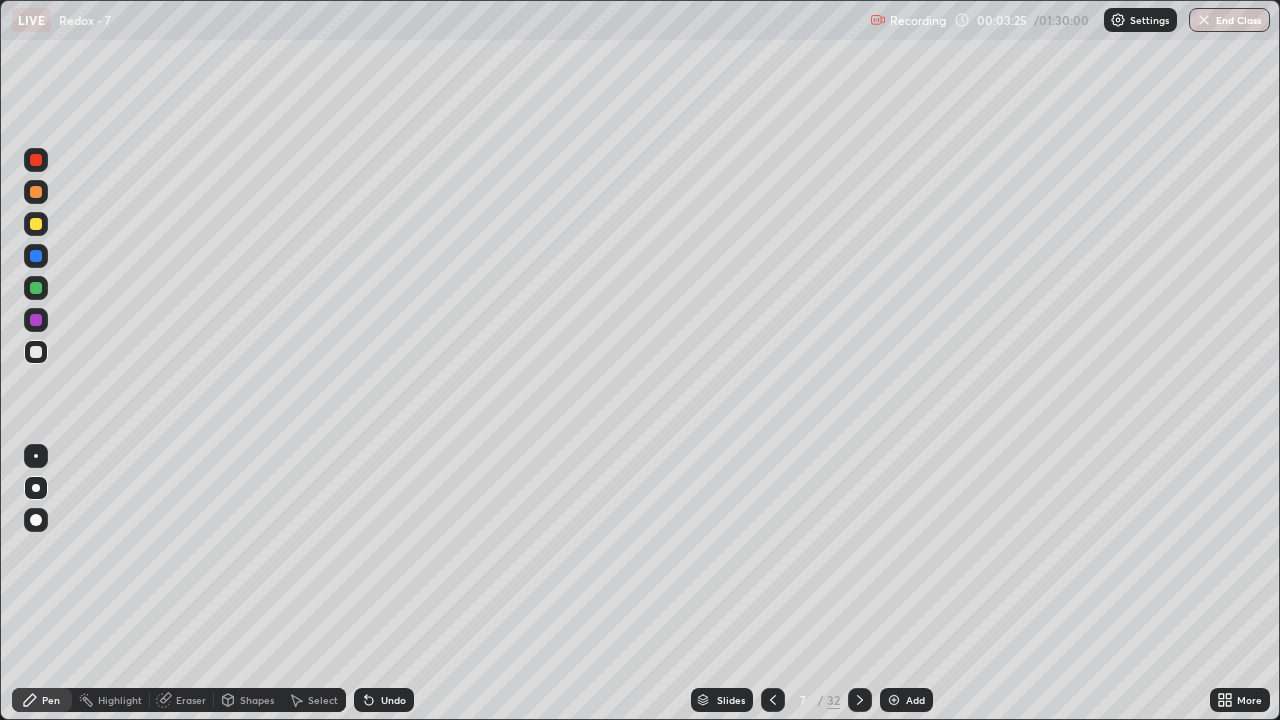 click on "Eraser" at bounding box center [191, 700] 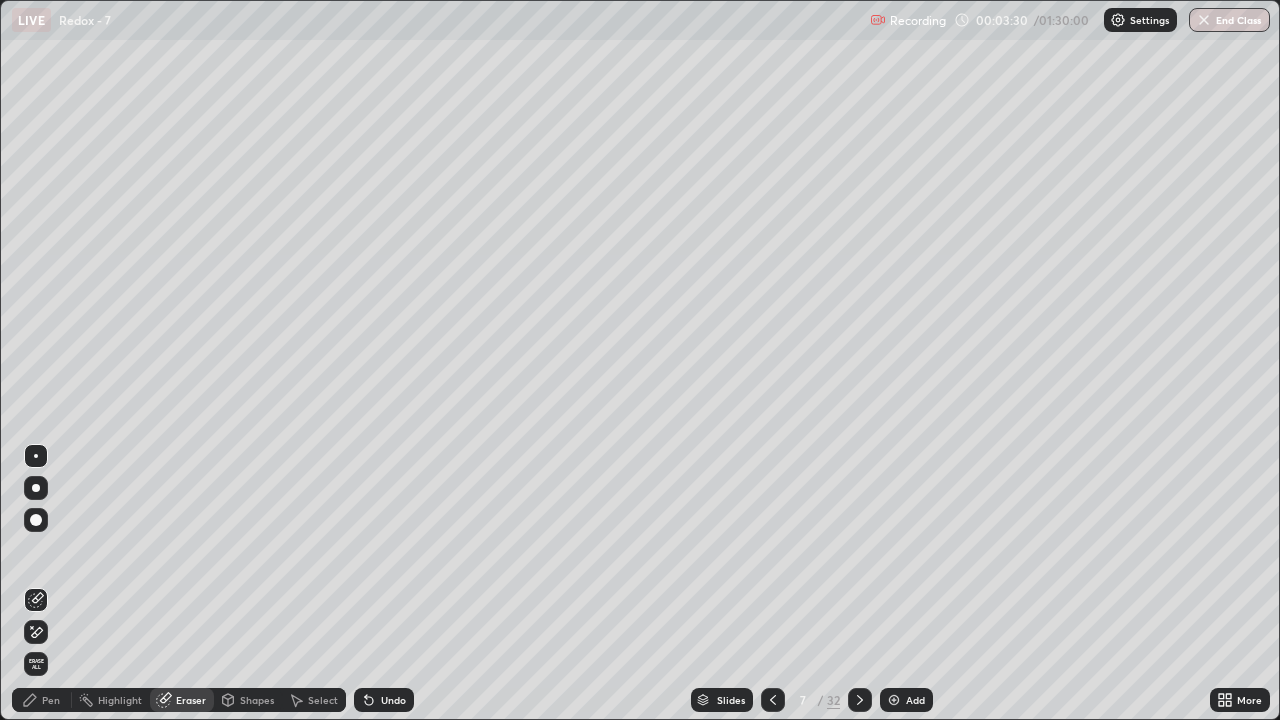 click on "Pen" at bounding box center [51, 700] 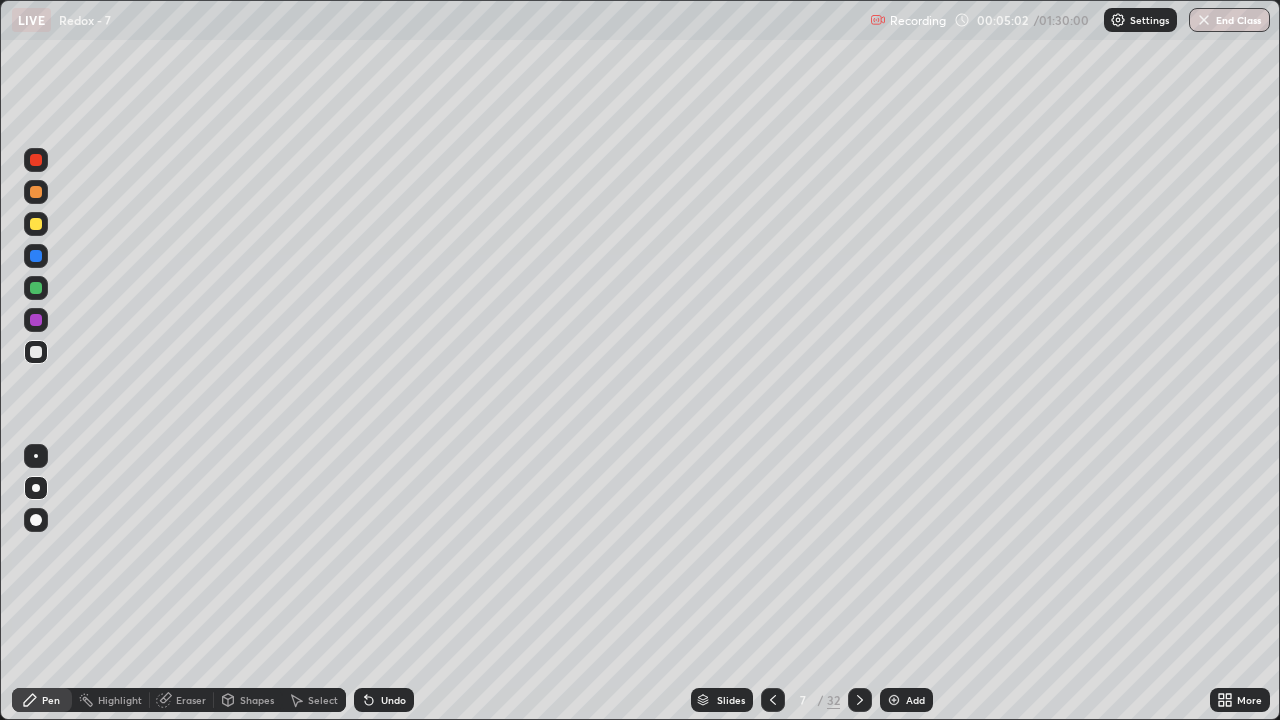 click 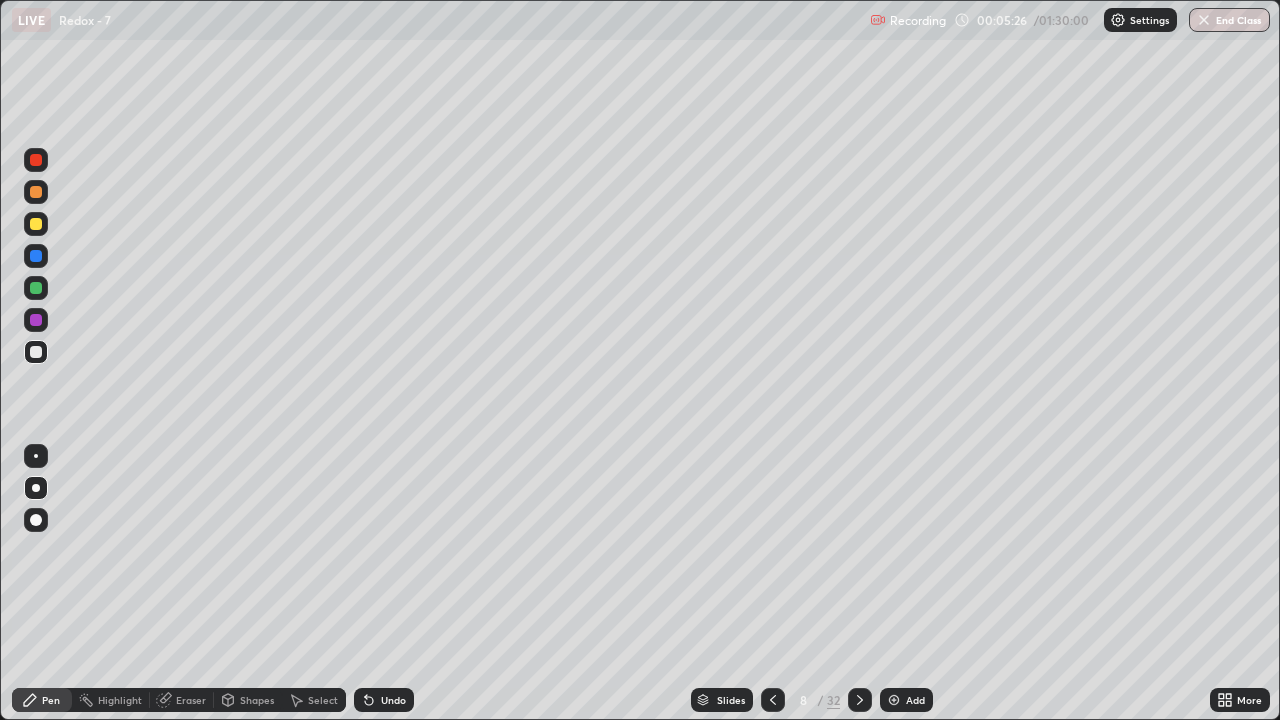 click on "Pen" at bounding box center [51, 700] 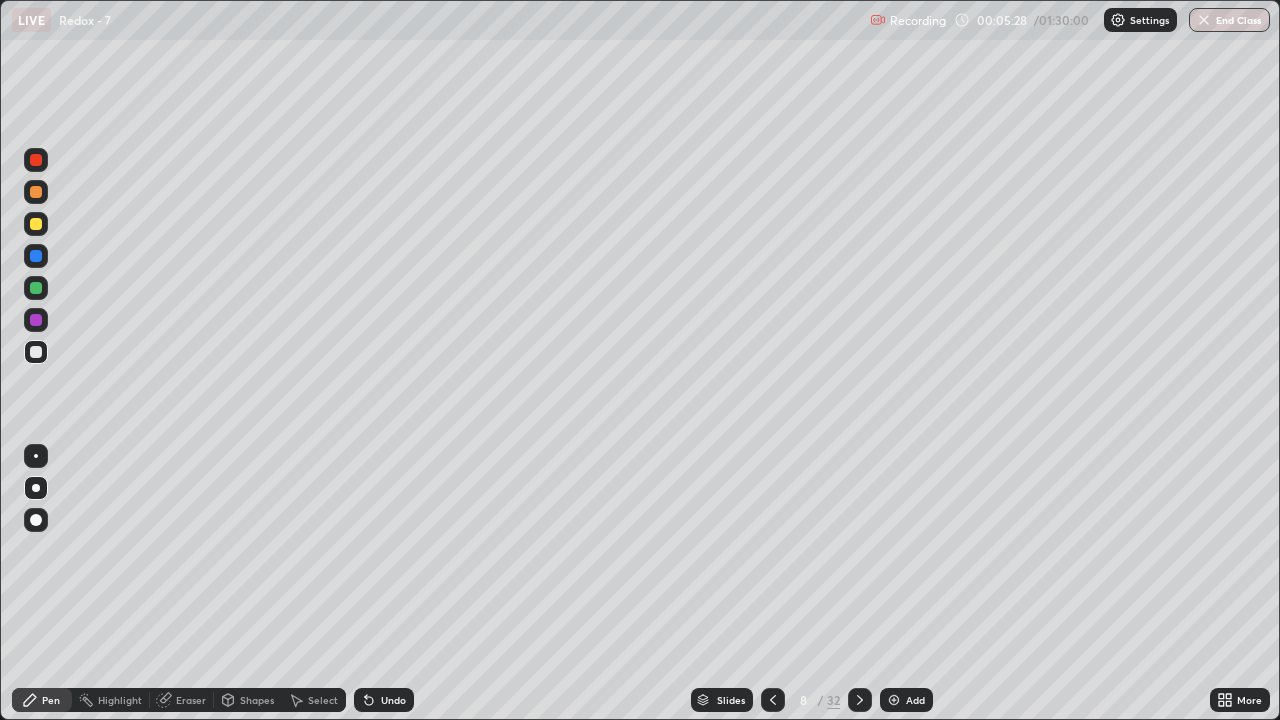 click at bounding box center [36, 224] 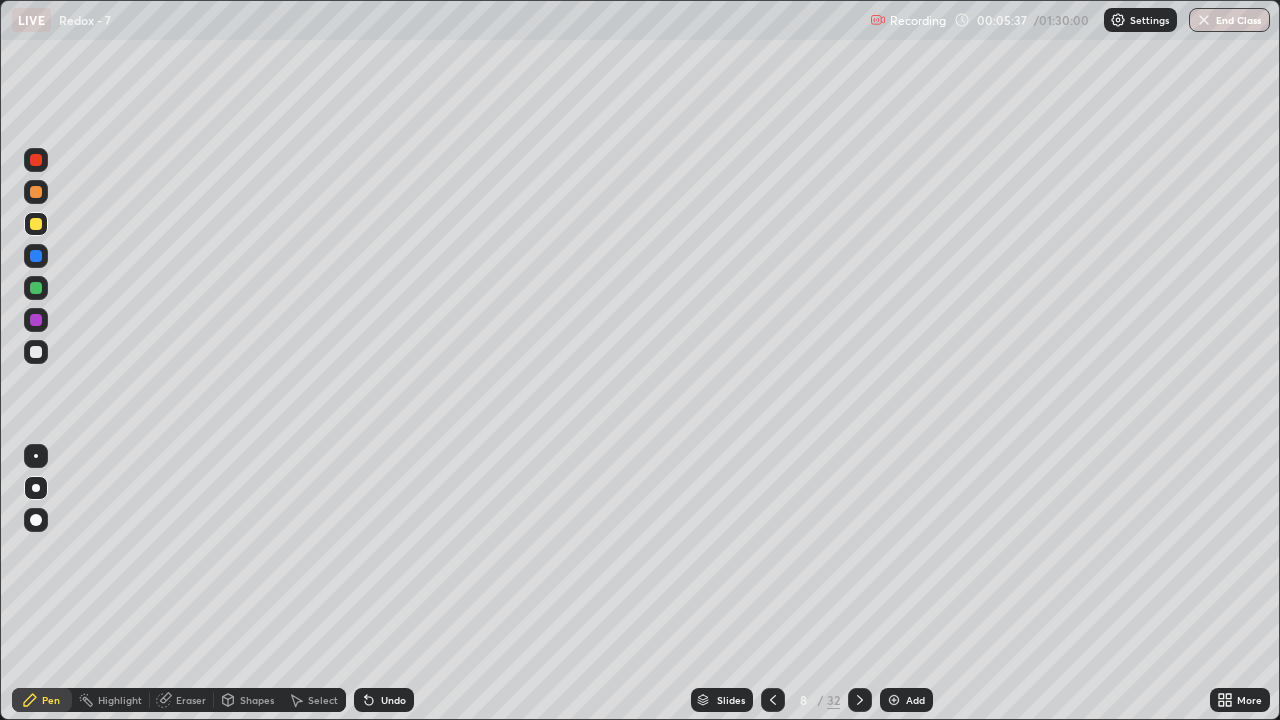 click on "Eraser" at bounding box center [191, 700] 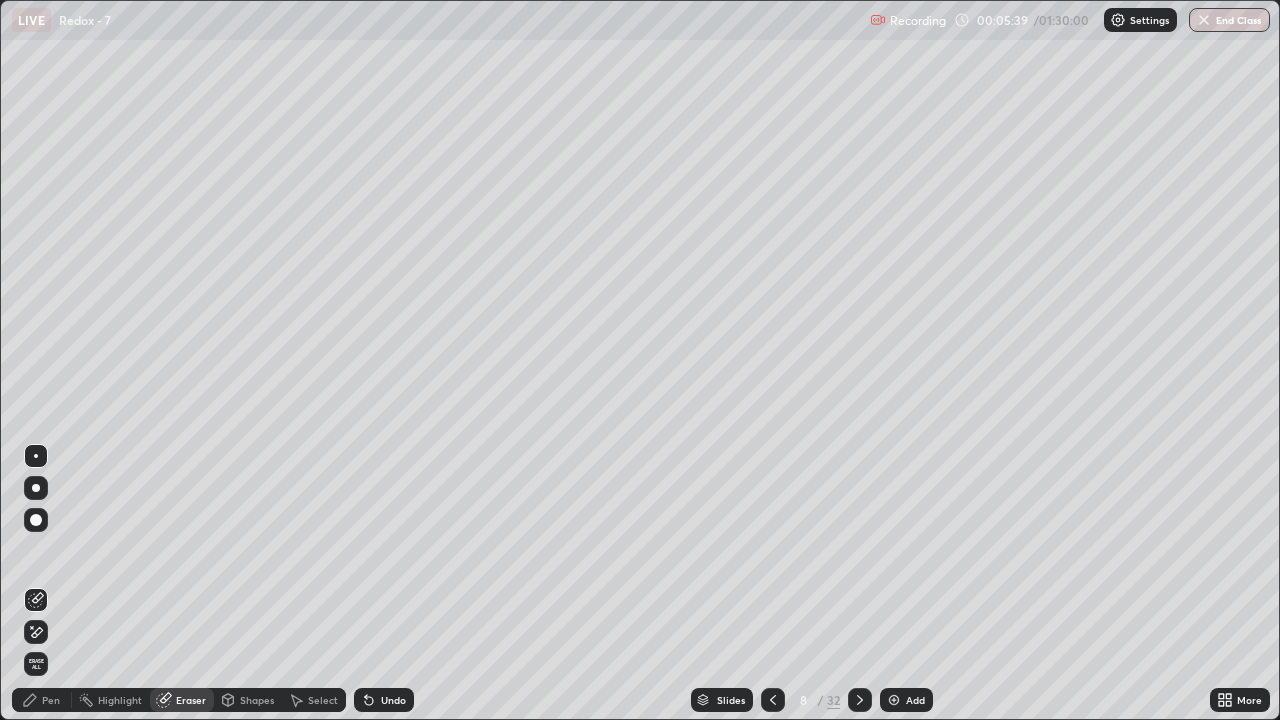 click on "Pen" at bounding box center (51, 700) 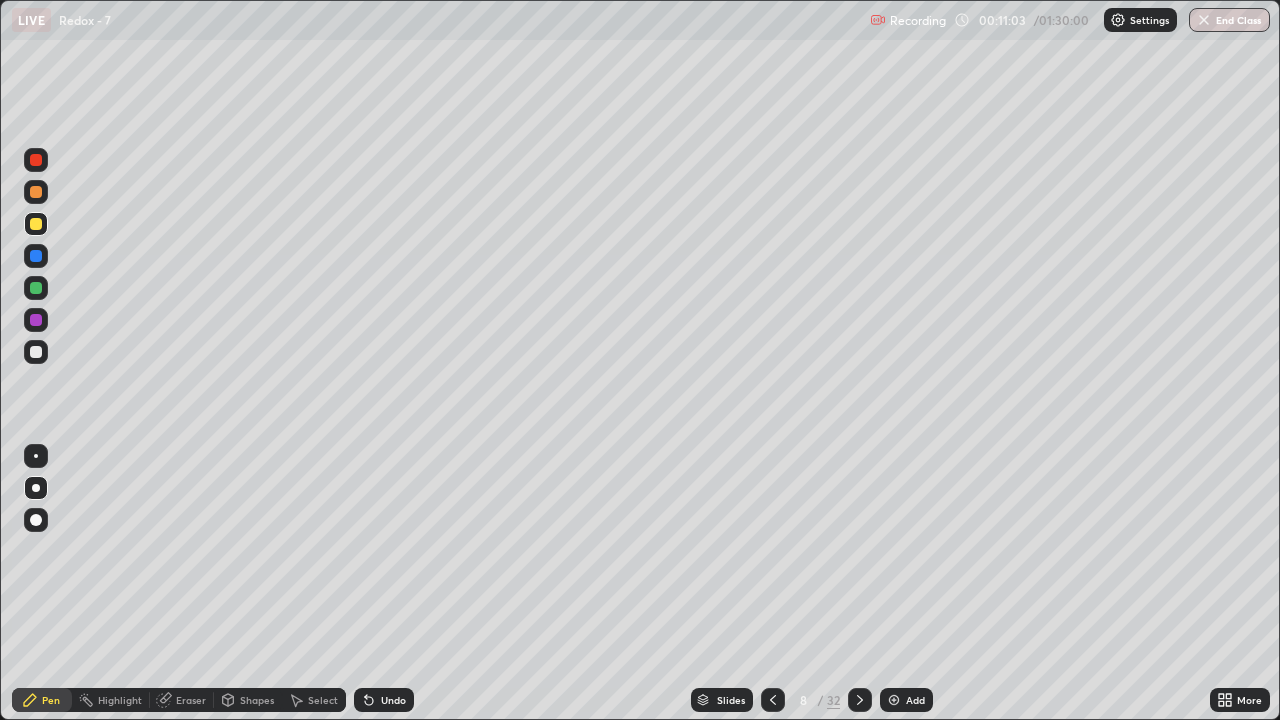 click 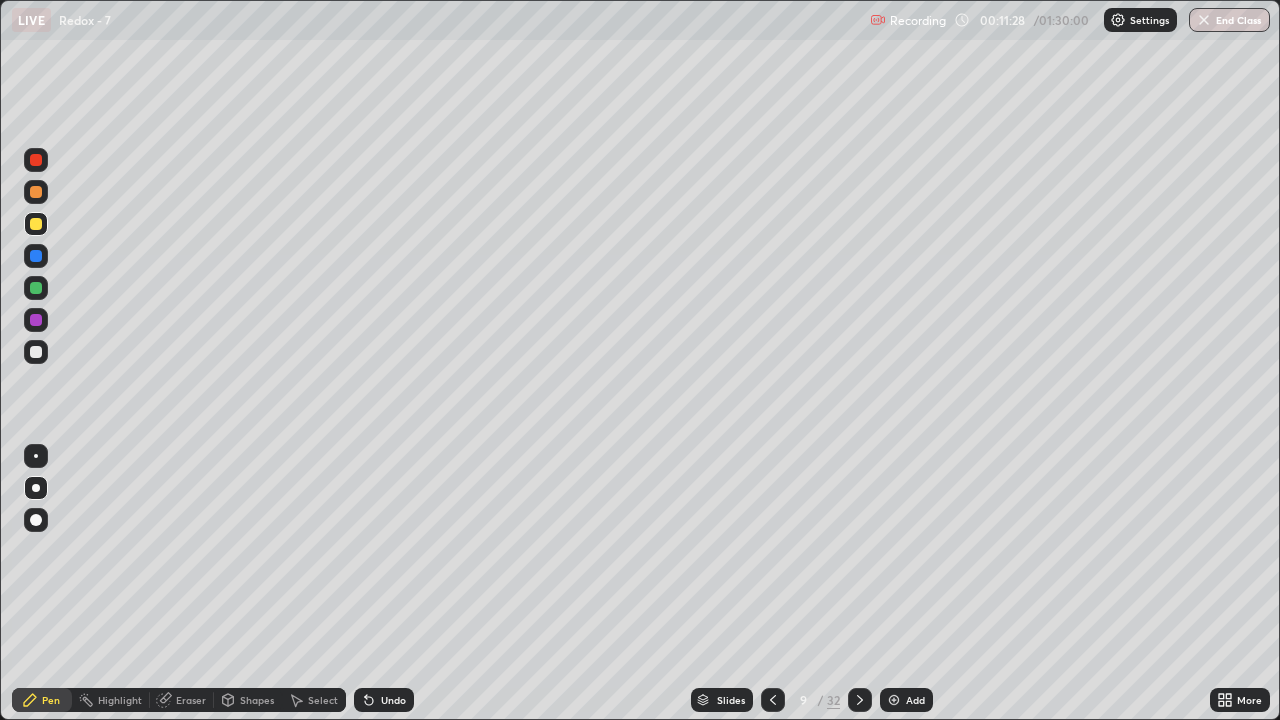 click on "Eraser" at bounding box center [191, 700] 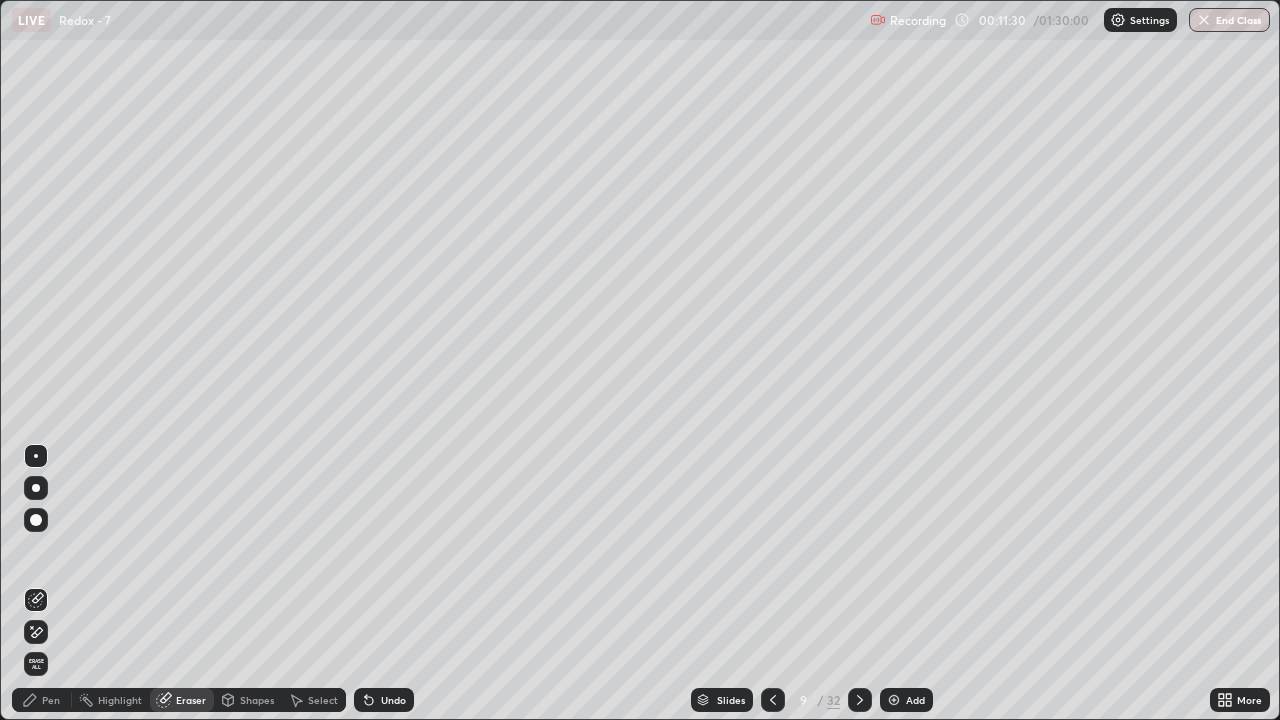 click on "Pen" at bounding box center (42, 700) 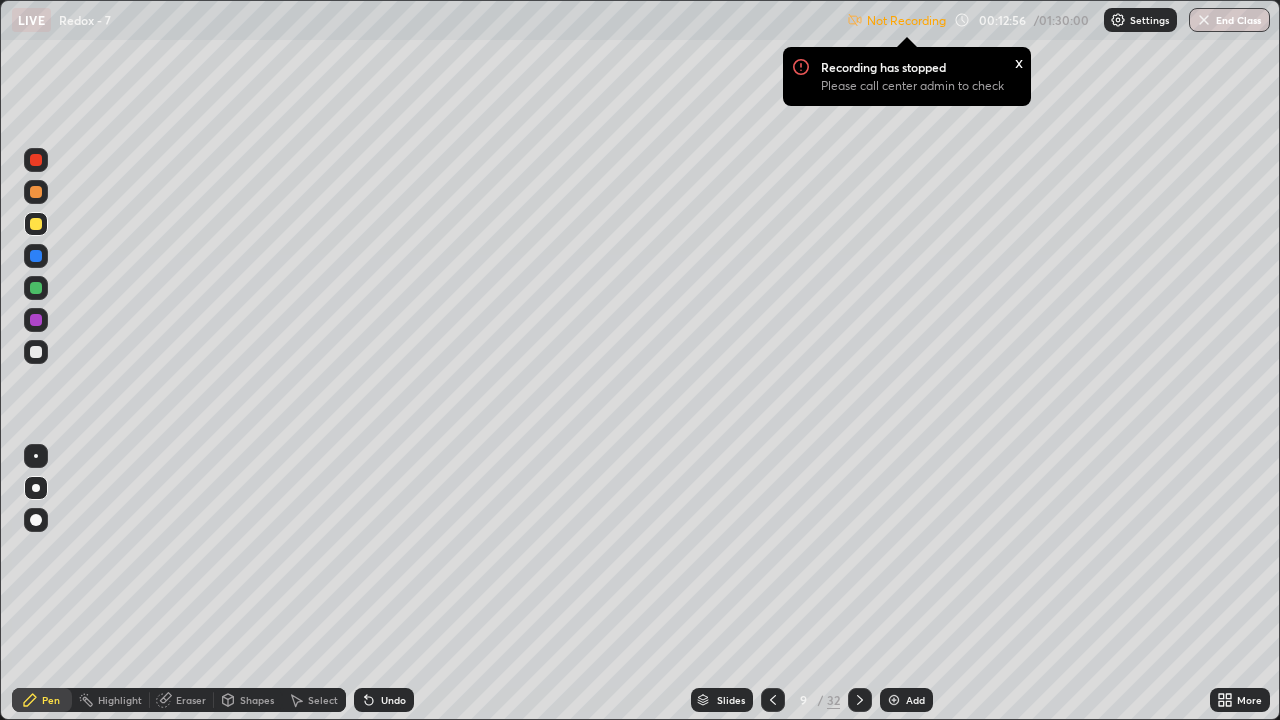 click on "Eraser" at bounding box center (191, 700) 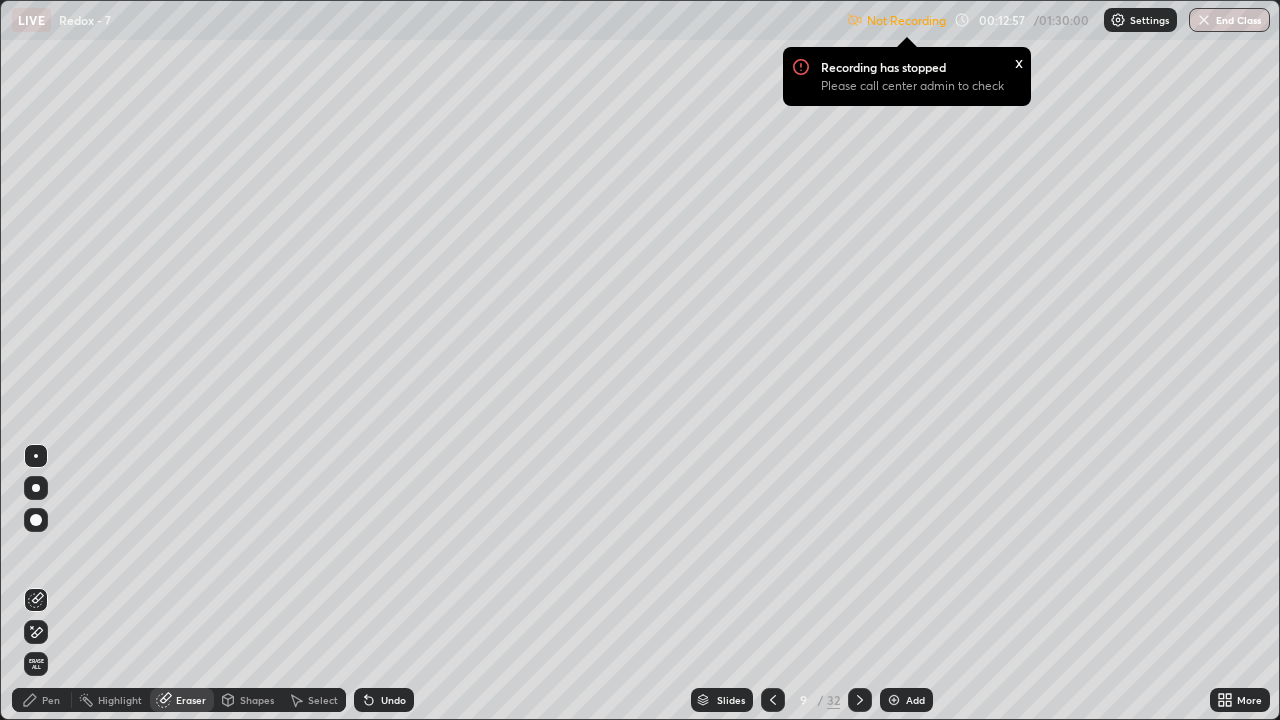 click on "Eraser" at bounding box center [191, 700] 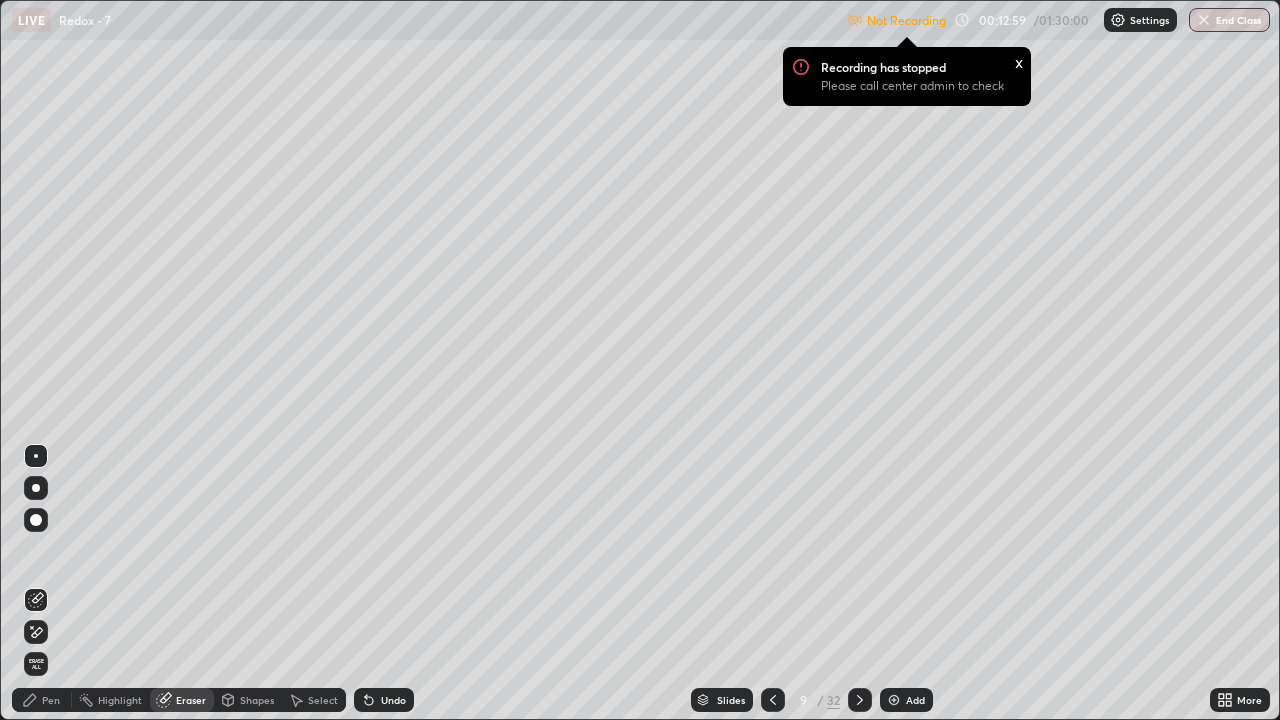 click on "Pen" at bounding box center [51, 700] 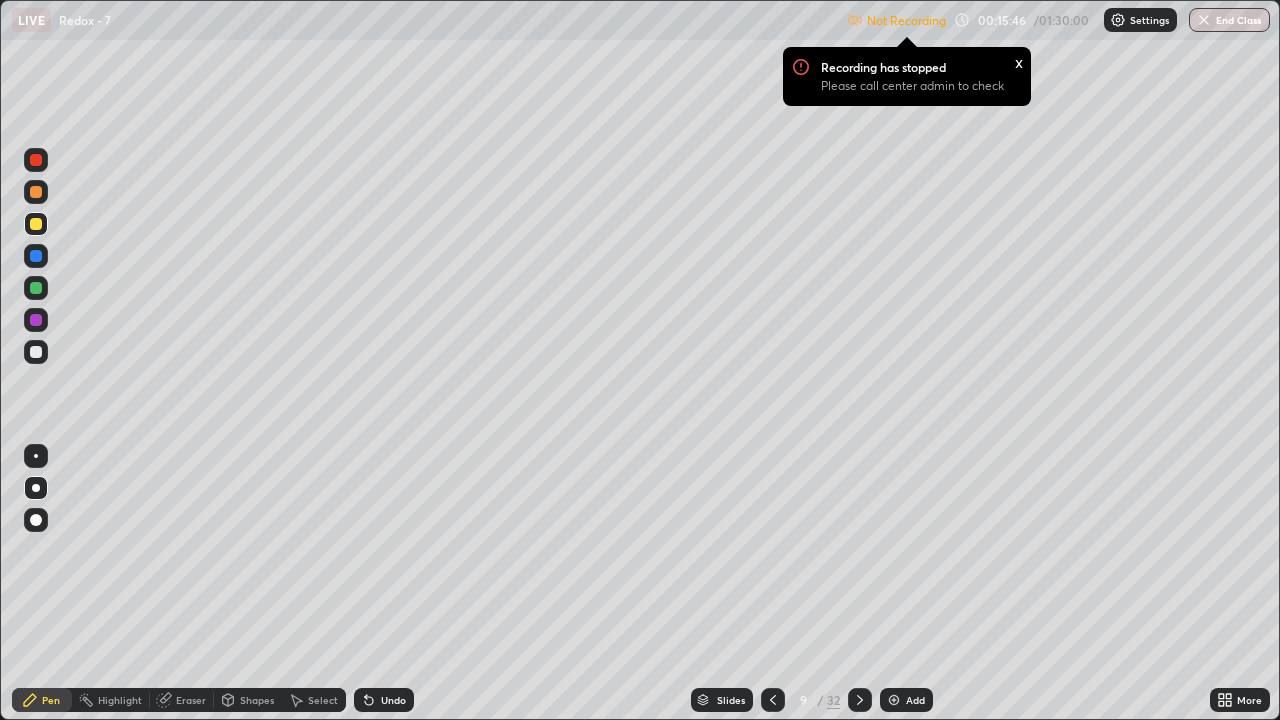 click on "Eraser" at bounding box center (191, 700) 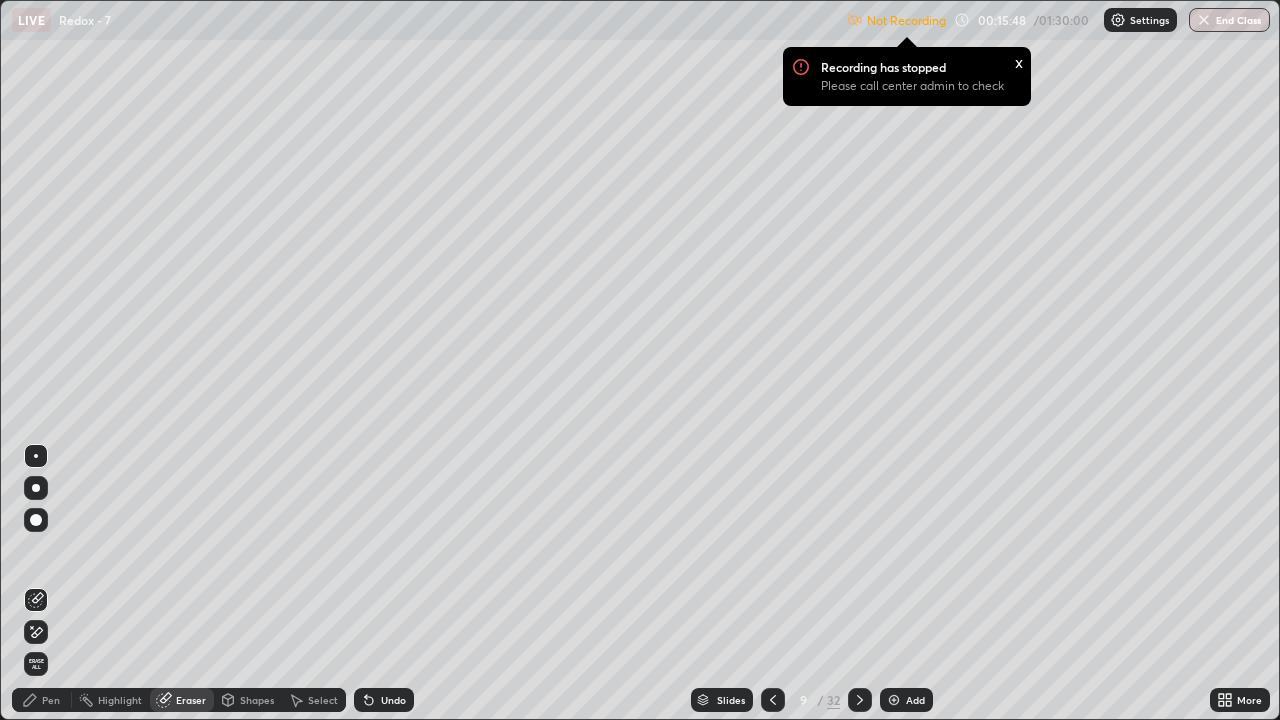 click on "Pen" at bounding box center (51, 700) 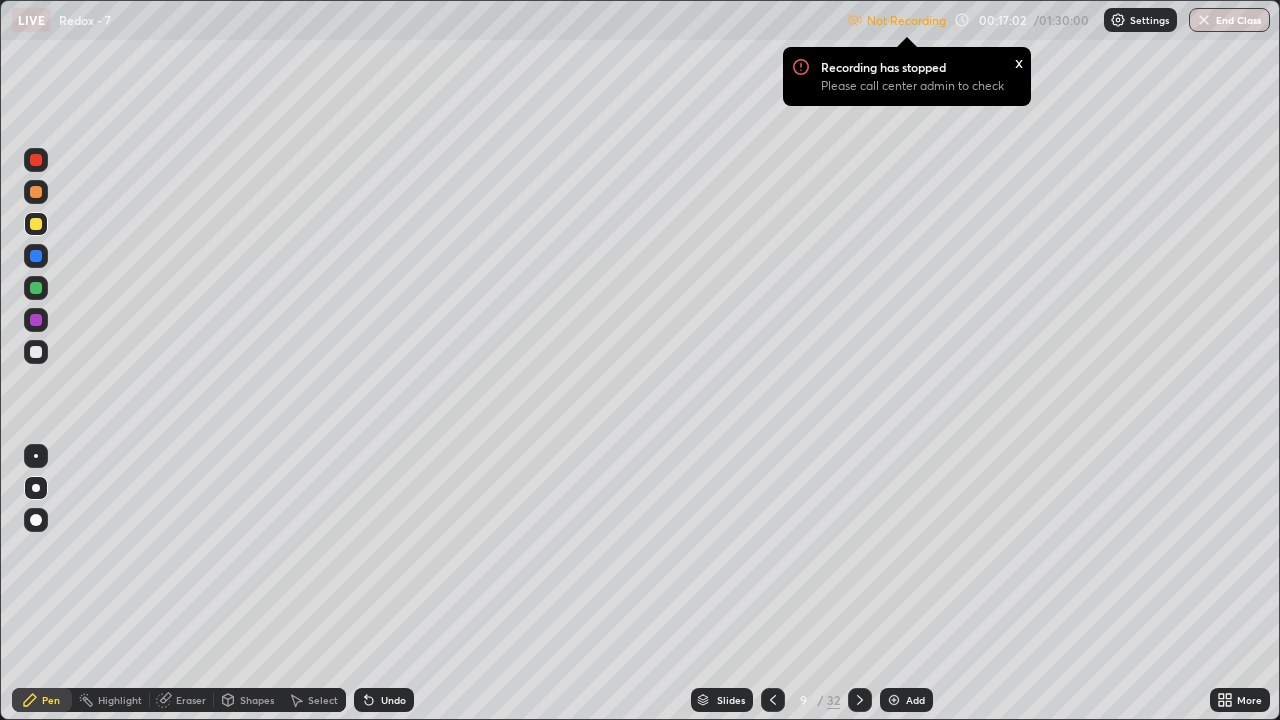 click 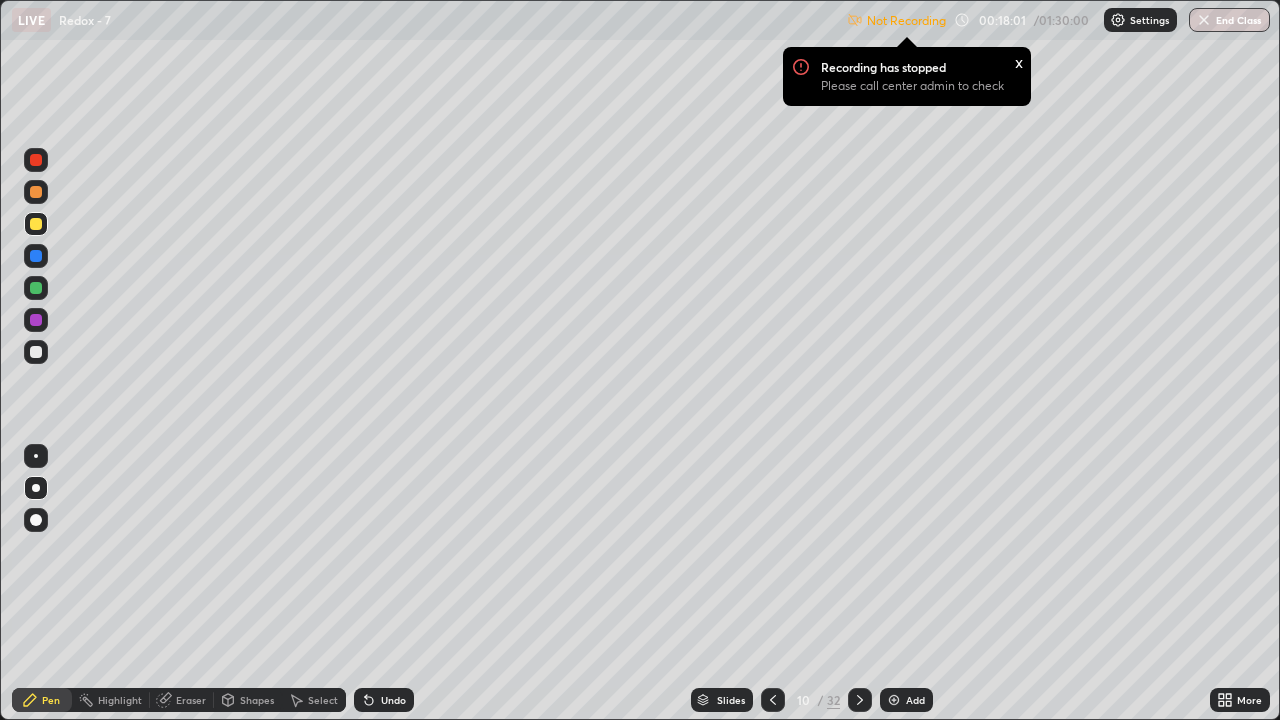 click on "Eraser" at bounding box center (191, 700) 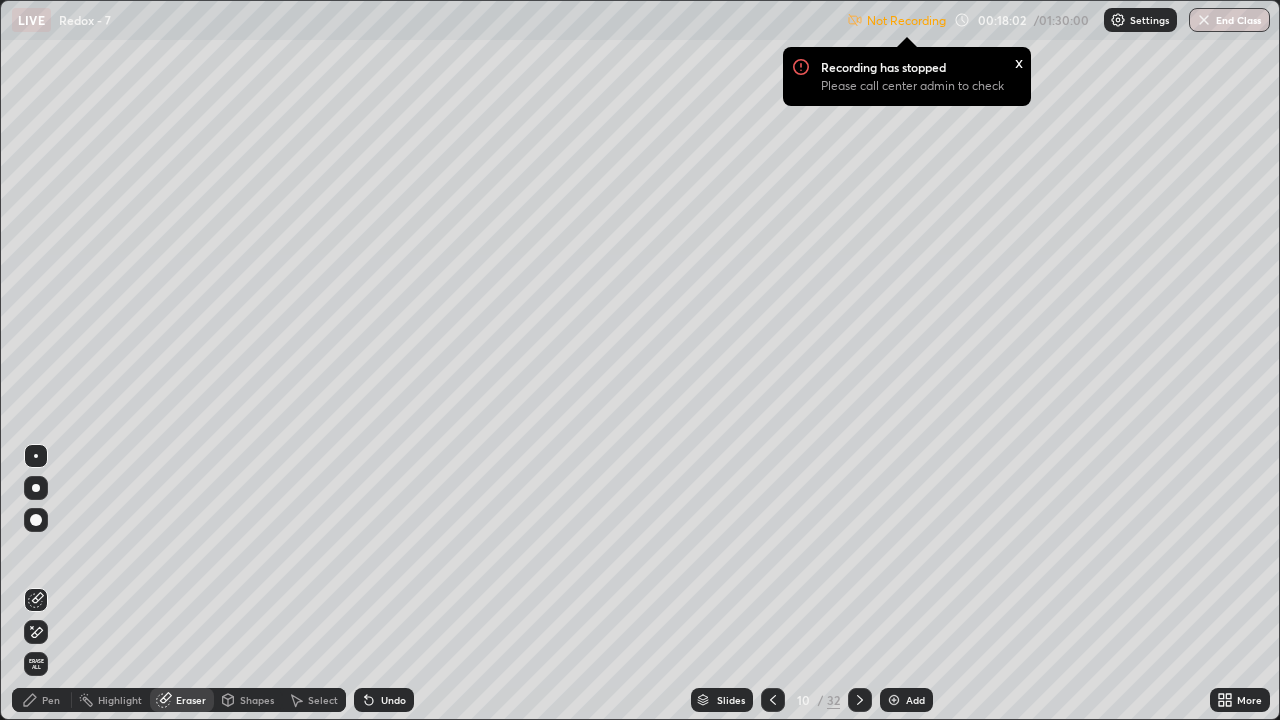 click on "Pen" at bounding box center (51, 700) 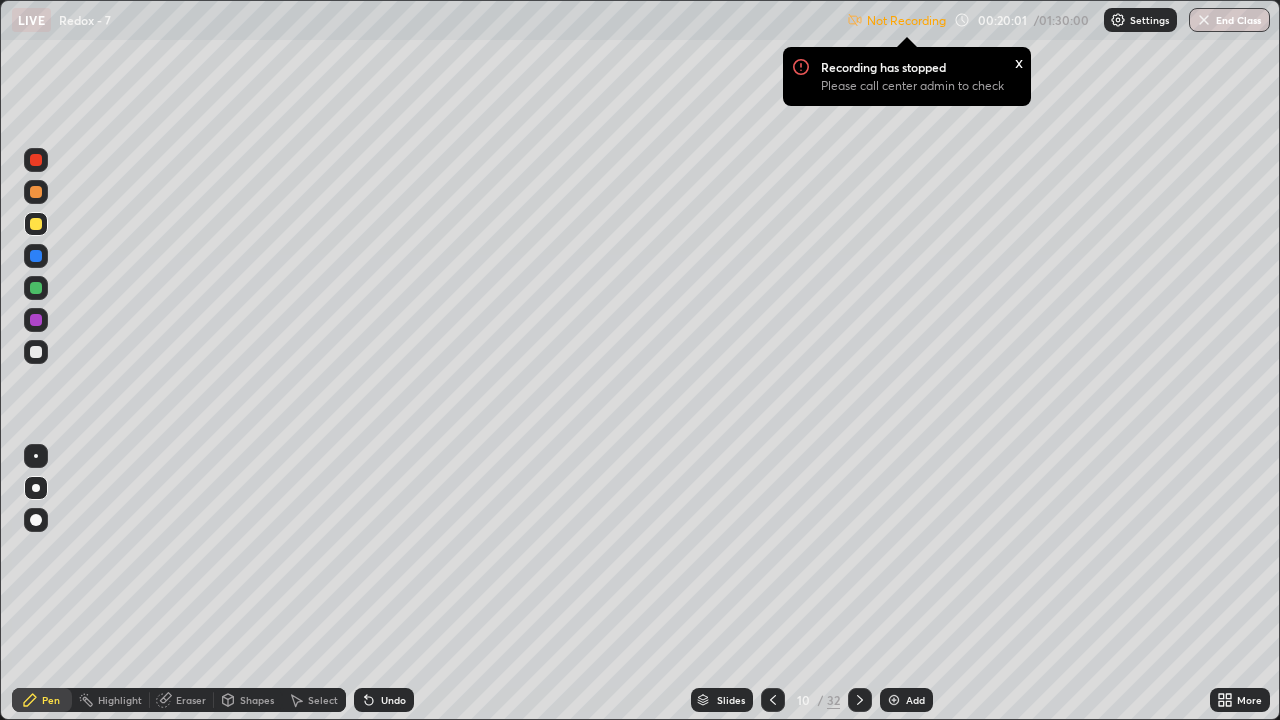 click 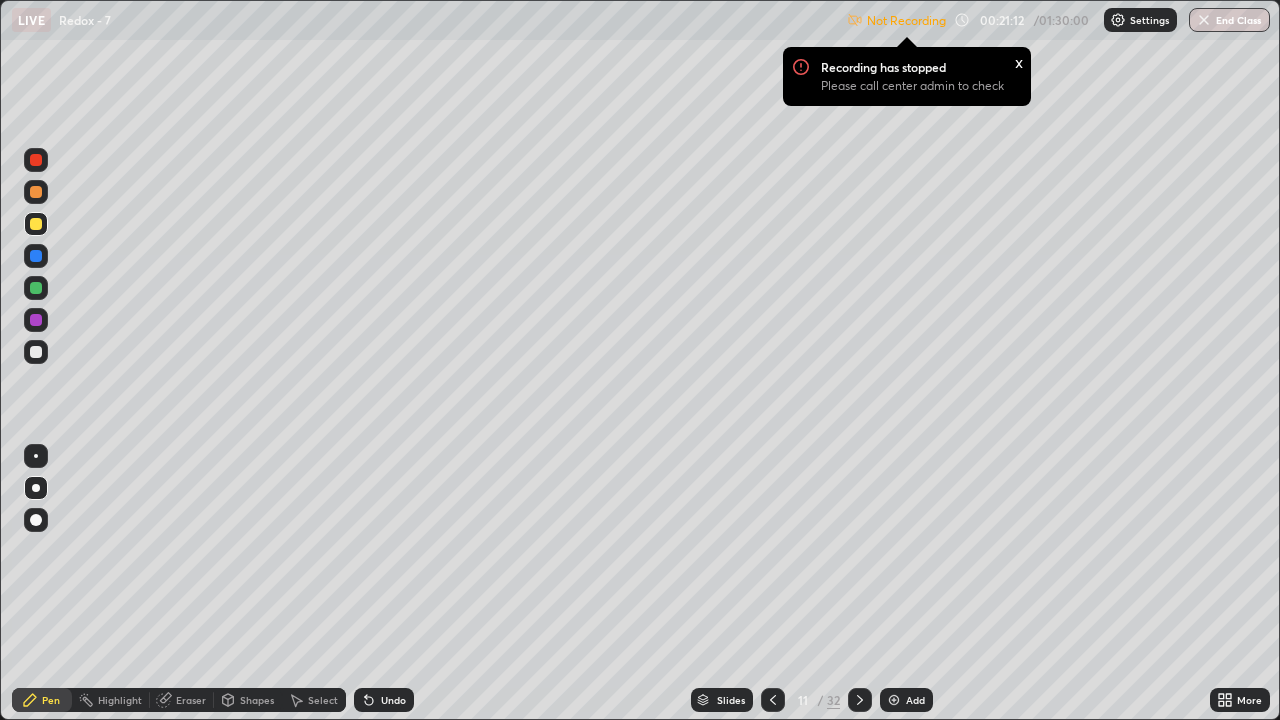 click 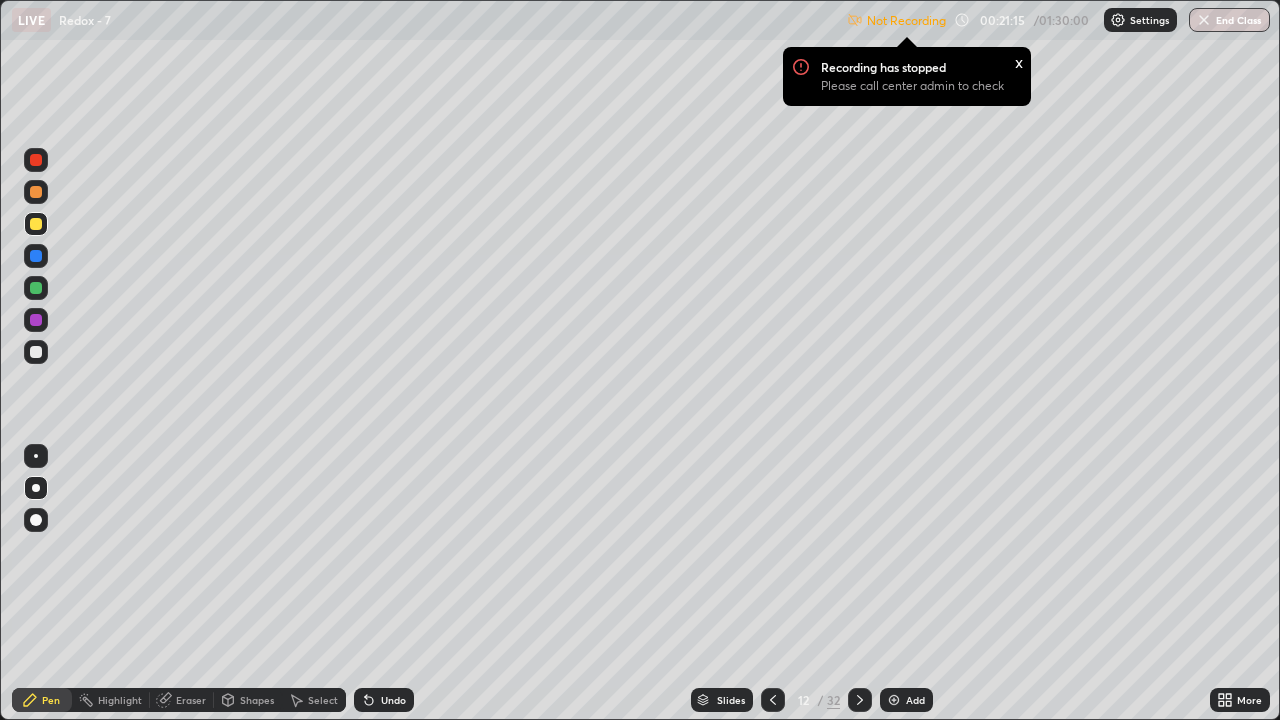 click 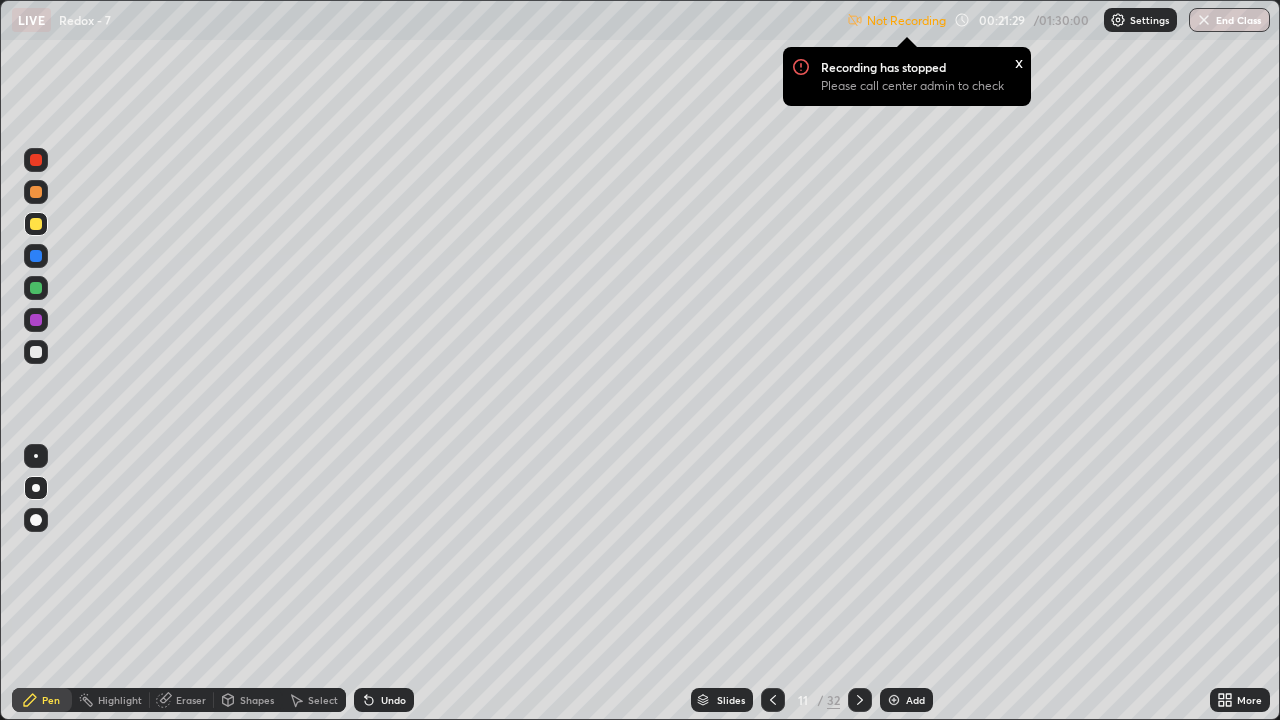 click 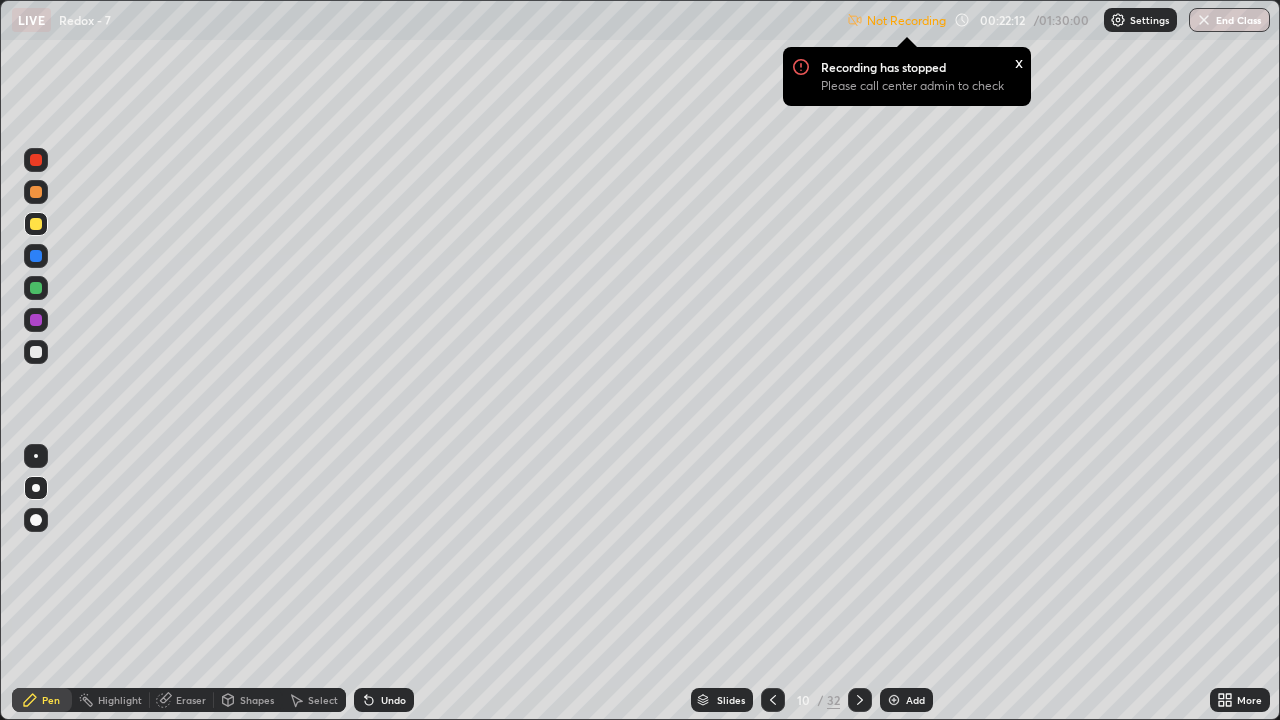 click on "x" at bounding box center (1019, 61) 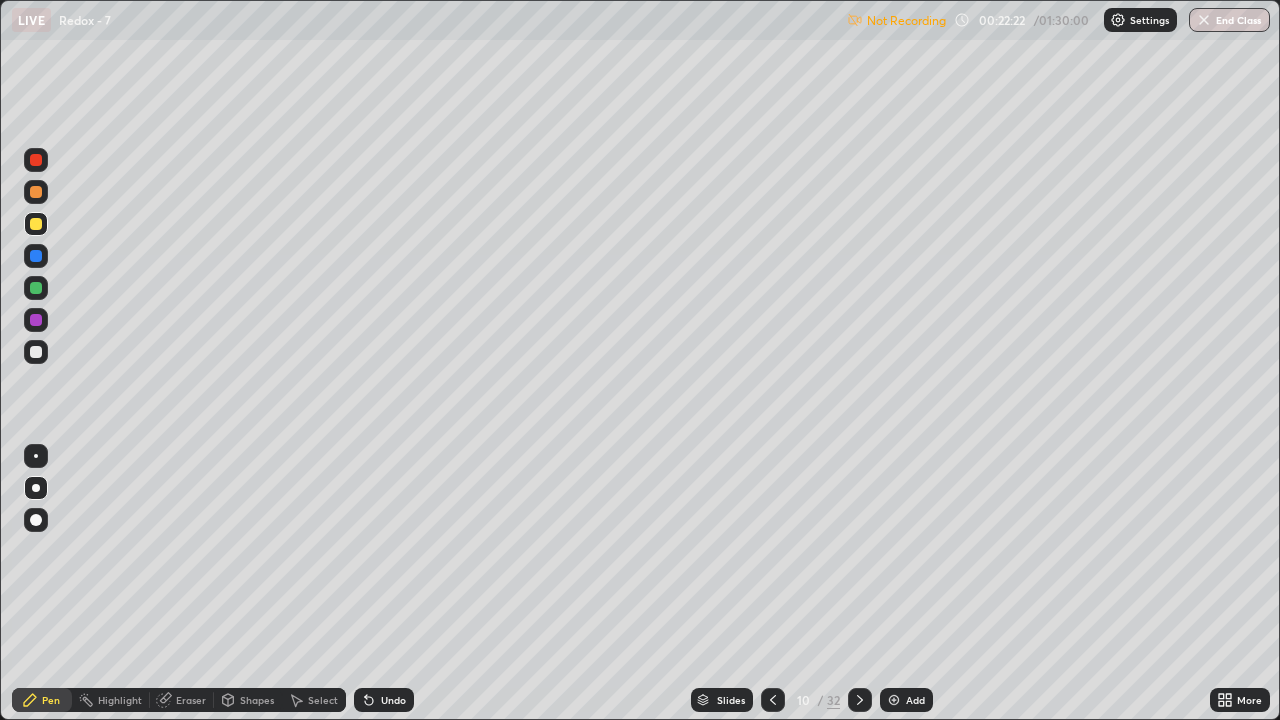 click 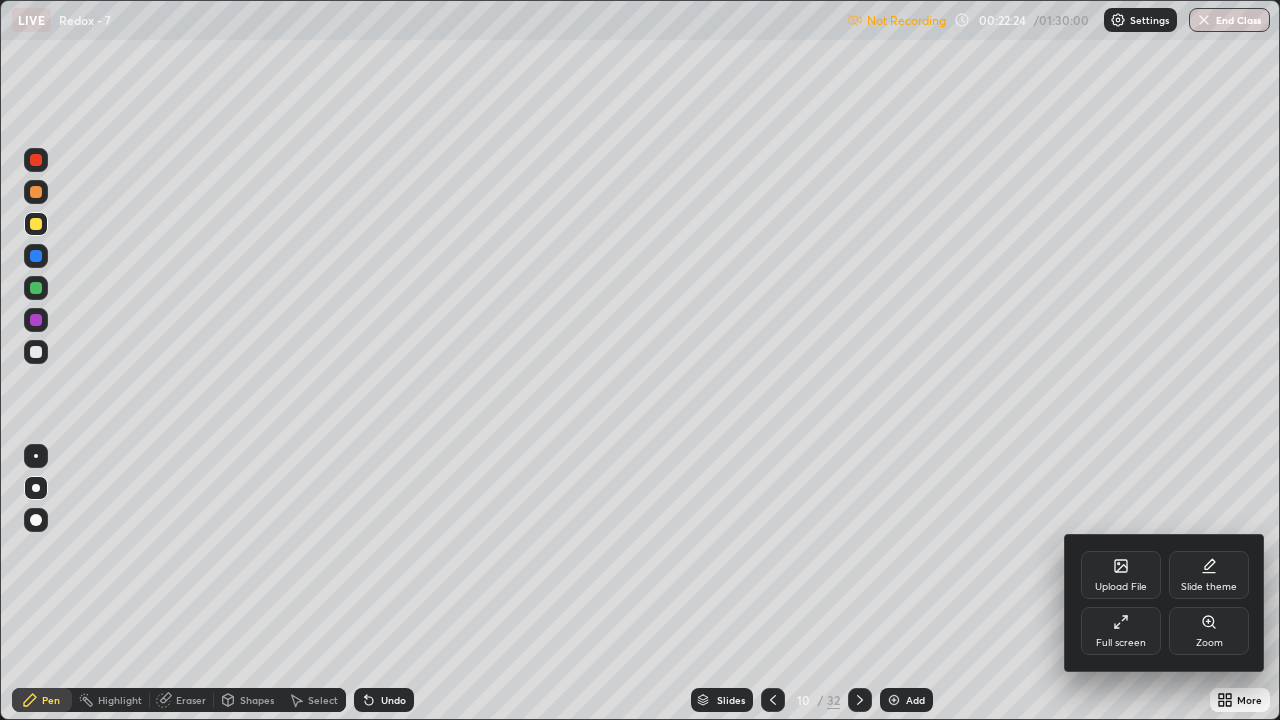 click at bounding box center [640, 360] 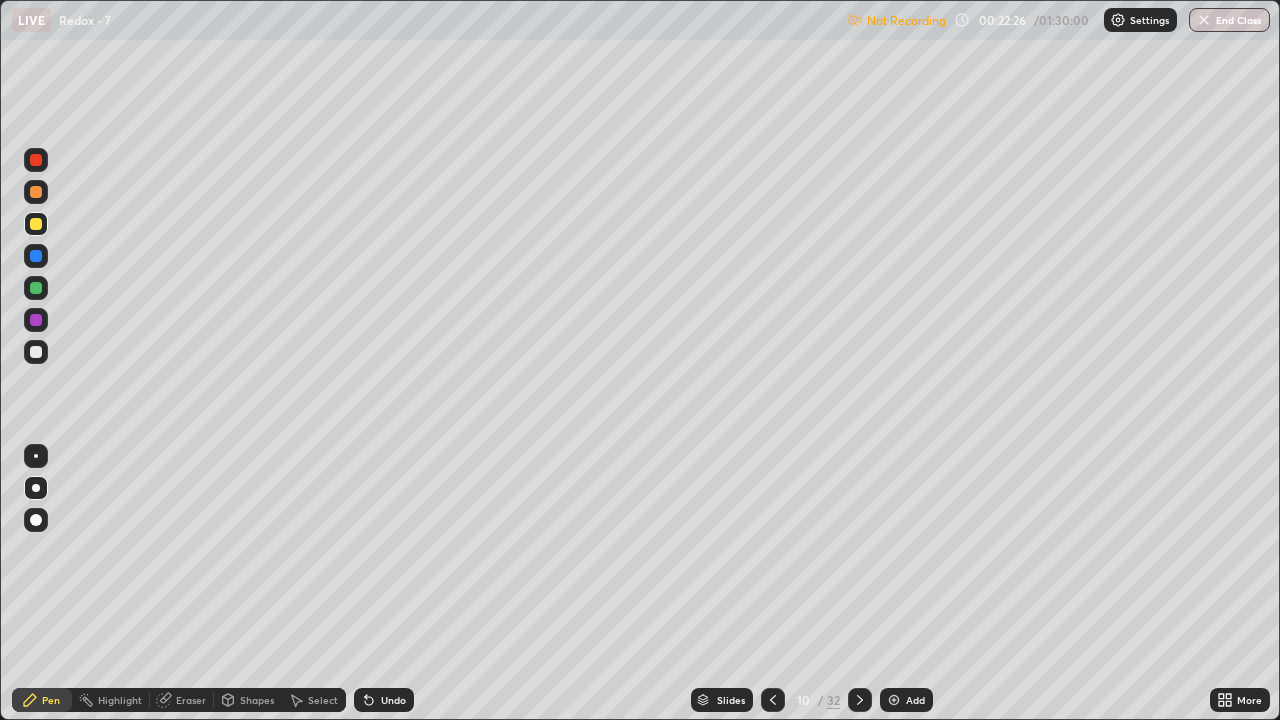 click 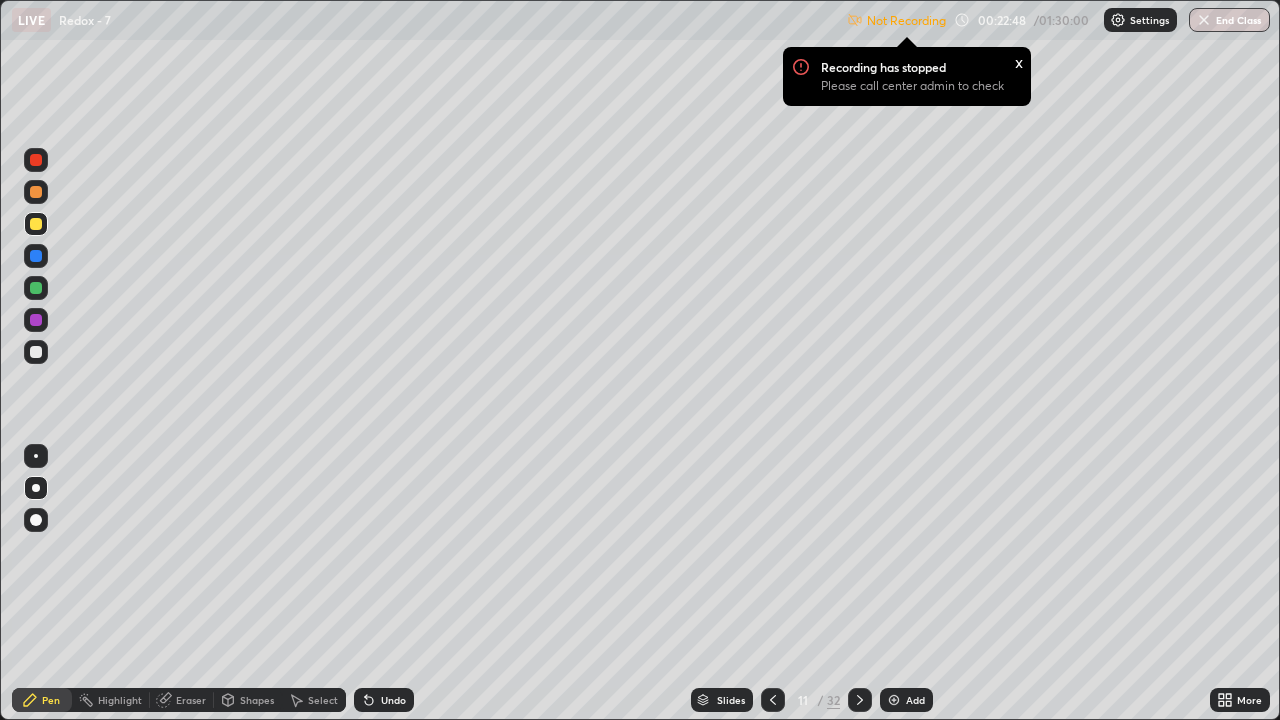click on "More" at bounding box center [1249, 700] 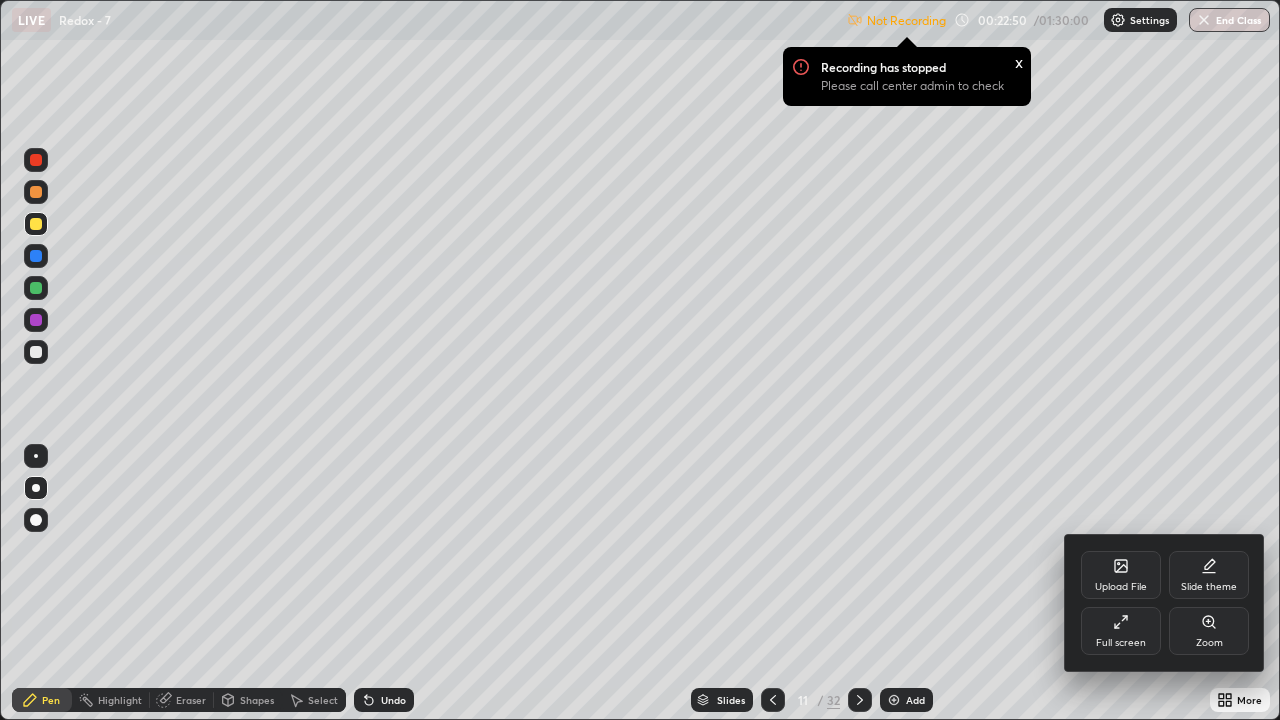 click on "Full screen" at bounding box center (1121, 643) 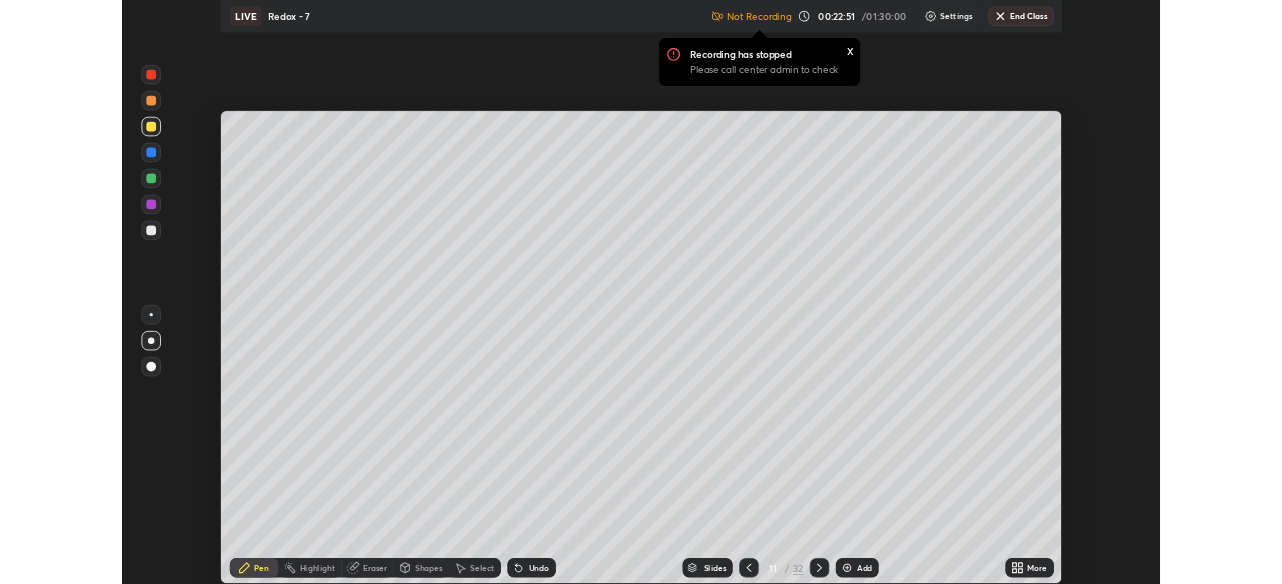 scroll, scrollTop: 99416, scrollLeft: 98718, axis: both 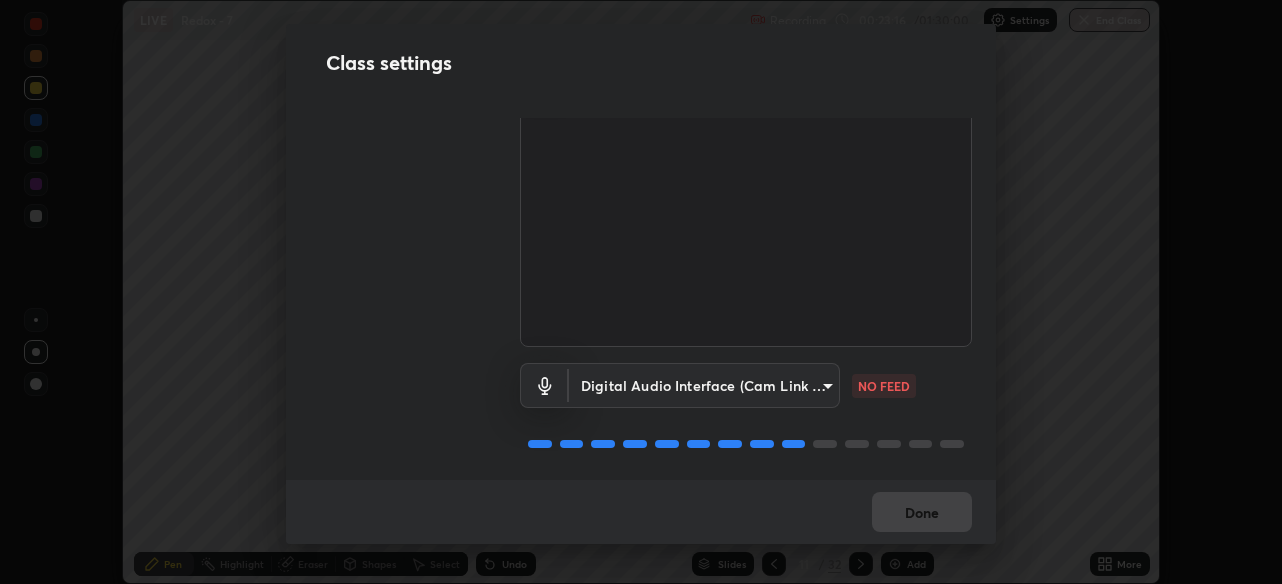 click on "Erase all LIVE Redox - 7 Recording 00:23:16 /  01:30:00 Settings End Class Setting up your live class Redox - 7 • L82 of Course On Chemistry for NEET Conquer 1 2026 [FIRST] [LAST] Pen Highlight Eraser Shapes Select Undo Slides 11 / 32 Add More No doubts shared Encourage your learners to ask a doubt for better clarity Report an issue Reason for reporting Buffering Chat not working Audio - Video sync issue Educator video quality low ​ Attach an image Report Class settings Audio & Video ​ NOT CONNECTED Digital Audio Interface (Cam Link 4K) [HASH] NO FEED Done" at bounding box center [641, 292] 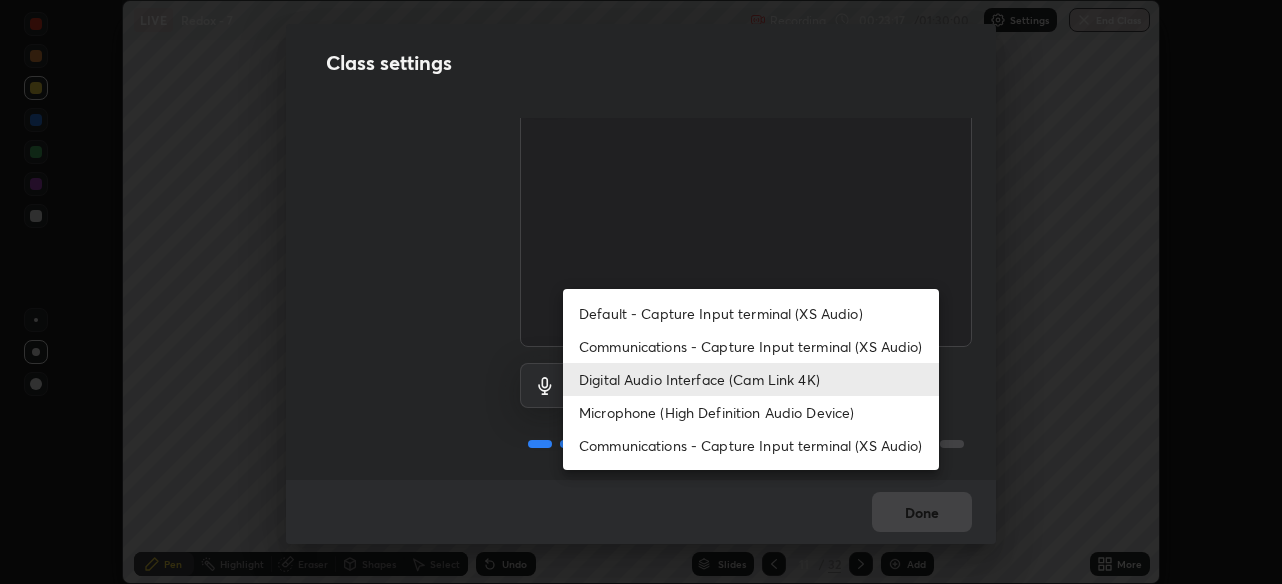 click on "Communications - Capture Input terminal (XS Audio)" at bounding box center (751, 346) 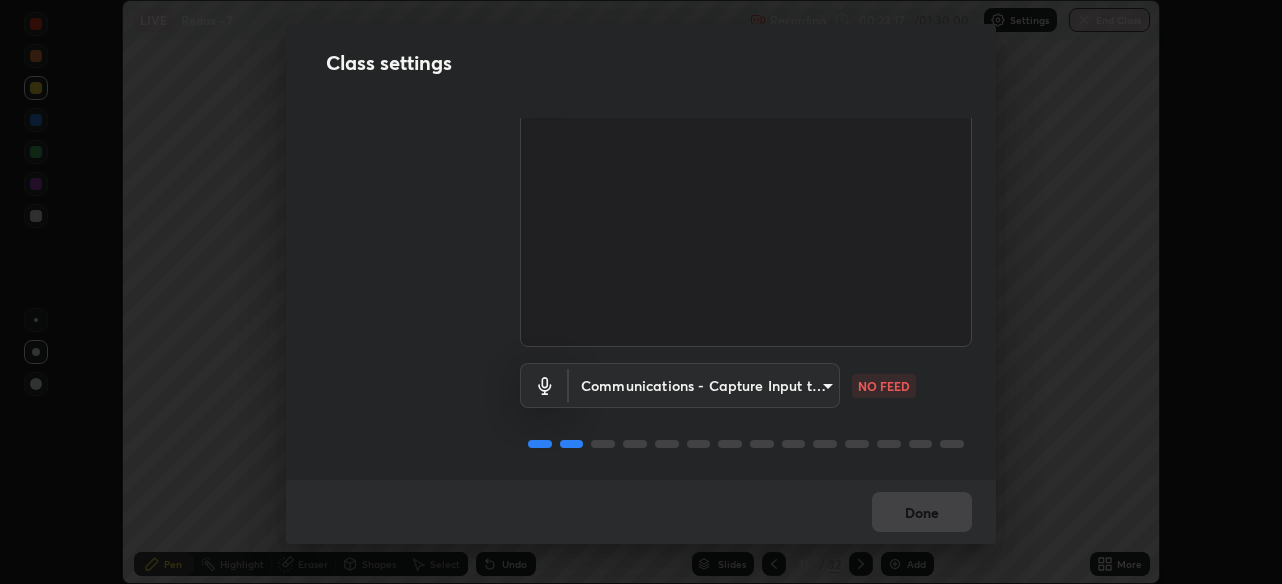 click on "Erase all LIVE Redox - 7 Recording 00:23:17 /  01:30:00 Settings End Class Setting up your live class Redox - 7 • L82 of Course On Chemistry for NEET Conquer 1 2026 [FIRST] [LAST] Pen Highlight Eraser Shapes Select Undo Slides 11 / 32 Add More No doubts shared Encourage your learners to ask a doubt for better clarity Report an issue Reason for reporting Buffering Chat not working Audio - Video sync issue Educator video quality low ​ Attach an image Report Class settings Audio & Video ​ NOT CONNECTED Communications - Capture Input terminal (XS Audio) communications NO FEED Done" at bounding box center (641, 292) 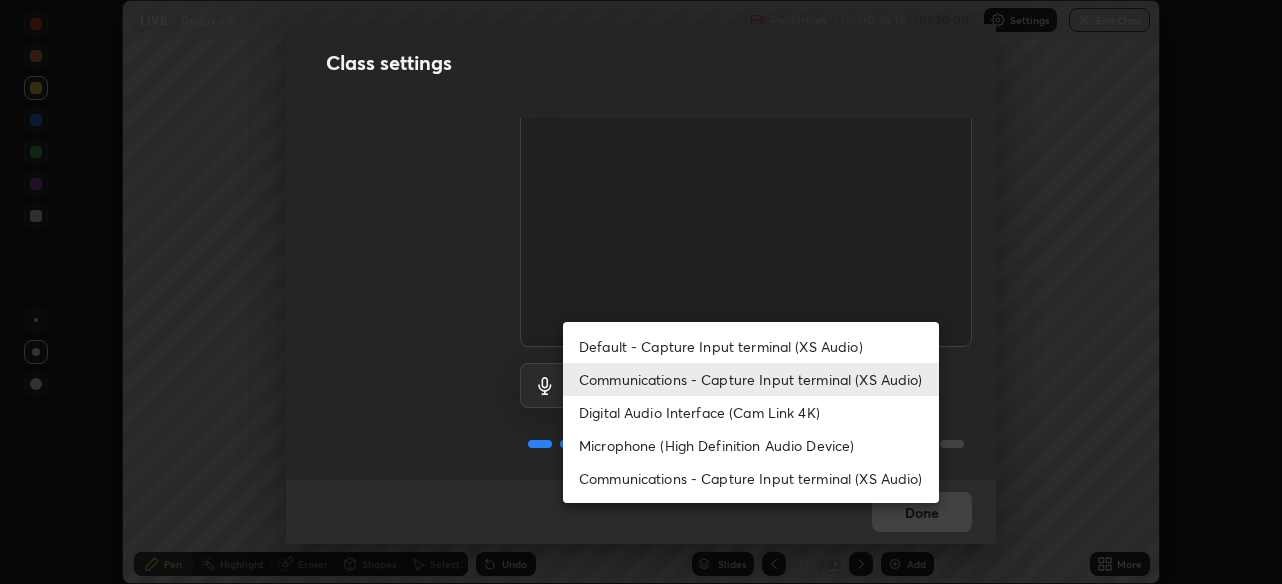click on "Digital Audio Interface (Cam Link 4K)" at bounding box center [751, 412] 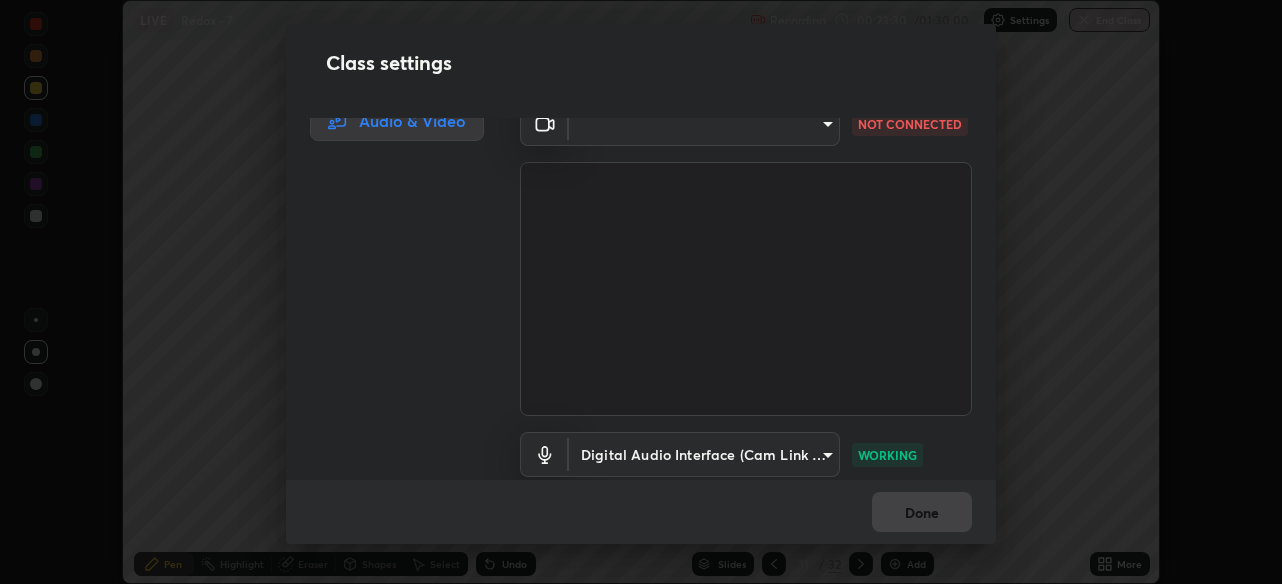 scroll, scrollTop: 0, scrollLeft: 0, axis: both 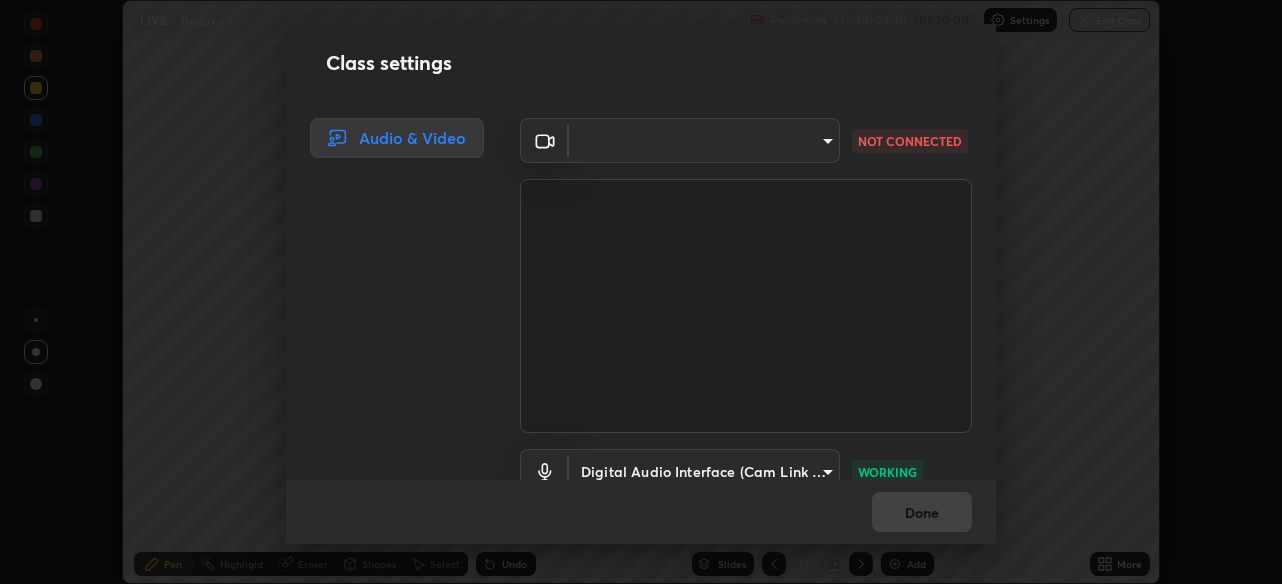 click on "Erase all LIVE Redox - 7 Recording 00:23:30 /  01:30:00 Settings End Class Setting up your live class Redox - 7 • L82 of Course On Chemistry for NEET Conquer 1 2026 [FIRST] [LAST] Pen Highlight Eraser Shapes Select Undo Slides 11 / 32 Add More No doubts shared Encourage your learners to ask a doubt for better clarity Report an issue Reason for reporting Buffering Chat not working Audio - Video sync issue Educator video quality low ​ Attach an image Report Class settings Audio & Video ​ NOT CONNECTED Digital Audio Interface (Cam Link 4K) [HASH]" at bounding box center (641, 292) 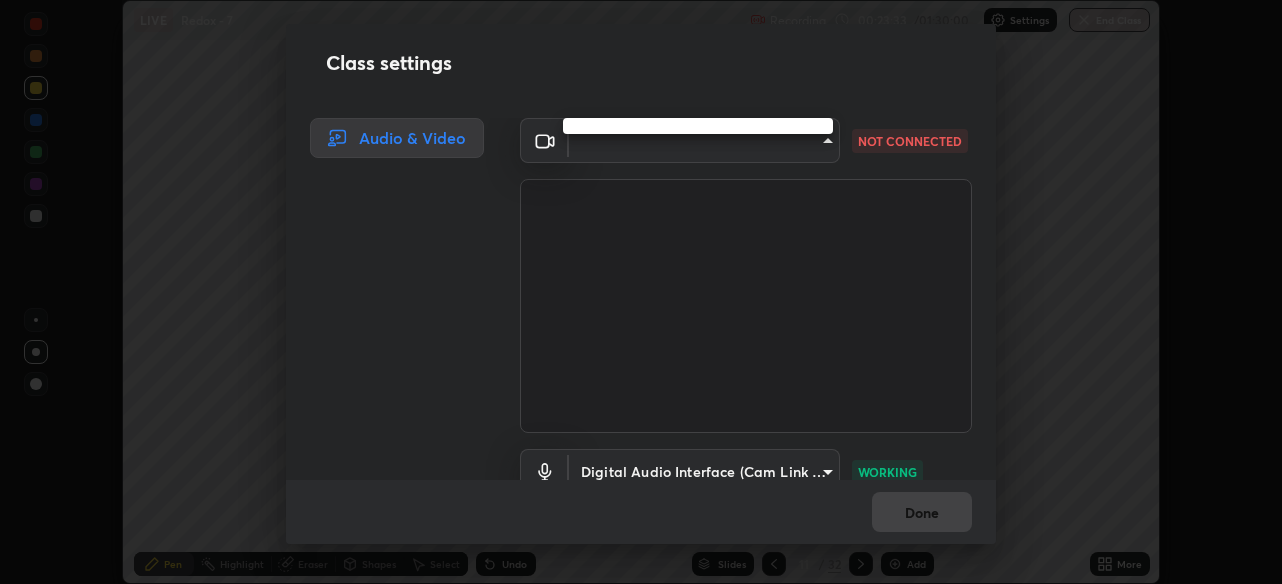 click at bounding box center [641, 292] 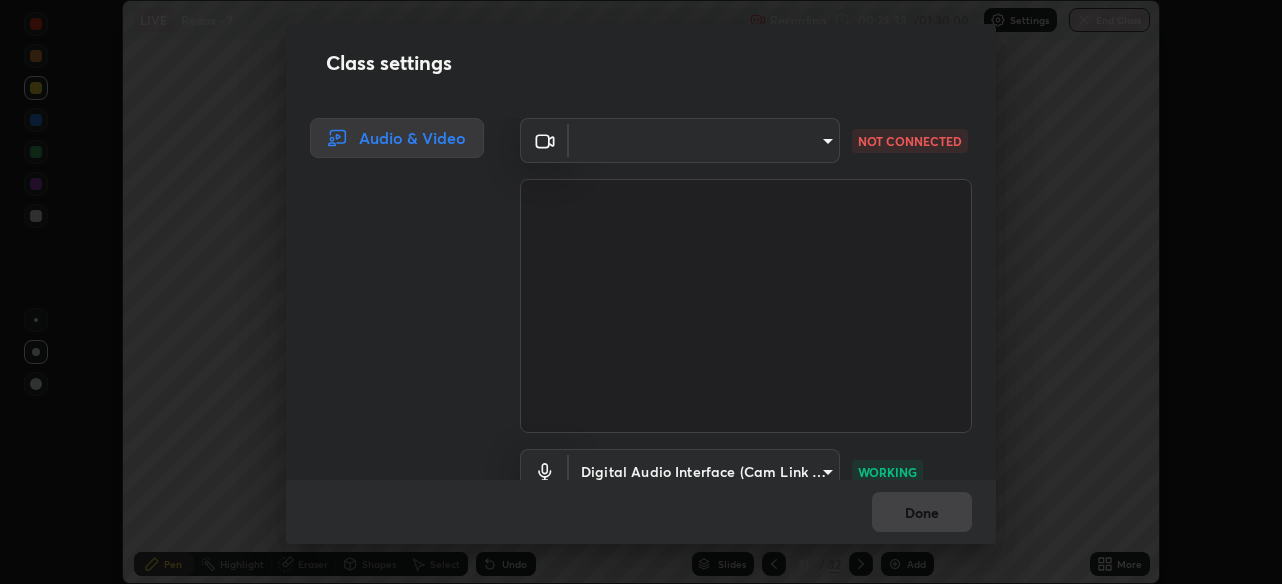 click on "Erase all LIVE Redox - 7 Recording 00:23:33 /  01:30:00 Settings End Class Setting up your live class Redox - 7 • L82 of Course On Chemistry for NEET Conquer 1 2026 [FIRST] [LAST] Pen Highlight Eraser Shapes Select Undo Slides 11 / 32 Add More No doubts shared Encourage your learners to ask a doubt for better clarity Report an issue Reason for reporting Buffering Chat not working Audio - Video sync issue Educator video quality low ​ Attach an image Report Class settings Audio & Video ​ NOT CONNECTED Digital Audio Interface (Cam Link 4K) [HASH] WORKING Done" at bounding box center [641, 292] 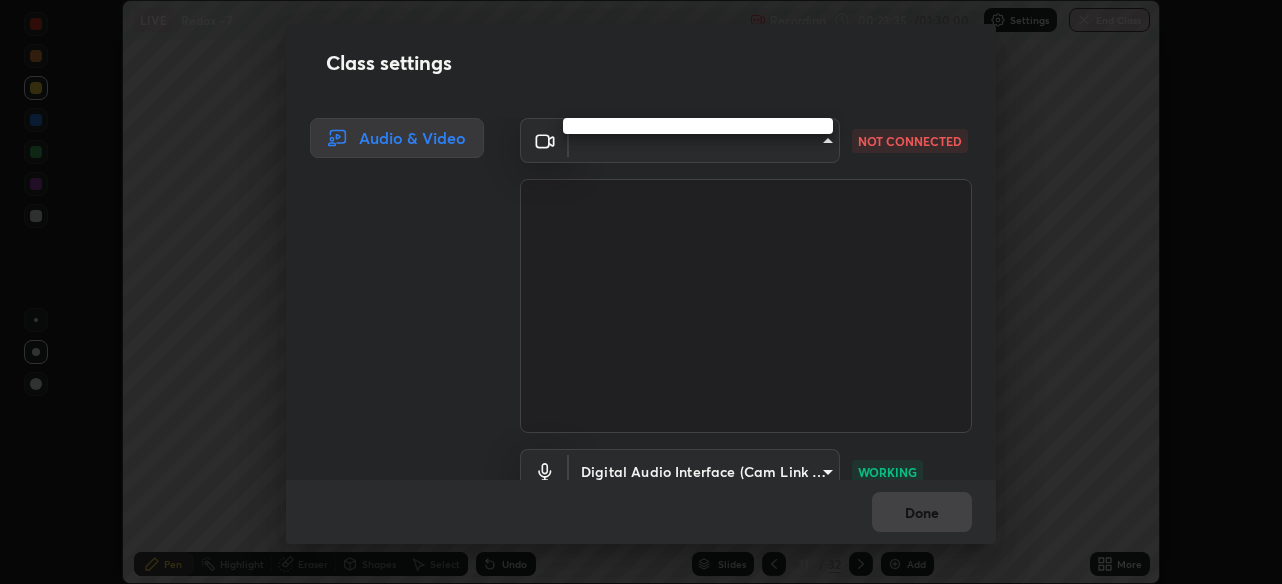 click at bounding box center (641, 292) 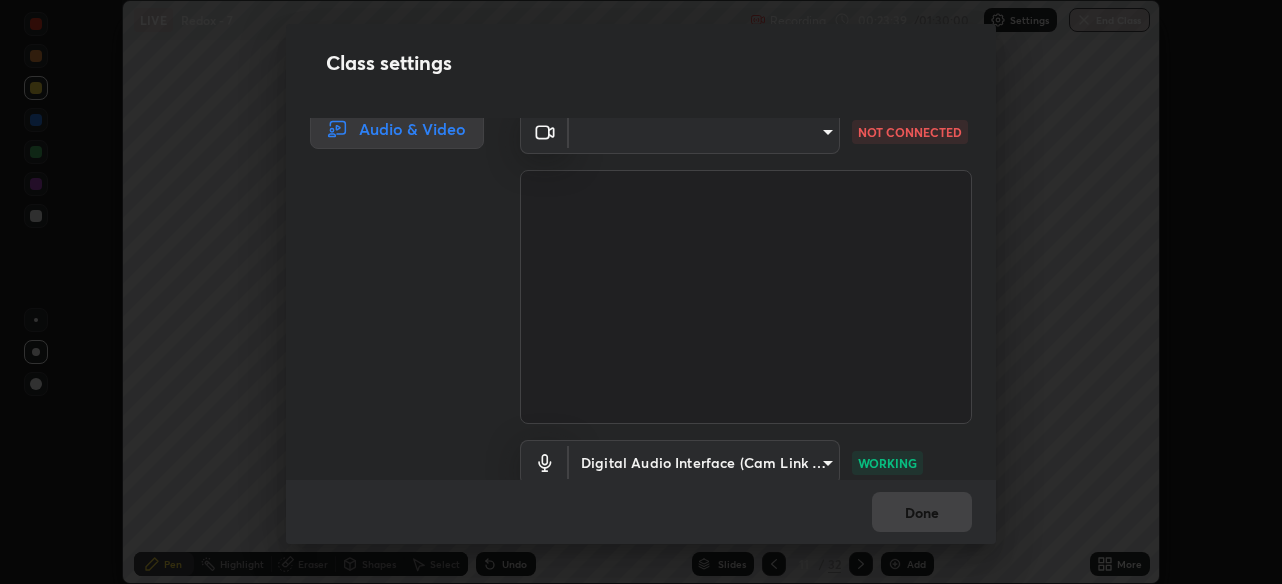 scroll, scrollTop: 0, scrollLeft: 0, axis: both 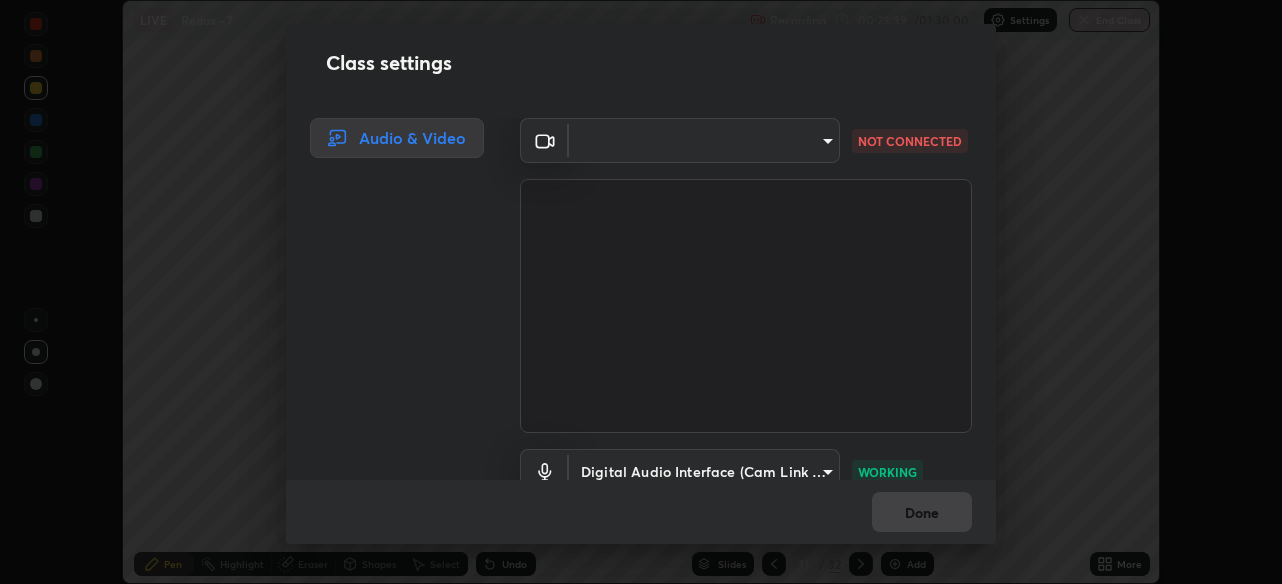 click on "Erase all LIVE Redox - 7 Recording 00:23:39 /  01:30:00 Settings End Class Setting up your live class Redox - 7 • L82 of Course On Chemistry for NEET Conquer 1 2026 Kuldeep Kumar Pandey Pen Highlight Eraser Shapes Select Undo Slides 11 / 32 Add More No doubts shared Encourage your learners to ask a doubt for better clarity Report an issue Reason for reporting Buffering Chat not working Audio - Video sync issue Educator video quality low ​ Attach an image Report Class settings Audio & Video ​ NOT CONNECTED Digital Audio Interface (Cam Link 4K) f41bdf31f9cee4d3a2e2d73385c93911221b57b7c020636f80d5b143a78dd37a WORKING Done" at bounding box center [641, 292] 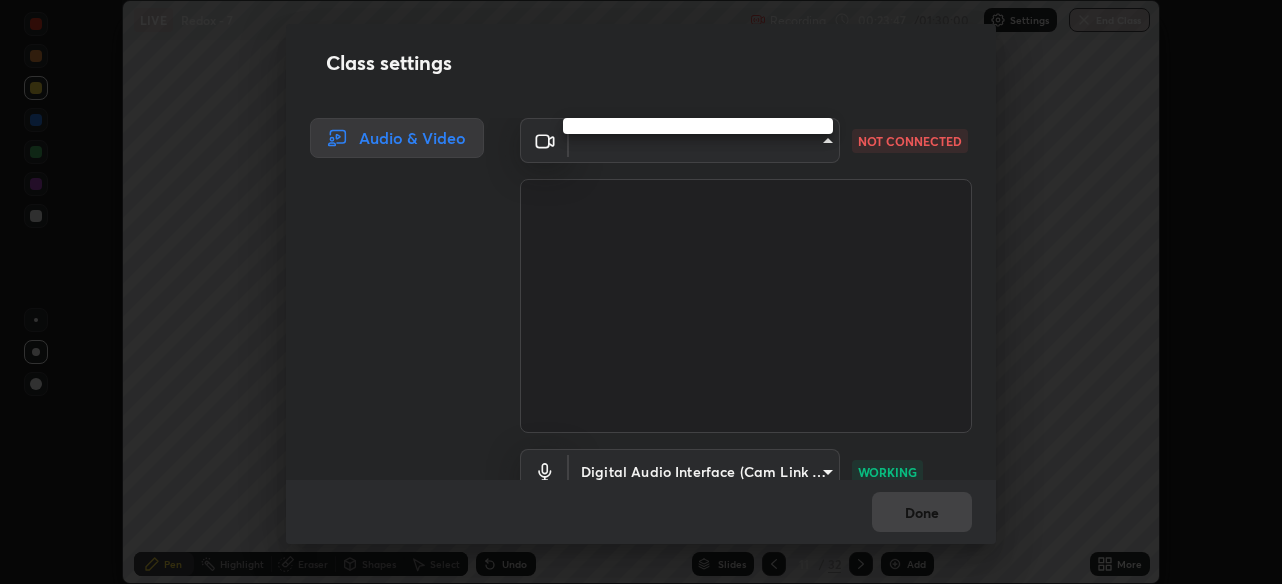 click at bounding box center [641, 292] 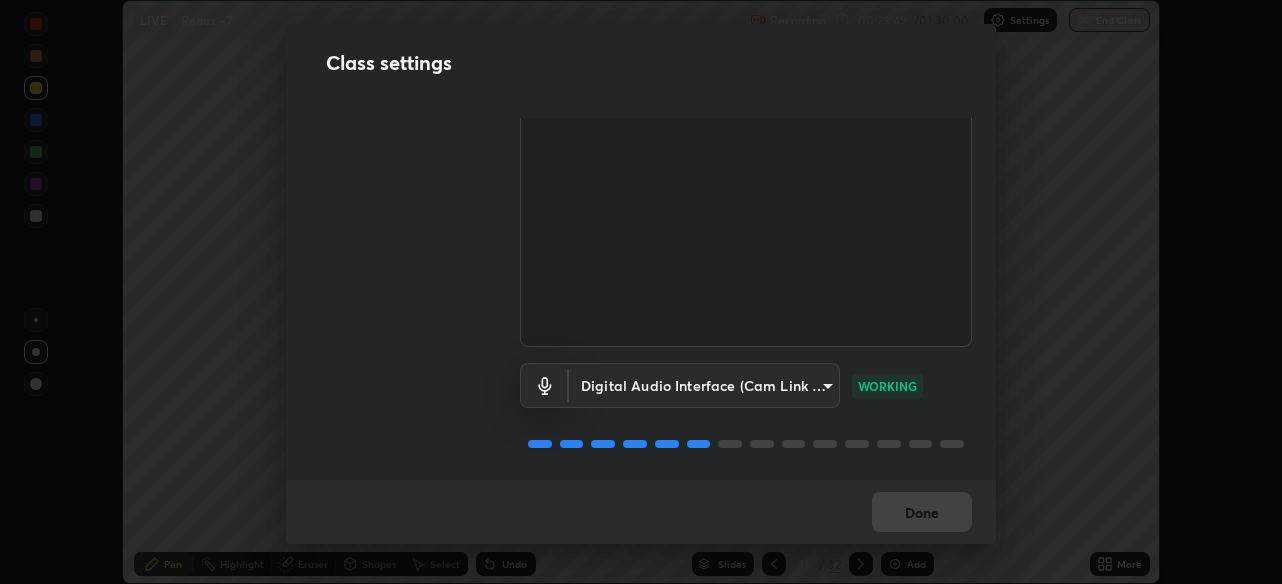 scroll, scrollTop: 0, scrollLeft: 0, axis: both 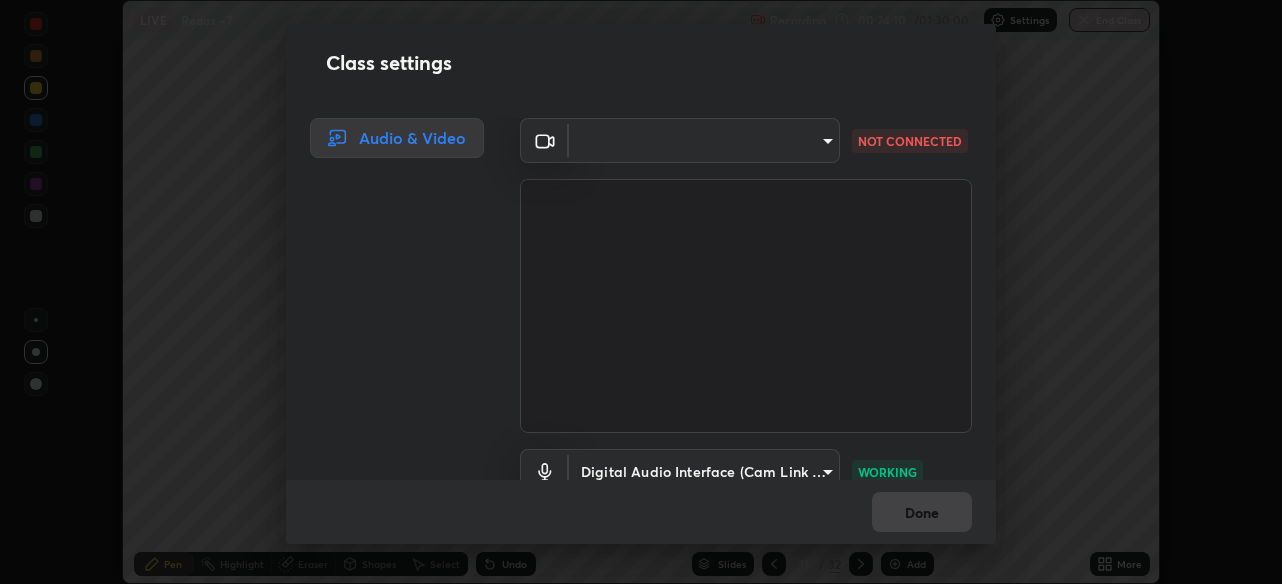 click on "Erase all LIVE Redox - 7 Recording 00:24:10 /  01:30:00 Settings End Class Setting up your live class Redox - 7 • L82 of Course On Chemistry for NEET Conquer 1 2026 Kuldeep Kumar Pandey Pen Highlight Eraser Shapes Select Undo Slides 11 / 32 Add More No doubts shared Encourage your learners to ask a doubt for better clarity Report an issue Reason for reporting Buffering Chat not working Audio - Video sync issue Educator video quality low ​ Attach an image Report Class settings Audio & Video ​ NOT CONNECTED Digital Audio Interface (Cam Link 4K) f41bdf31f9cee4d3a2e2d73385c93911221b57b7c020636f80d5b143a78dd37a WORKING Done" at bounding box center (641, 292) 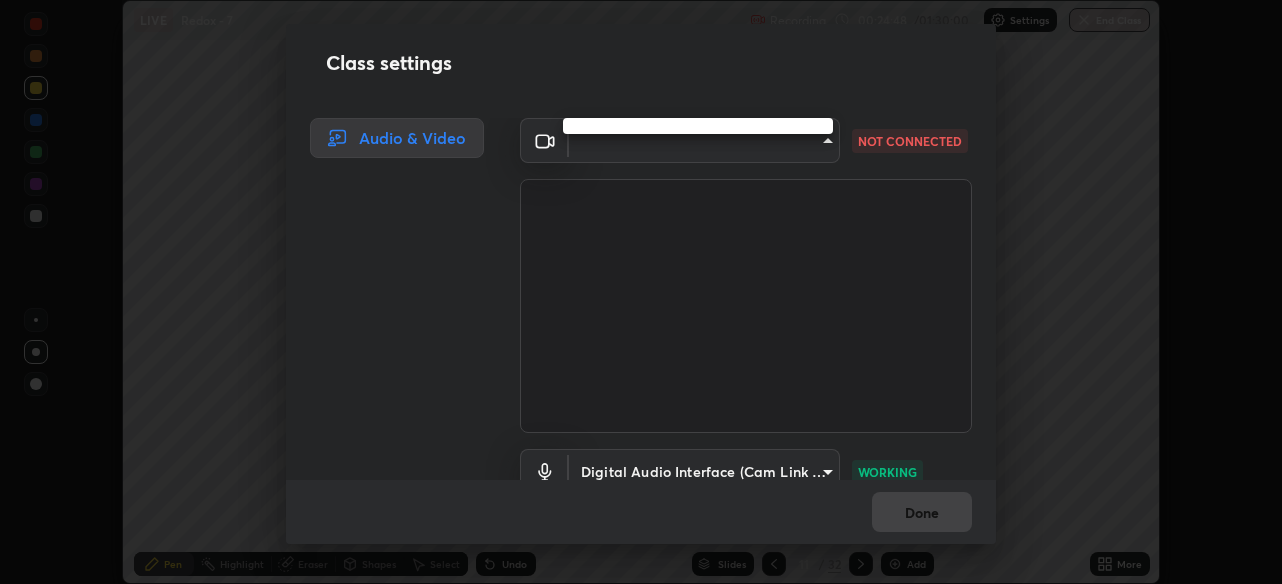 click at bounding box center (641, 292) 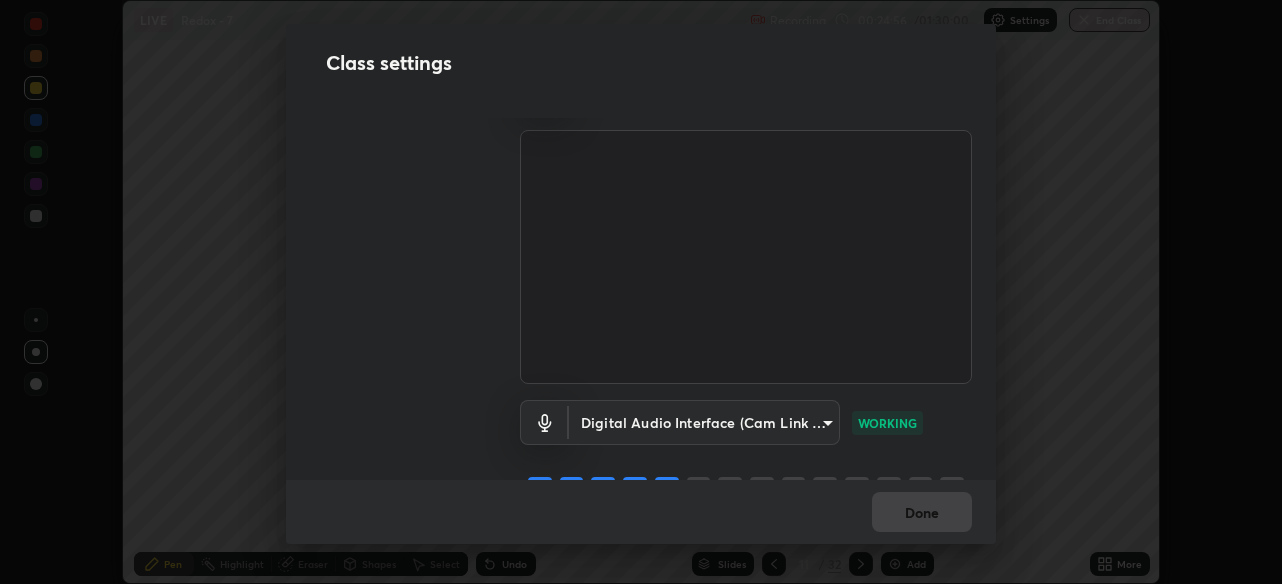scroll, scrollTop: 0, scrollLeft: 0, axis: both 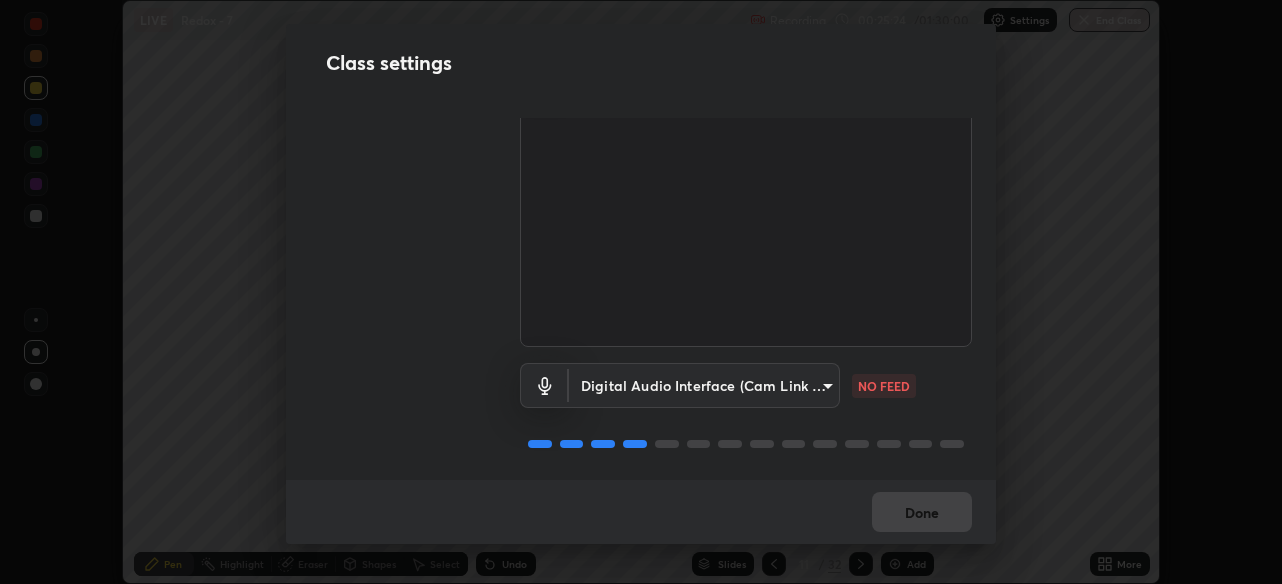 click on "Erase all LIVE Redox - 7 Recording 00:25:24 /  01:30:00 Settings End Class Setting up your live class Redox - 7 • L82 of Course On Chemistry for NEET Conquer 1 2026 Kuldeep Kumar Pandey Pen Highlight Eraser Shapes Select Undo Slides 11 / 32 Add More No doubts shared Encourage your learners to ask a doubt for better clarity Report an issue Reason for reporting Buffering Chat not working Audio - Video sync issue Educator video quality low ​ Attach an image Report Class settings Audio & Video ​ NOT CONNECTED Digital Audio Interface (Cam Link 4K) f41bdf31f9cee4d3a2e2d73385c93911221b57b7c020636f80d5b143a78dd37a NO FEED Done" at bounding box center [641, 292] 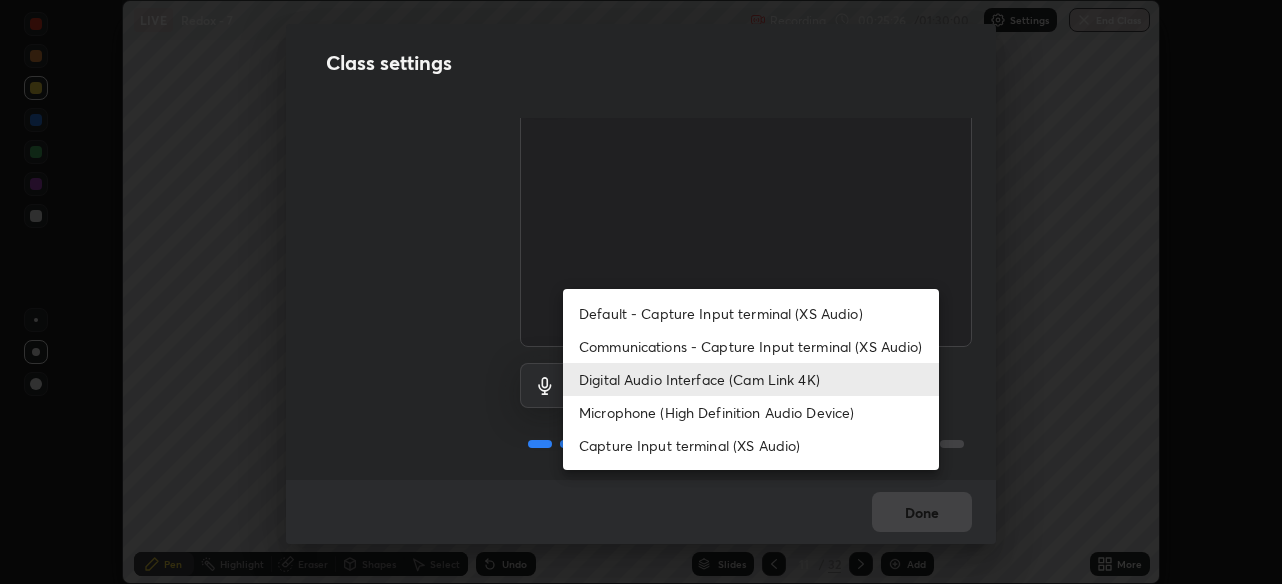 click on "Communications - Capture Input terminal (XS Audio)" at bounding box center [751, 346] 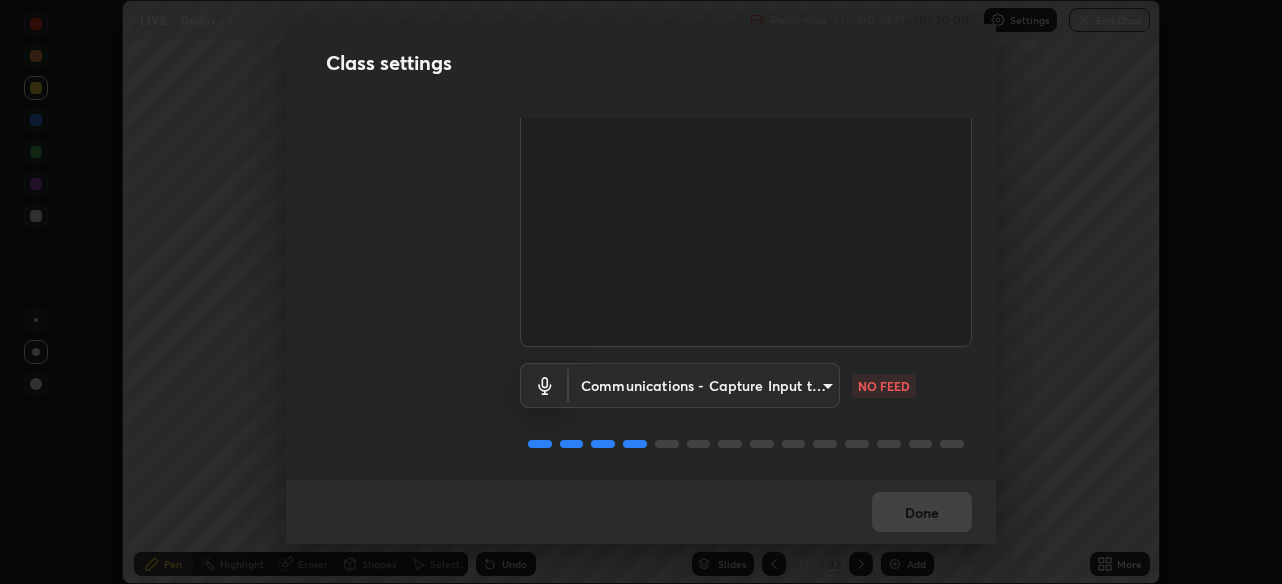 click on "Erase all LIVE Redox - 7 Recording 00:25:27 /  01:30:00 Settings End Class Setting up your live class Redox - 7 • L82 of Course On Chemistry for NEET Conquer 1 2026 Kuldeep Kumar Pandey Pen Highlight Eraser Shapes Select Undo Slides 11 / 32 Add More No doubts shared Encourage your learners to ask a doubt for better clarity Report an issue Reason for reporting Buffering Chat not working Audio - Video sync issue Educator video quality low ​ Attach an image Report Class settings Audio & Video ​ NOT CONNECTED Communications - Capture Input terminal (XS Audio) communications NO FEED Done" at bounding box center [641, 292] 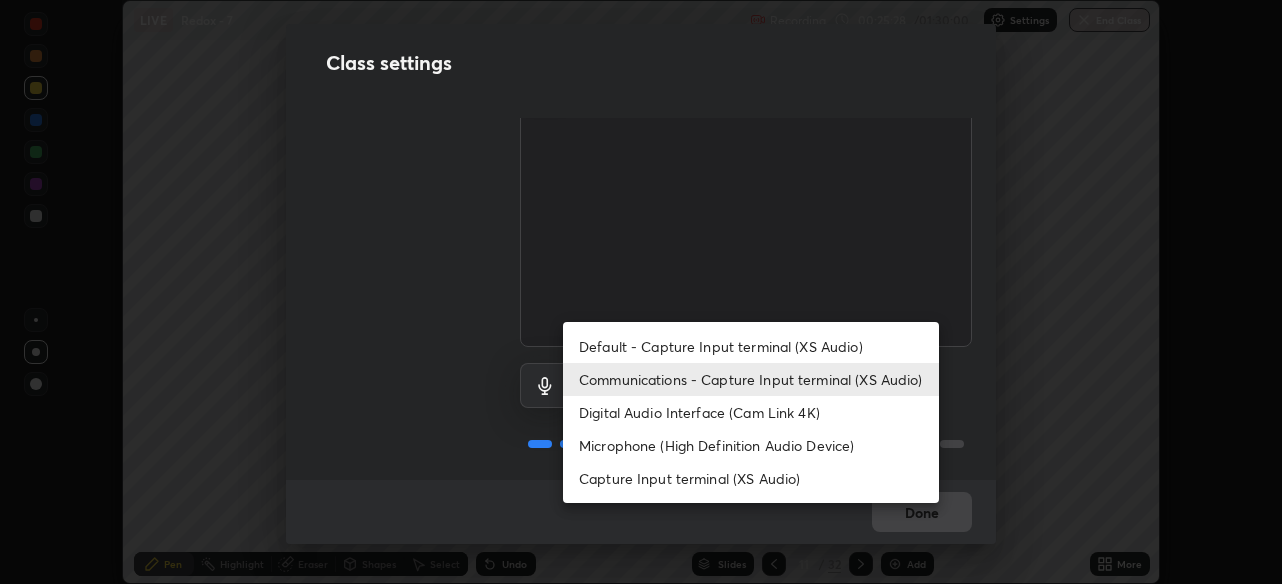 click on "Digital Audio Interface (Cam Link 4K)" at bounding box center [751, 412] 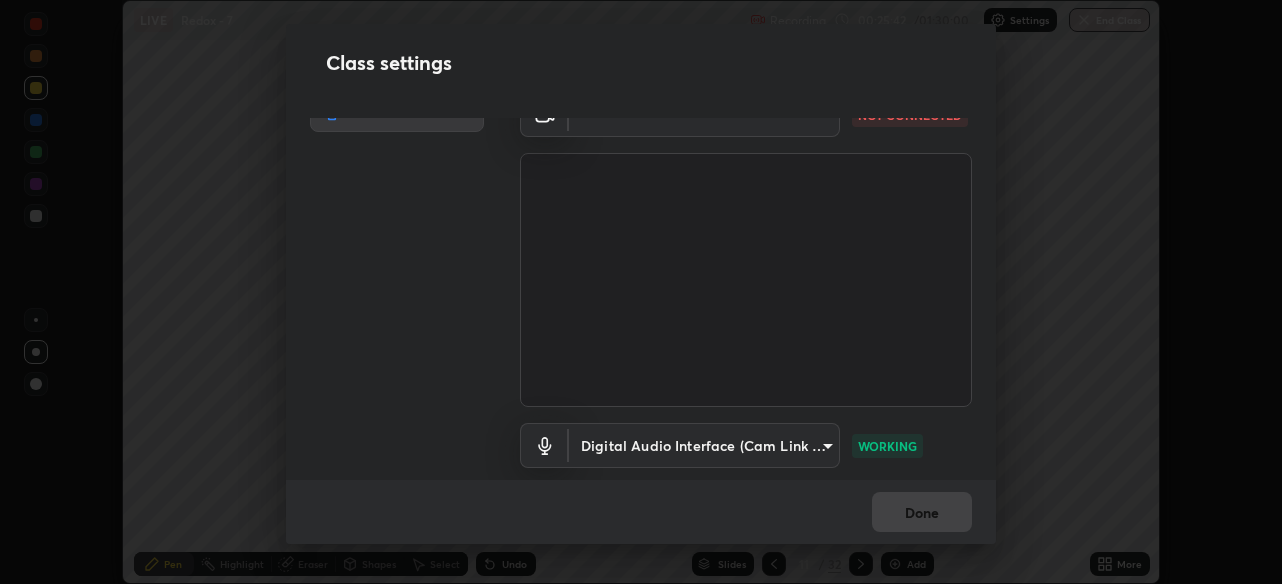 scroll, scrollTop: 0, scrollLeft: 0, axis: both 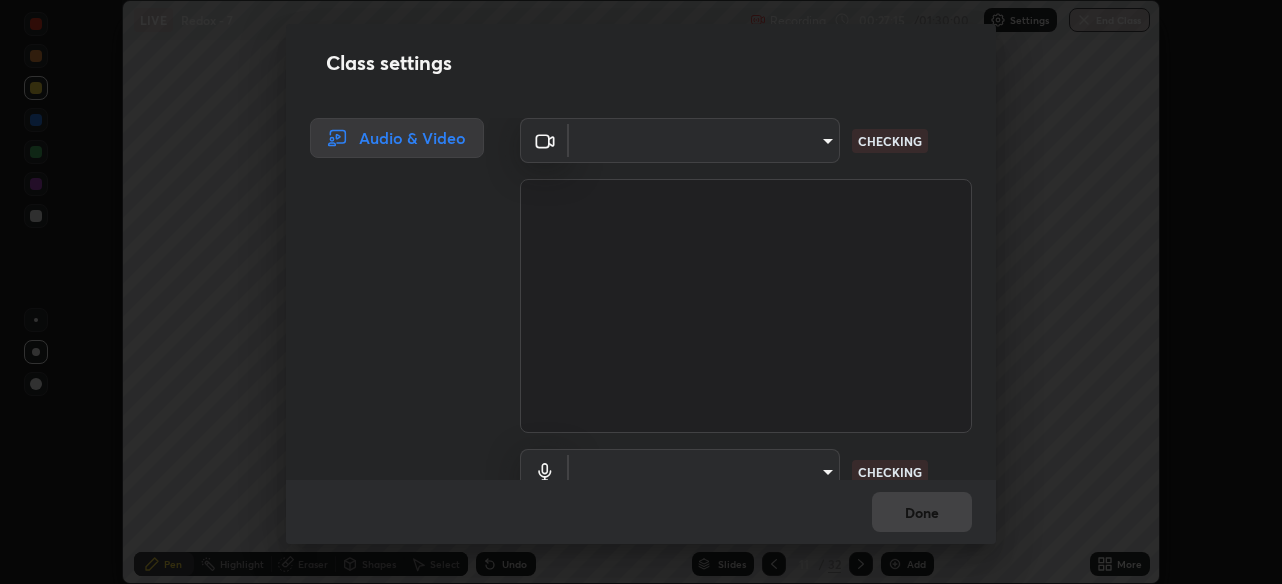 type on "28ae8228e1889e27b3560ed02dc6dc73f4b031919add1df3b3d257722d80b483" 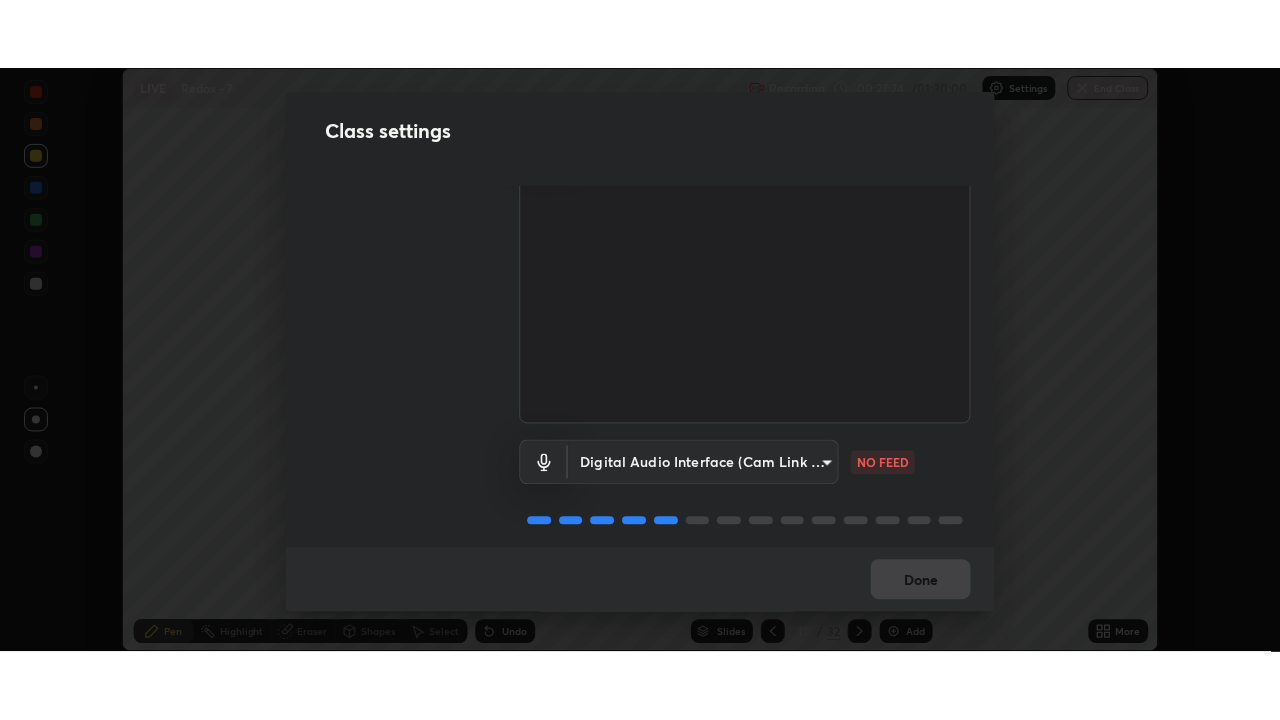 scroll, scrollTop: 92, scrollLeft: 0, axis: vertical 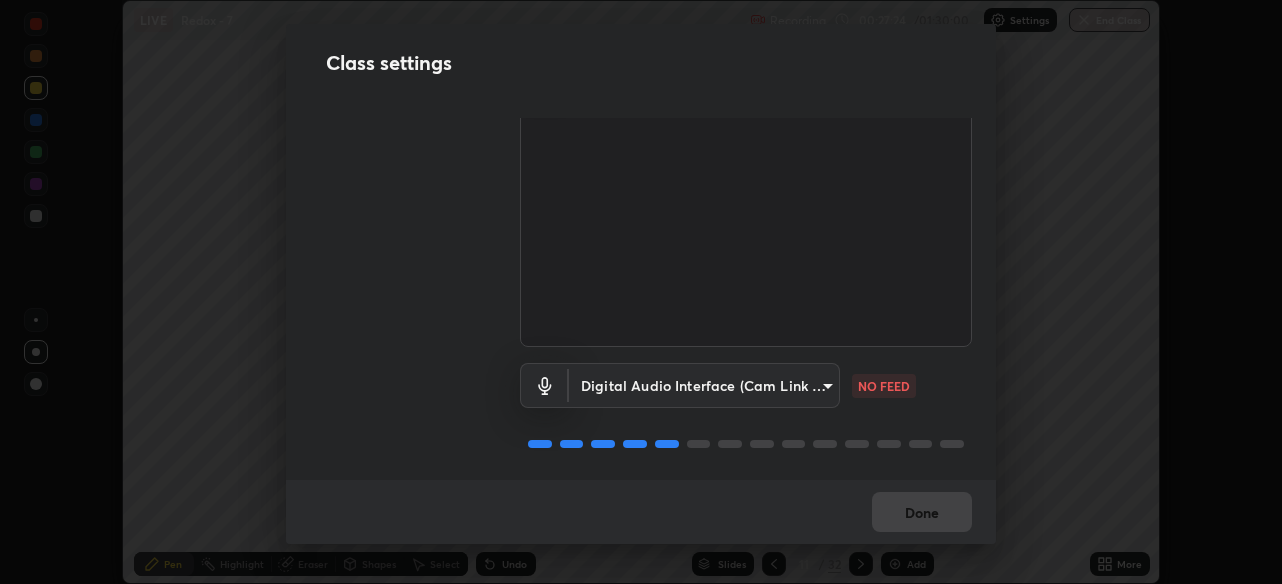 click on "Erase all LIVE Redox - 7 Recording 00:27:24 /  01:30:00 Settings End Class Setting up your live class Redox - 7 • L82 of Course On Chemistry for NEET Conquer 1 2026 Kuldeep Kumar Pandey Pen Highlight Eraser Shapes Select Undo Slides 11 / 32 Add More No doubts shared Encourage your learners to ask a doubt for better clarity Report an issue Reason for reporting Buffering Chat not working Audio - Video sync issue Educator video quality low ​ Attach an image Report Class settings Audio & Video Cam Link 4K (0fd9:0066) 28ae8228e1889e27b3560ed02dc6dc73f4b031919add1df3b3d257722d80b483 WORKING Digital Audio Interface (Cam Link 4K) f41bdf31f9cee4d3a2e2d73385c93911221b57b7c020636f80d5b143a78dd37a NO FEED Done" at bounding box center (641, 292) 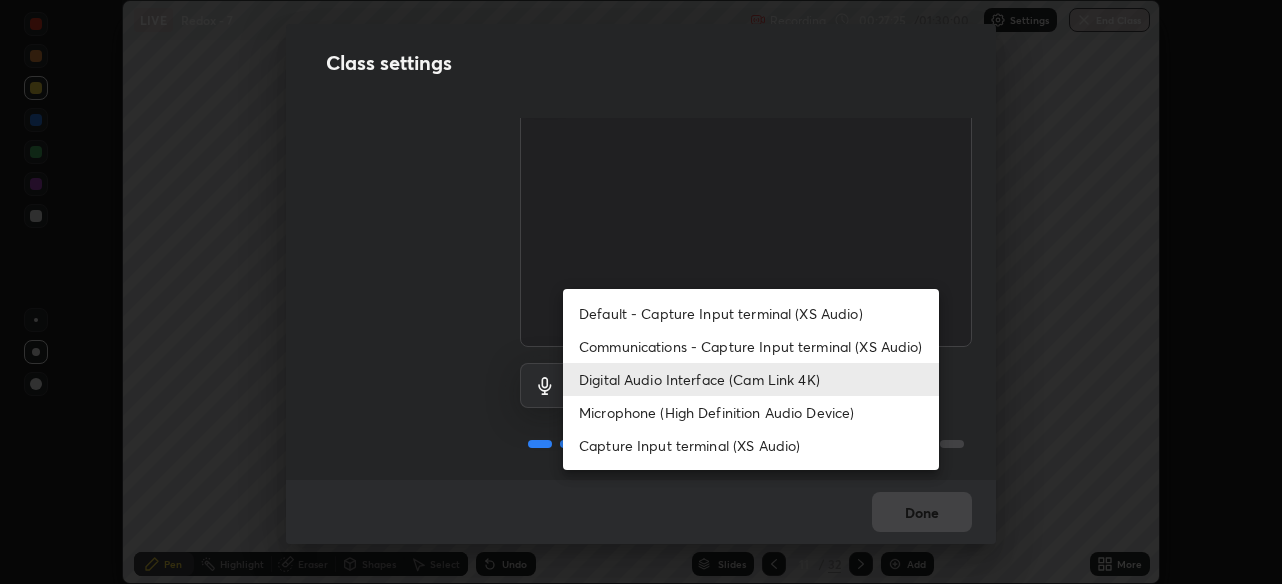 click on "Communications - Capture Input terminal (XS Audio)" at bounding box center [751, 445] 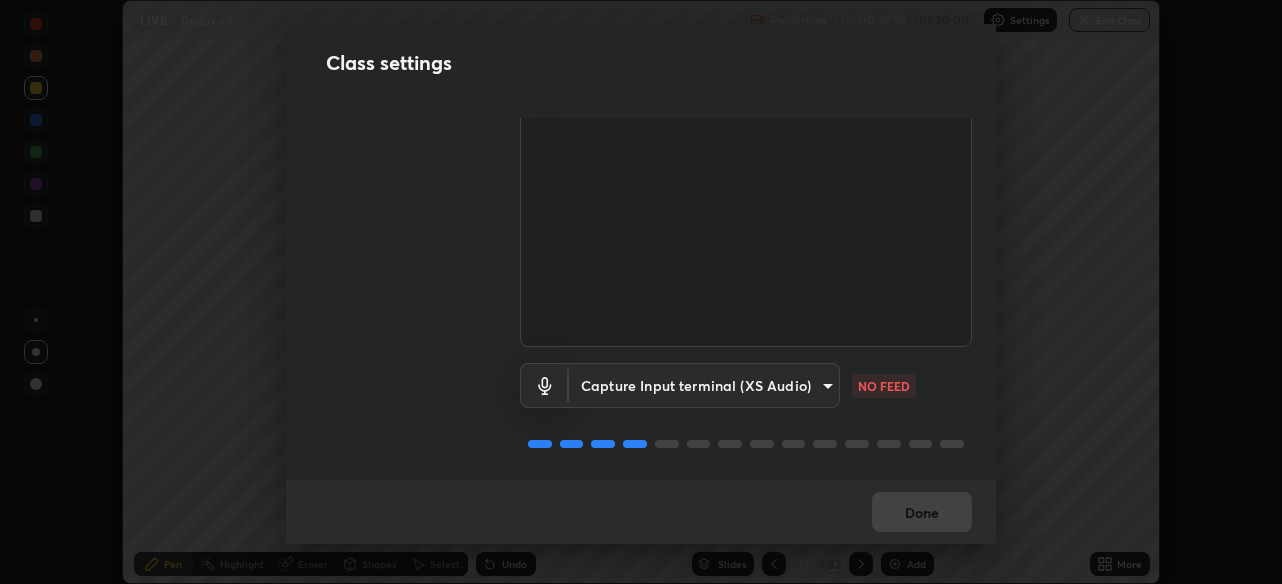 click on "Erase all LIVE Redox - 7 Recording 00:27:26 /  01:30:00 Settings End Class Setting up your live class Redox - 7 • L82 of Course On Chemistry for NEET Conquer 1 2026 Kuldeep Kumar Pandey Pen Highlight Eraser Shapes Select Undo Slides 11 / 32 Add More No doubts shared Encourage your learners to ask a doubt for better clarity Report an issue Reason for reporting Buffering Chat not working Audio - Video sync issue Educator video quality low ​ Attach an image Report Class settings Audio & Video Cam Link 4K (0fd9:0066) 28ae8228e1889e27b3560ed02dc6dc73f4b031919add1df3b3d257722d80b483 WORKING Capture Input terminal (XS Audio) f25d9ed094eb37638a03fa87aba94e2177c7a0a76b5260d094eb324cb2bf5ec4 NO FEED Done" at bounding box center [641, 292] 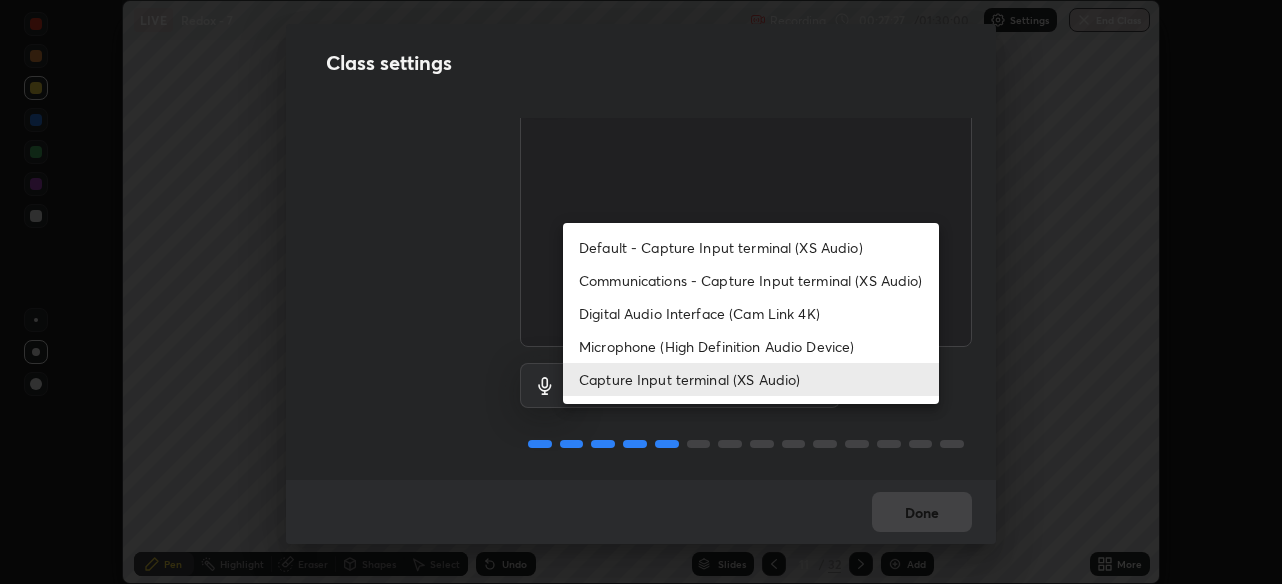 click on "Digital Audio Interface (Cam Link 4K)" at bounding box center (751, 313) 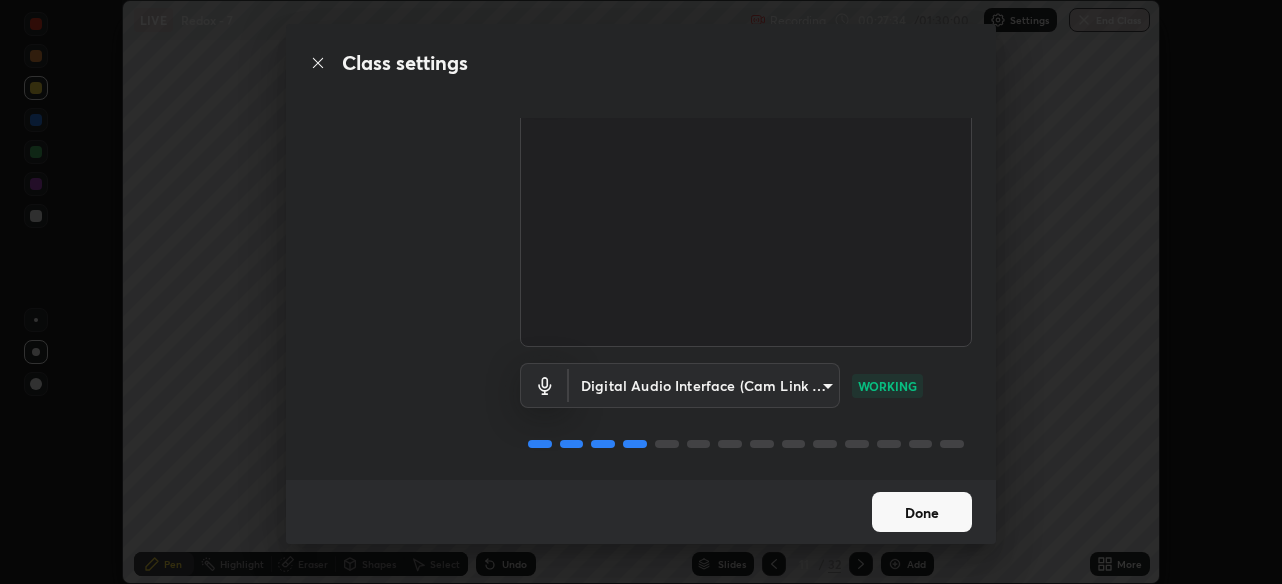 click on "Done" at bounding box center [922, 512] 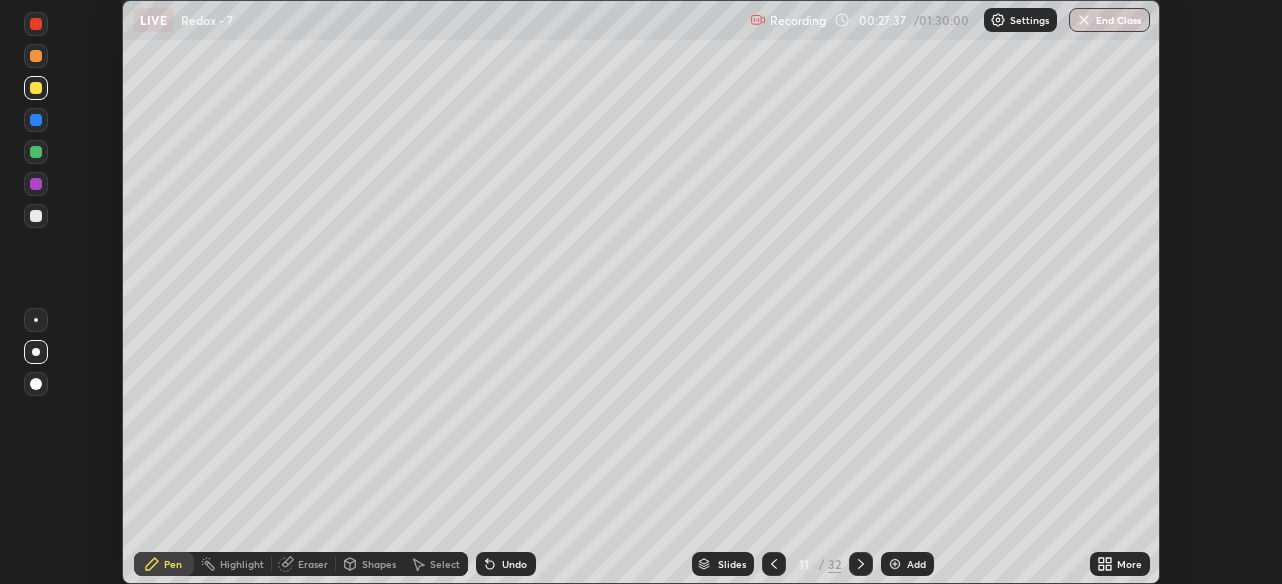 click on "More" at bounding box center [1129, 564] 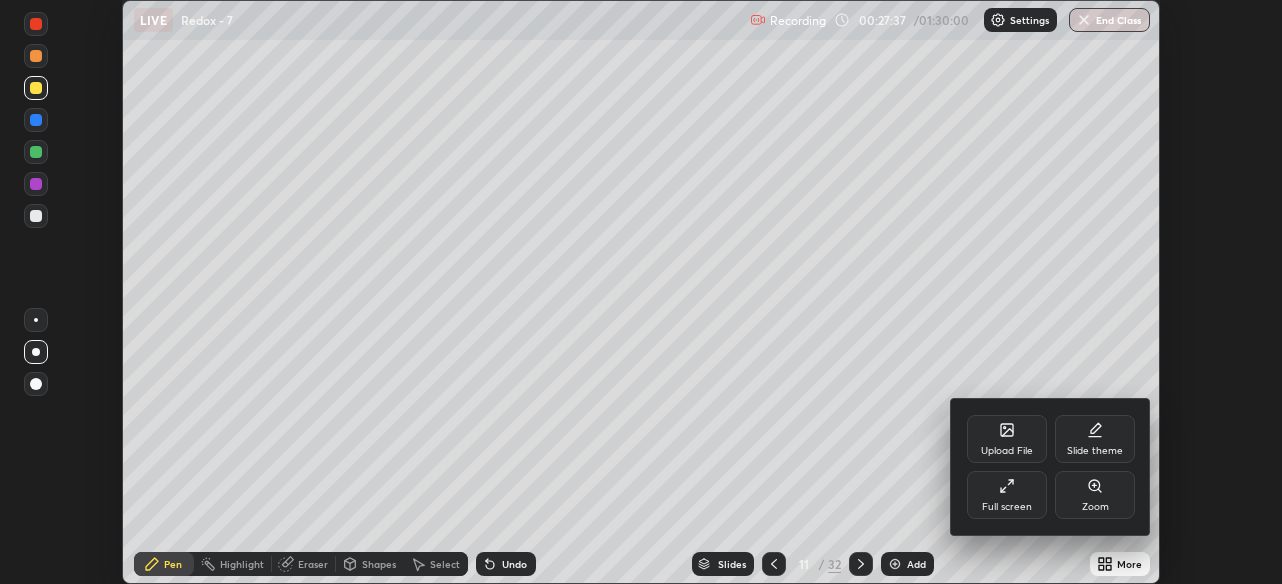 click on "Full screen" at bounding box center [1007, 495] 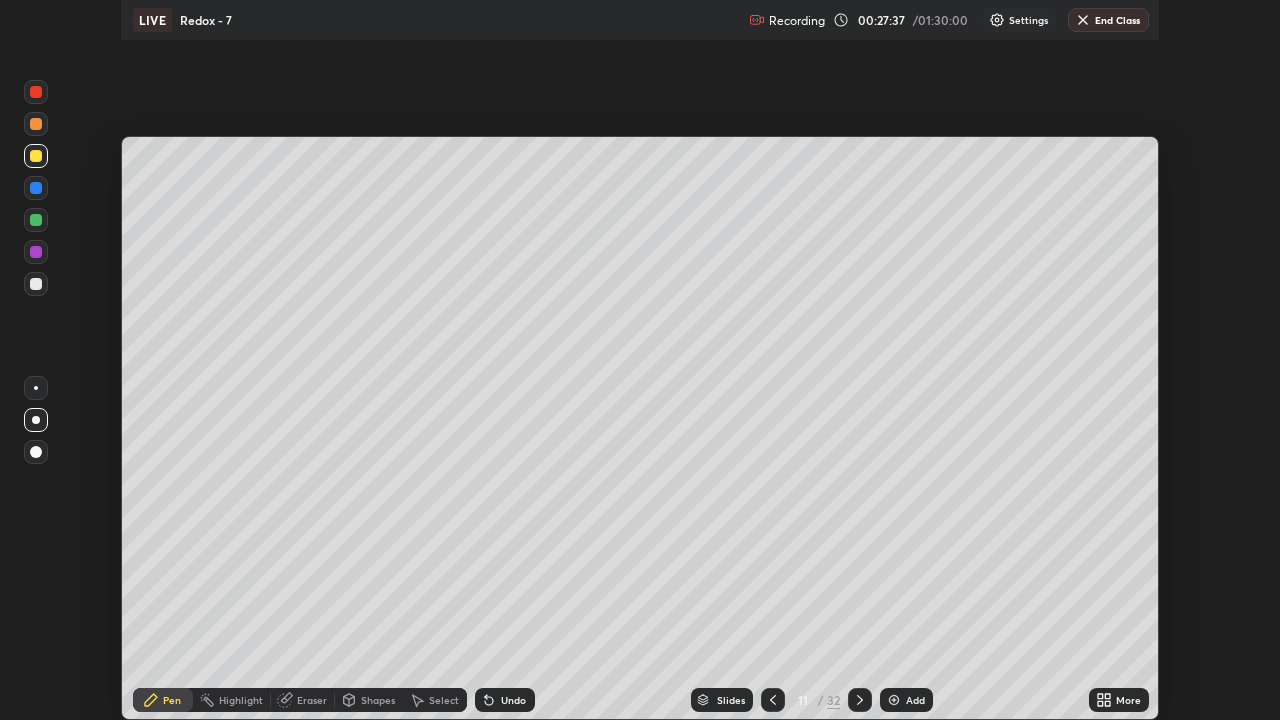 scroll, scrollTop: 99280, scrollLeft: 98720, axis: both 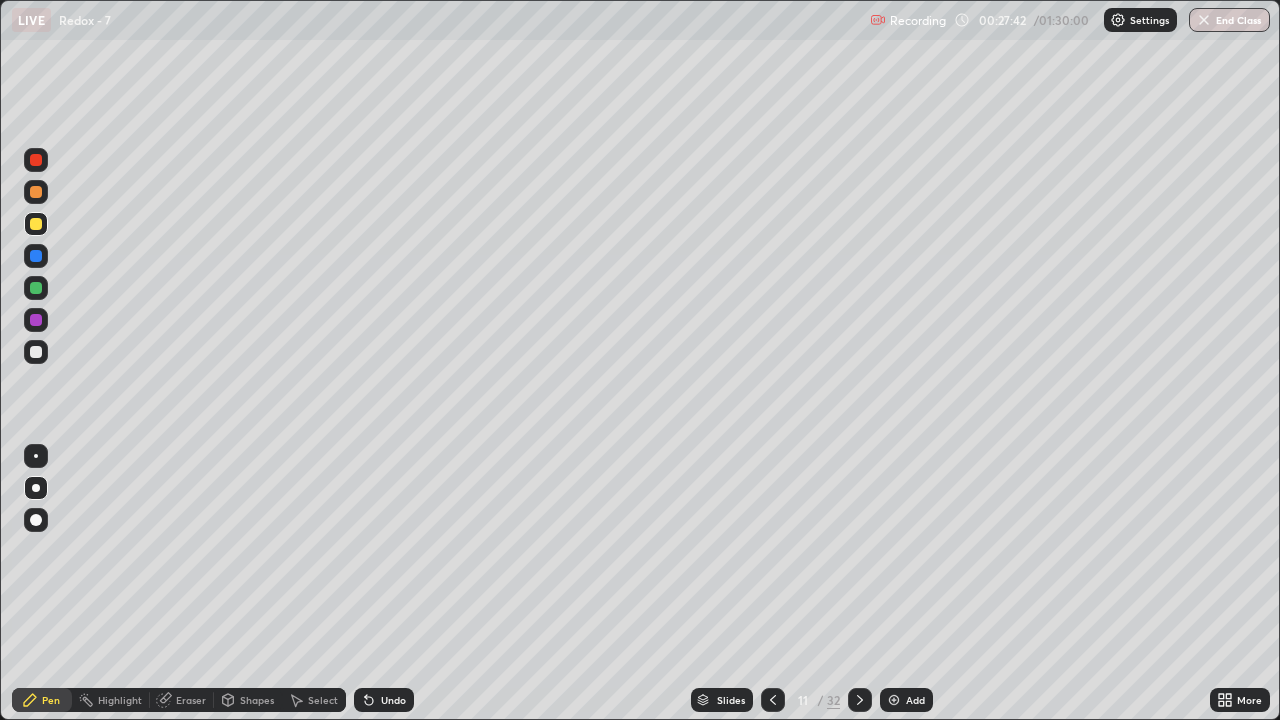 click 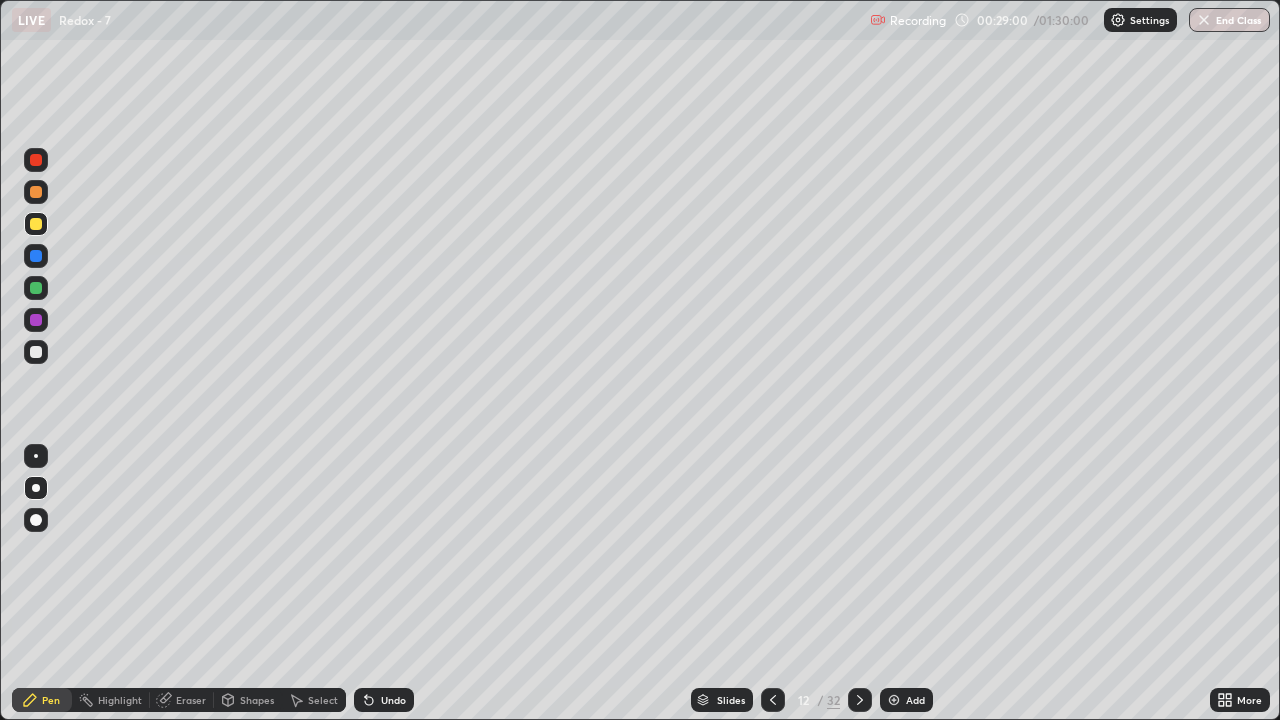 click on "Eraser" at bounding box center (182, 700) 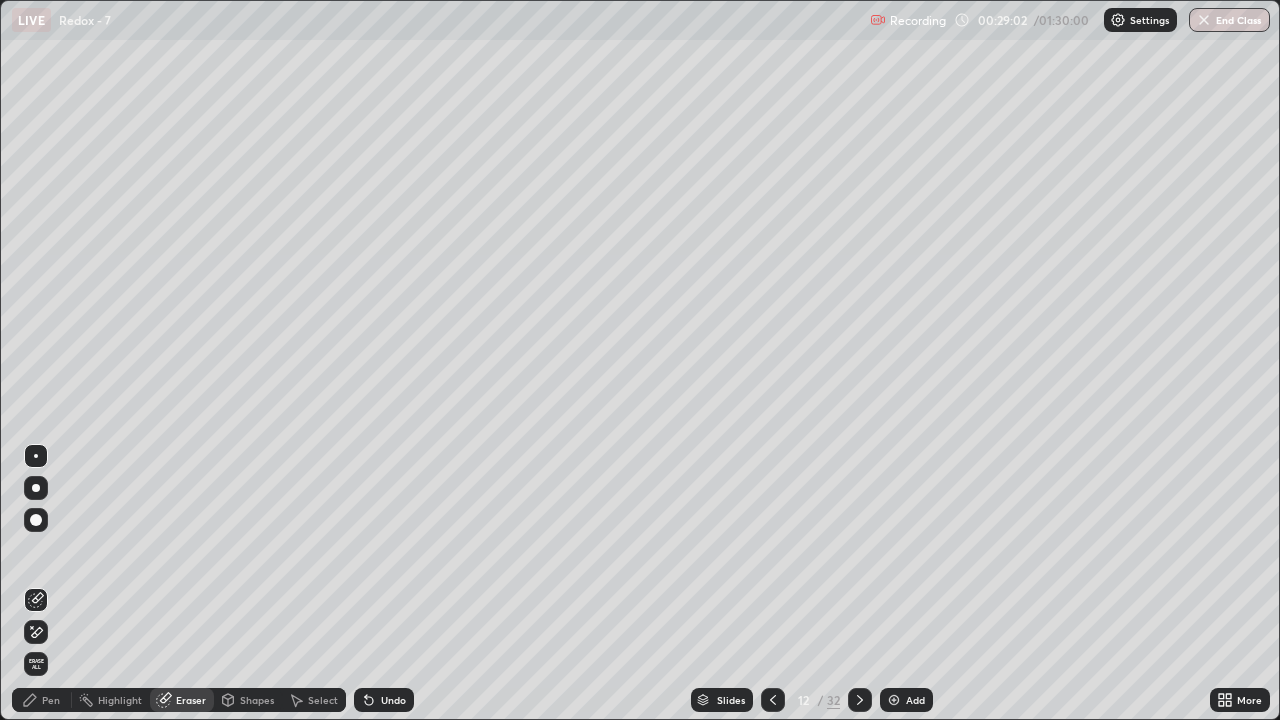 click on "Pen" at bounding box center (42, 700) 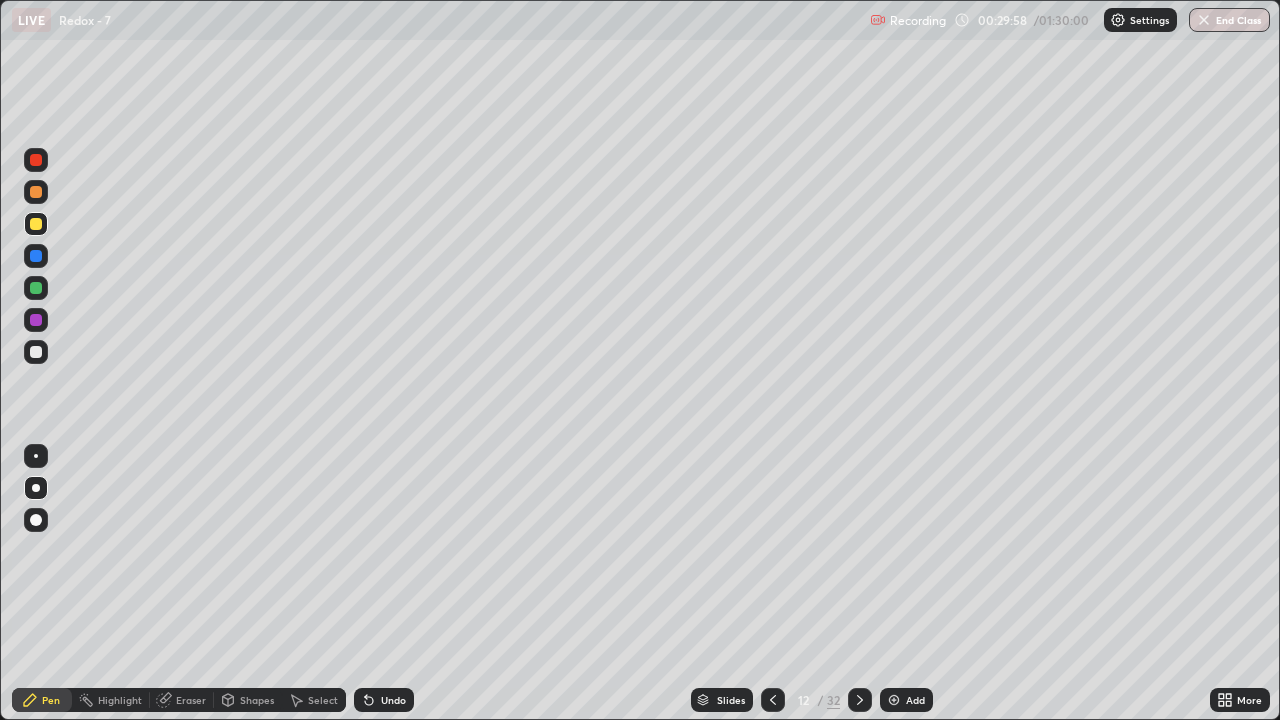 click 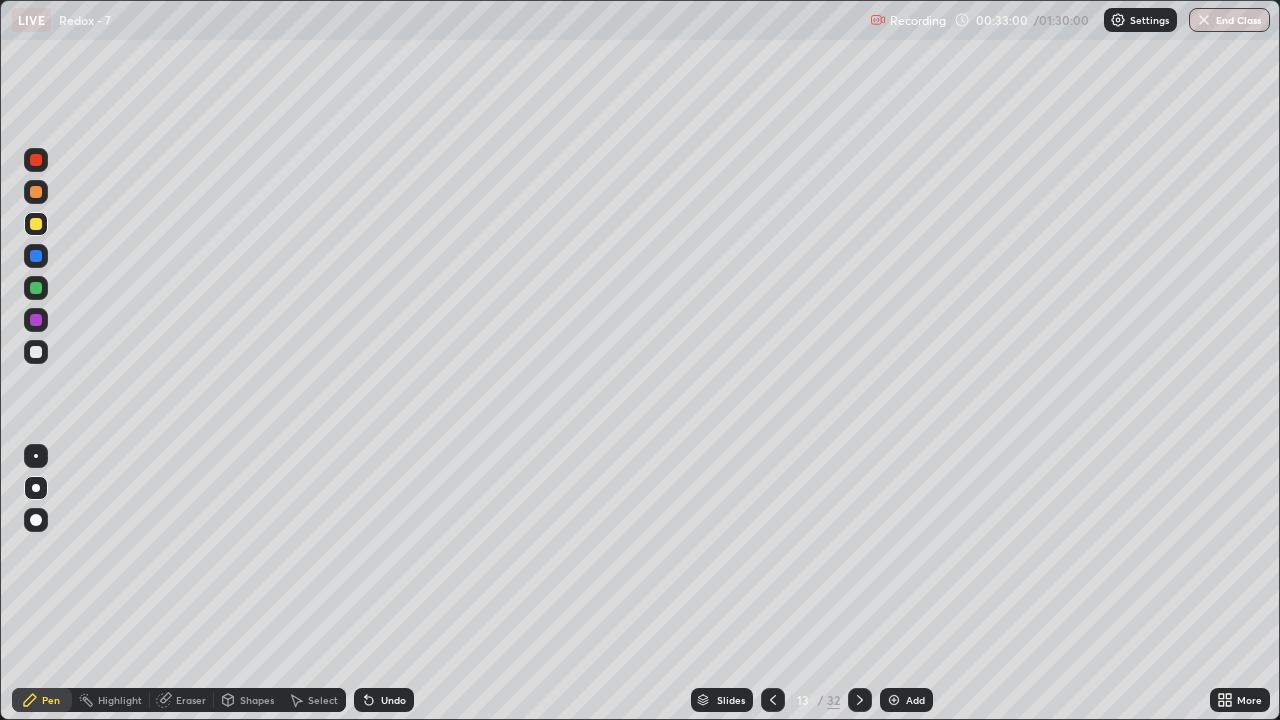 click 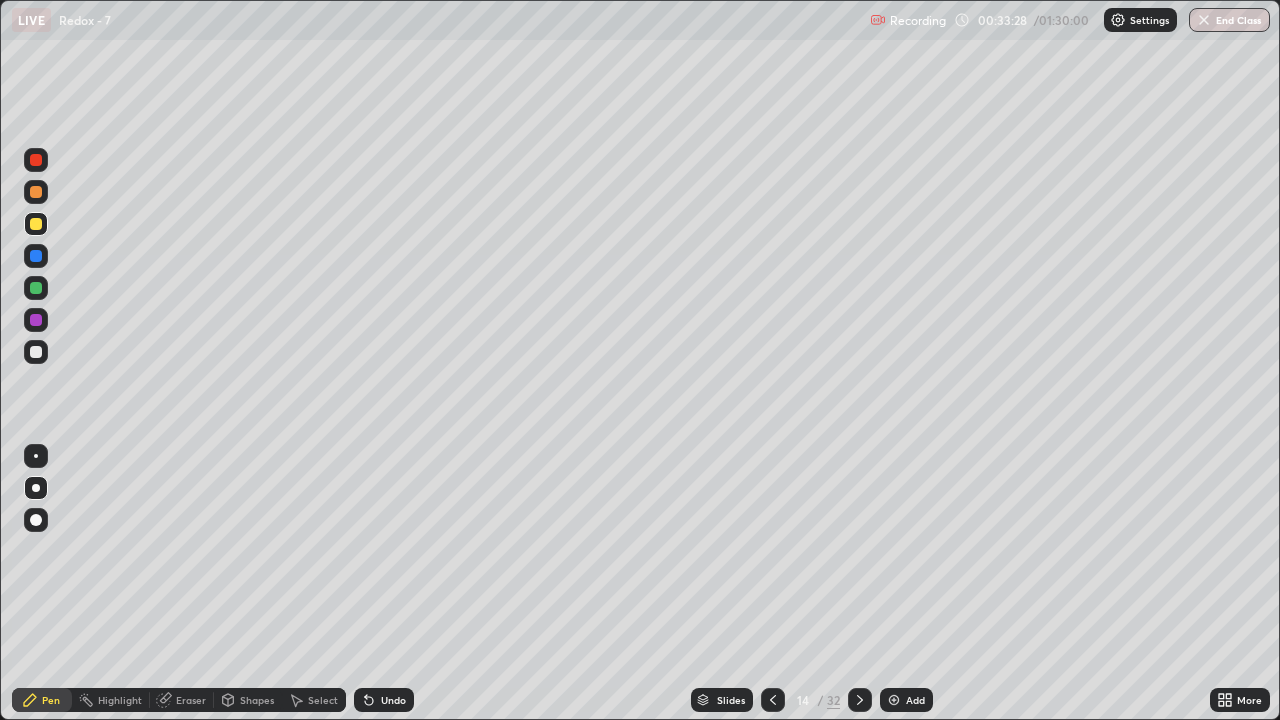 click on "Eraser" at bounding box center [191, 700] 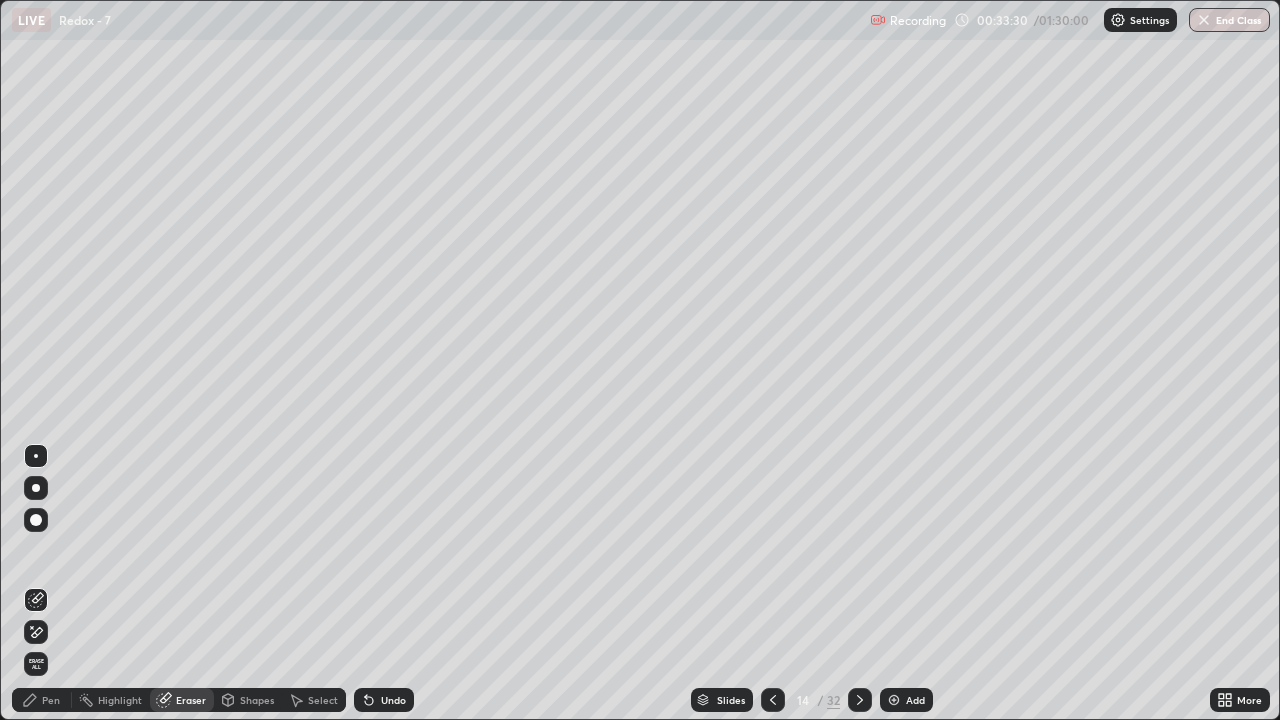 click on "Pen" at bounding box center (42, 700) 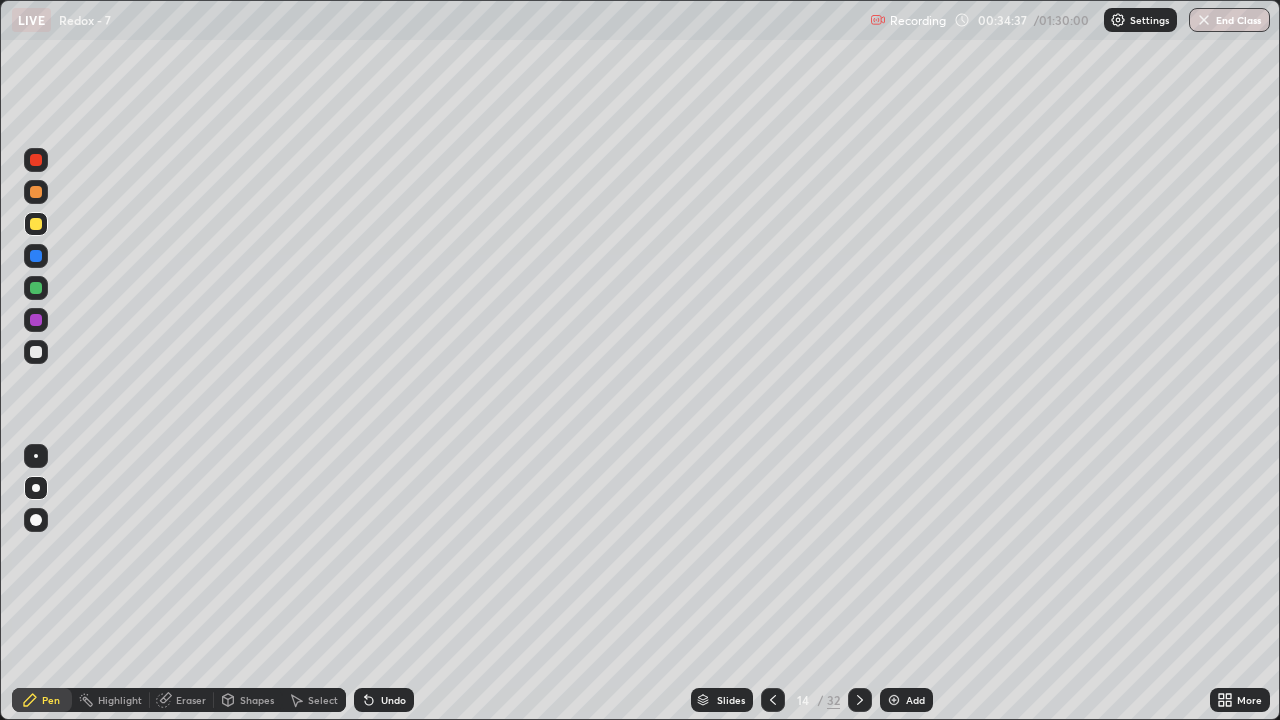click 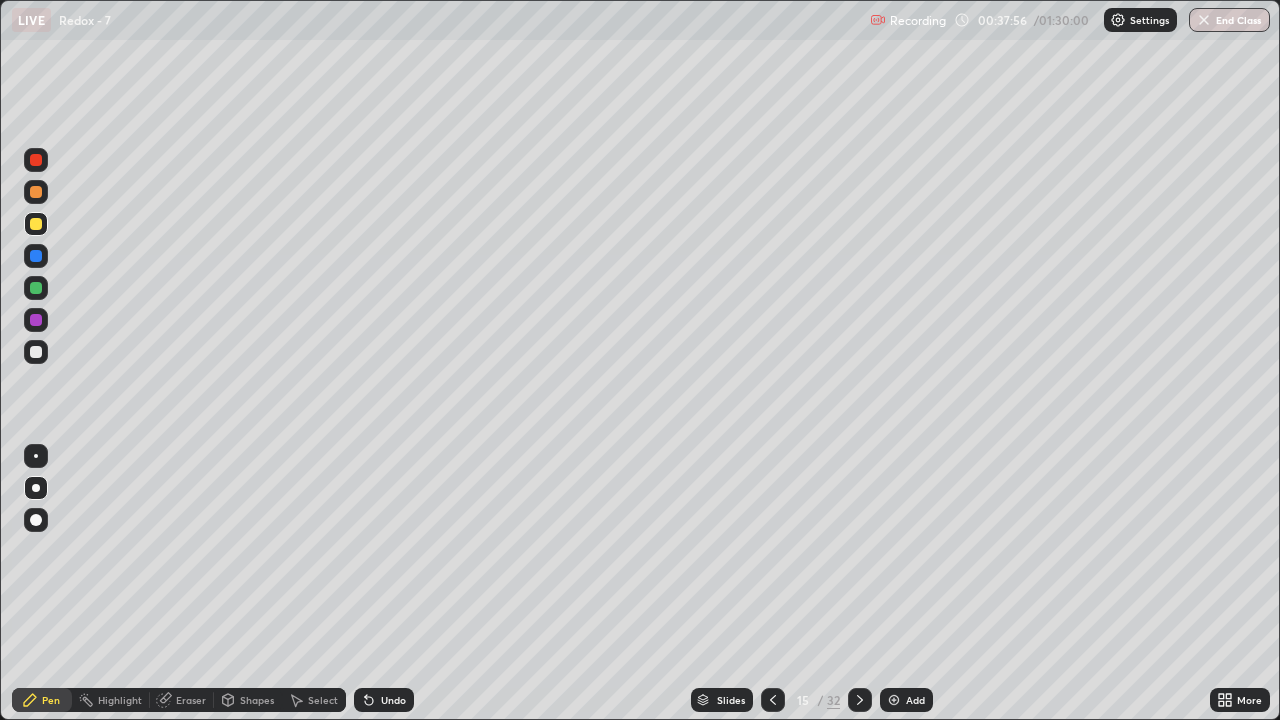 click on "Eraser" at bounding box center (191, 700) 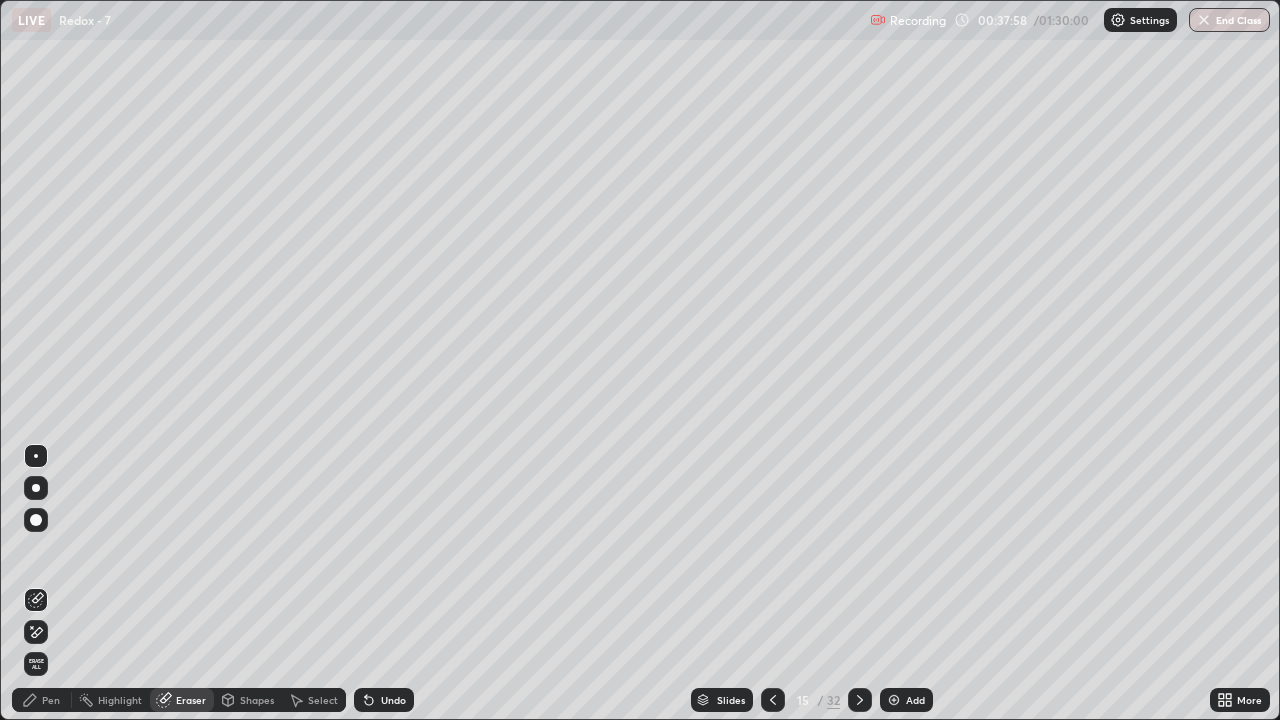 click on "Pen" at bounding box center [42, 700] 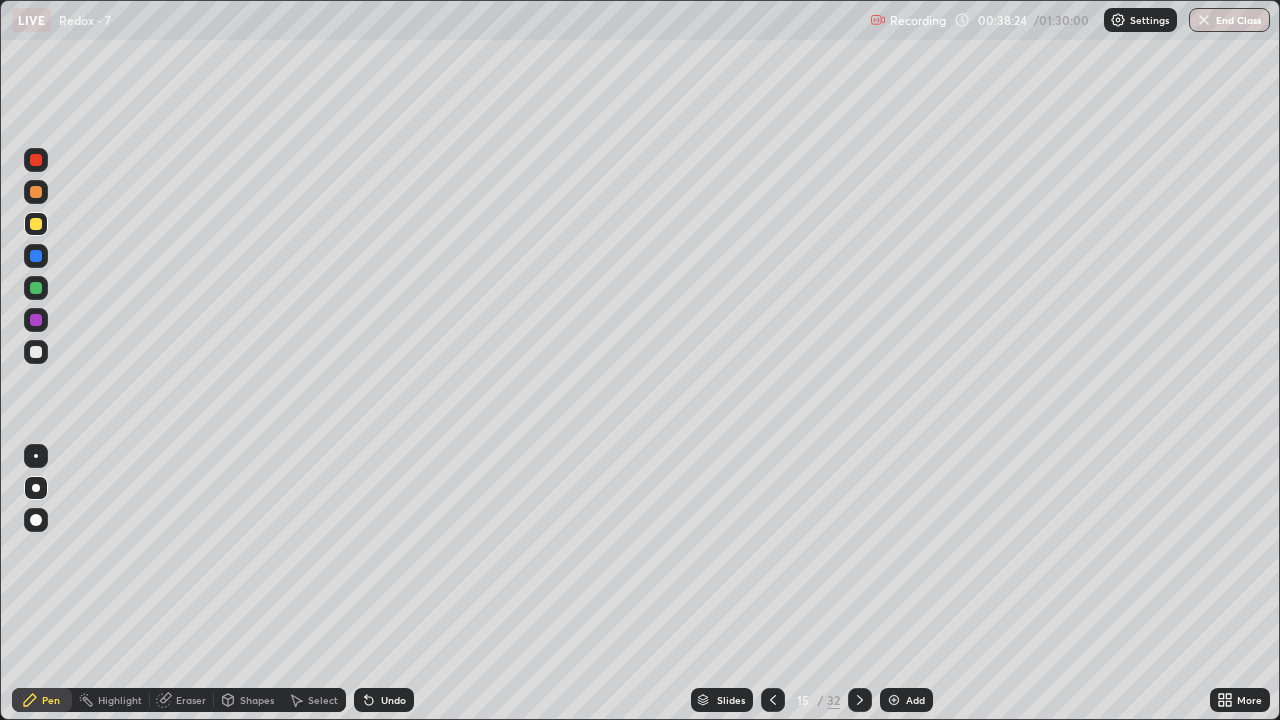click on "Eraser" at bounding box center (182, 700) 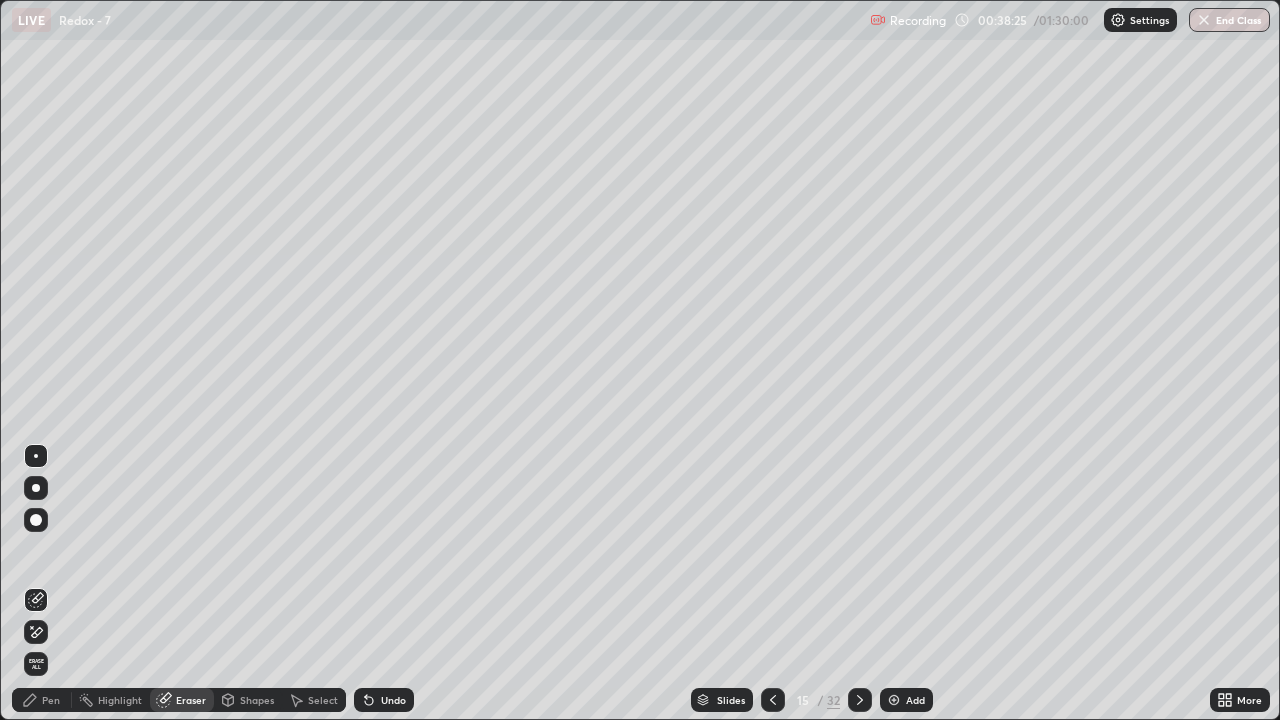 click on "Pen" at bounding box center (51, 700) 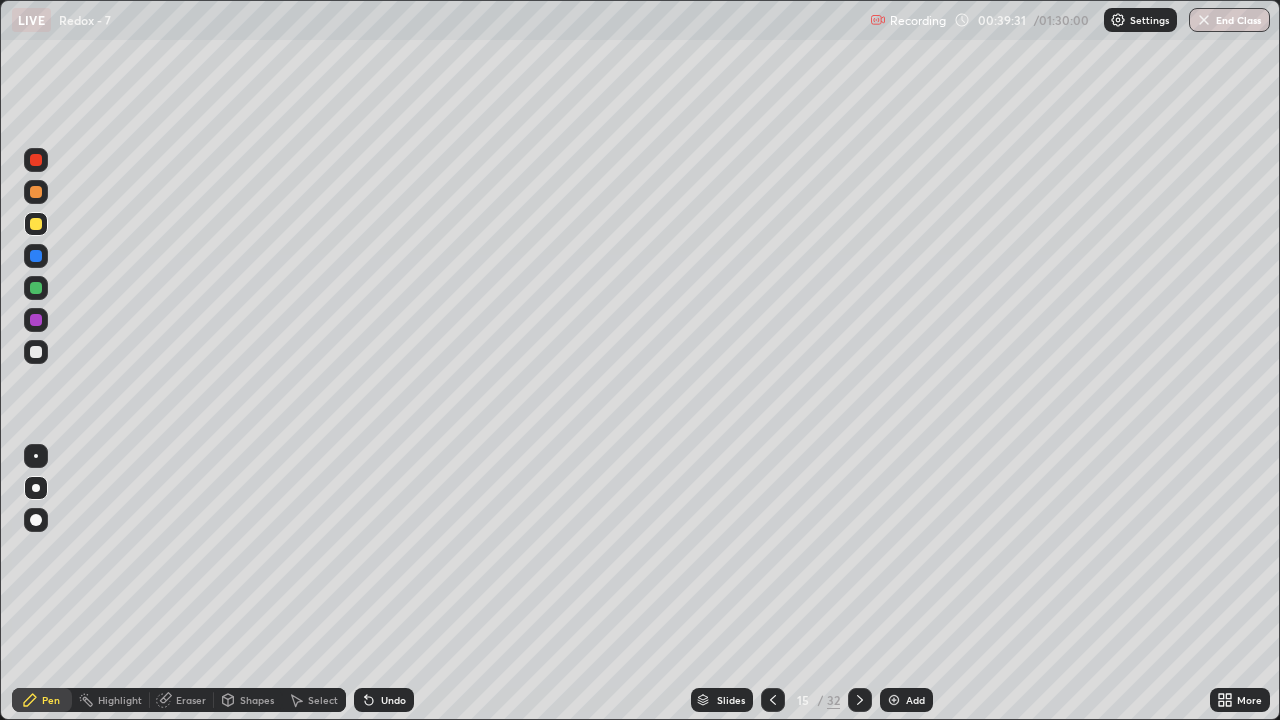 click on "Eraser" at bounding box center (191, 700) 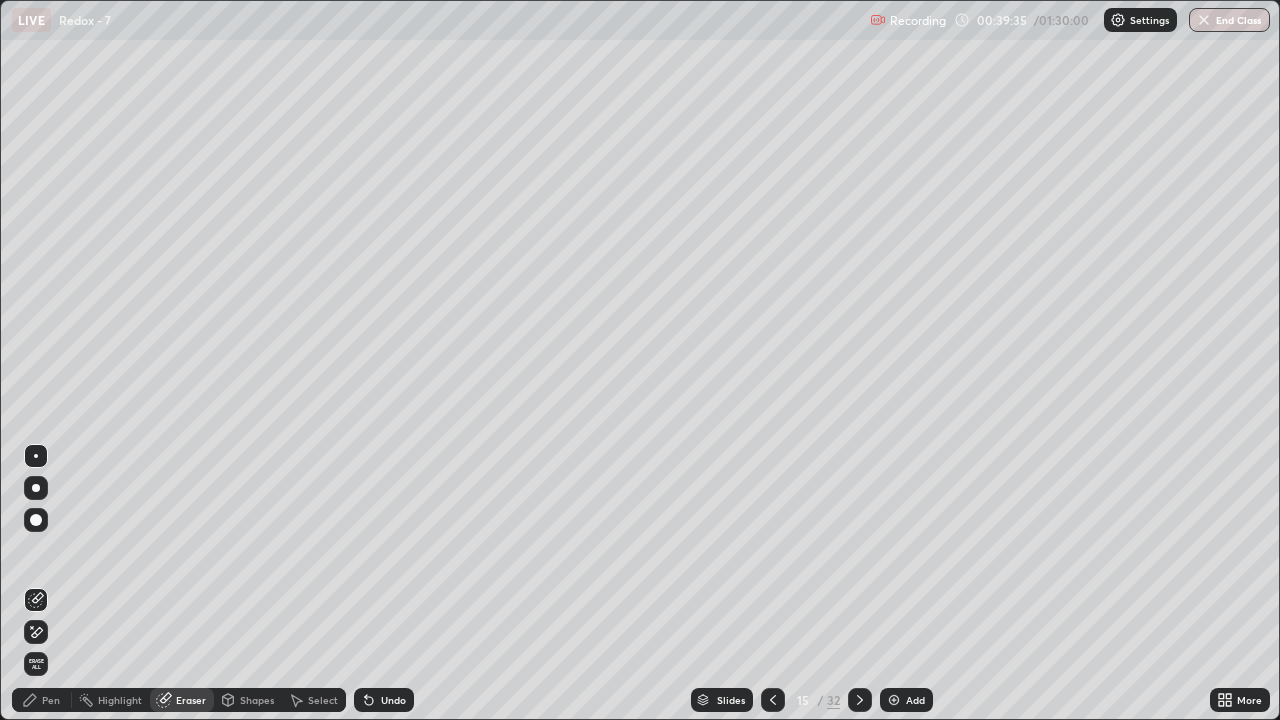 click 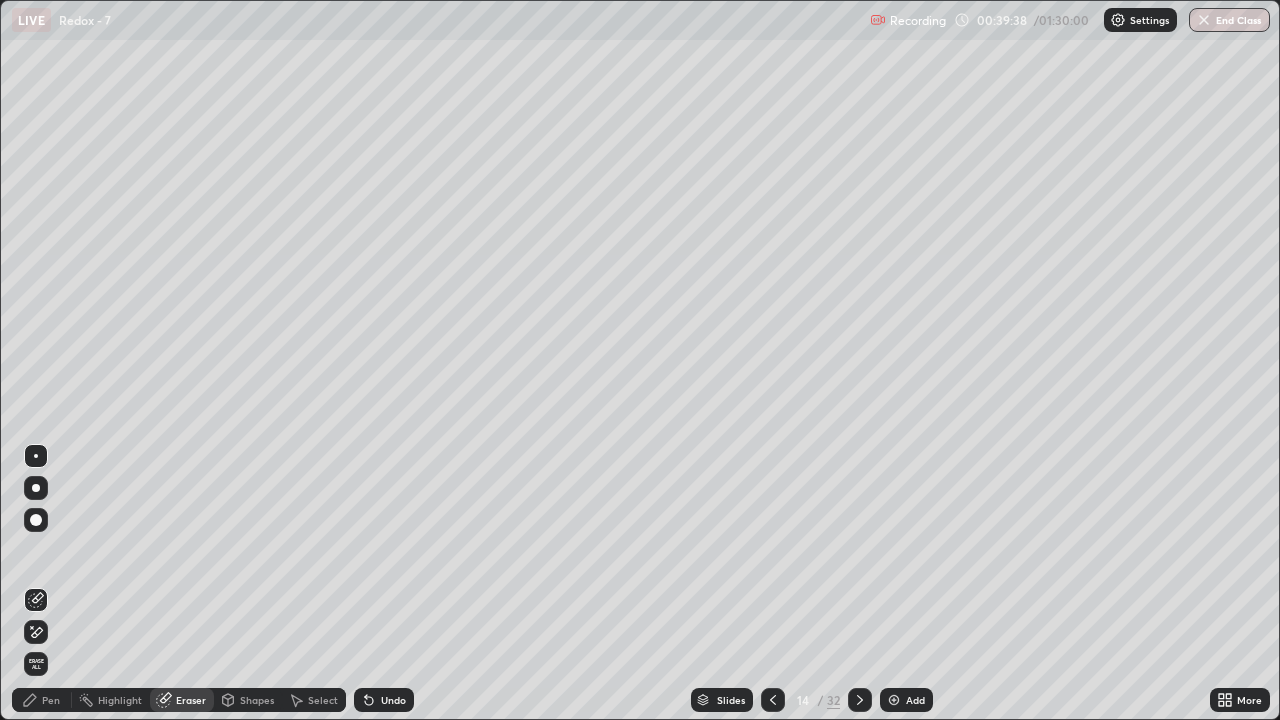 click 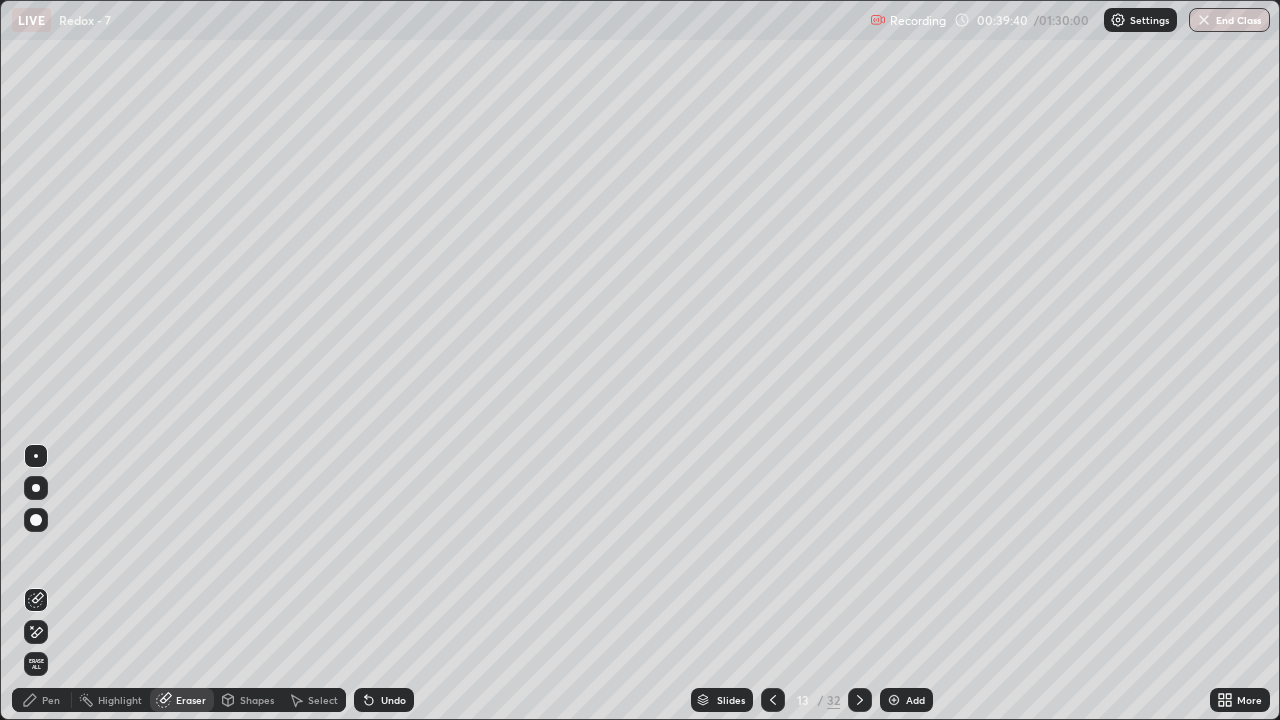 click 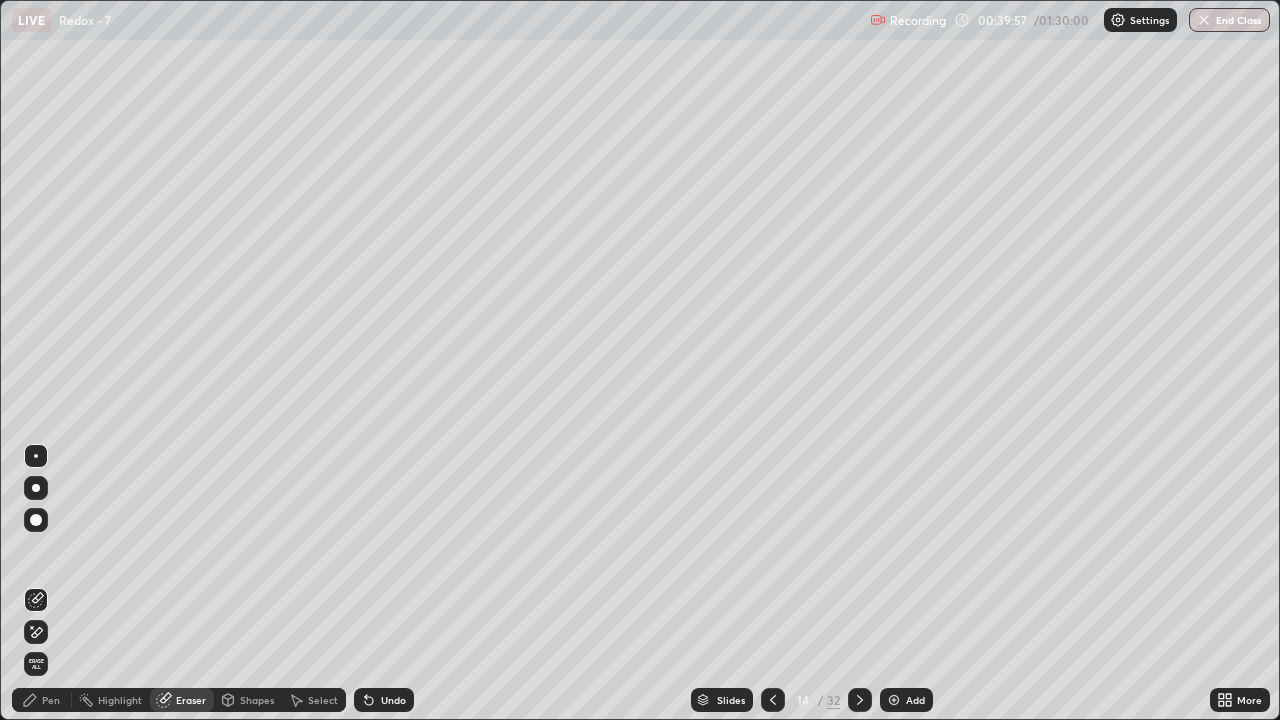 click on "Pen" at bounding box center (51, 700) 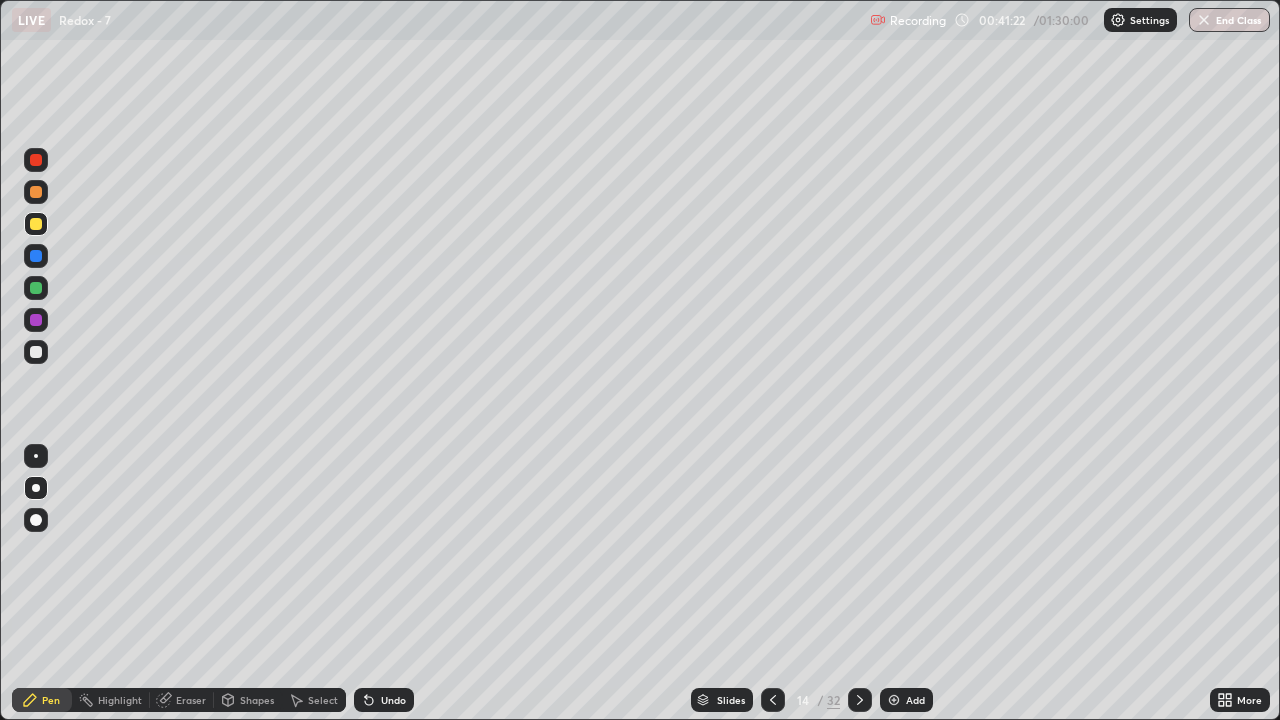 click 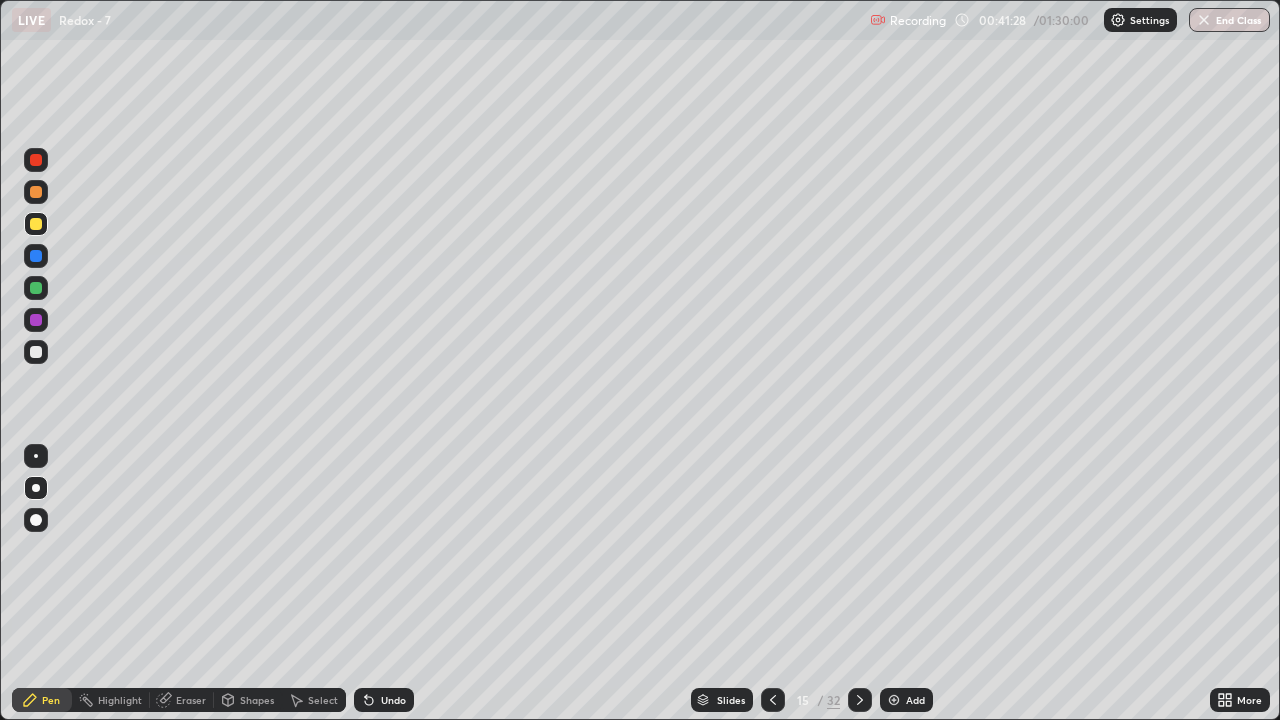 click 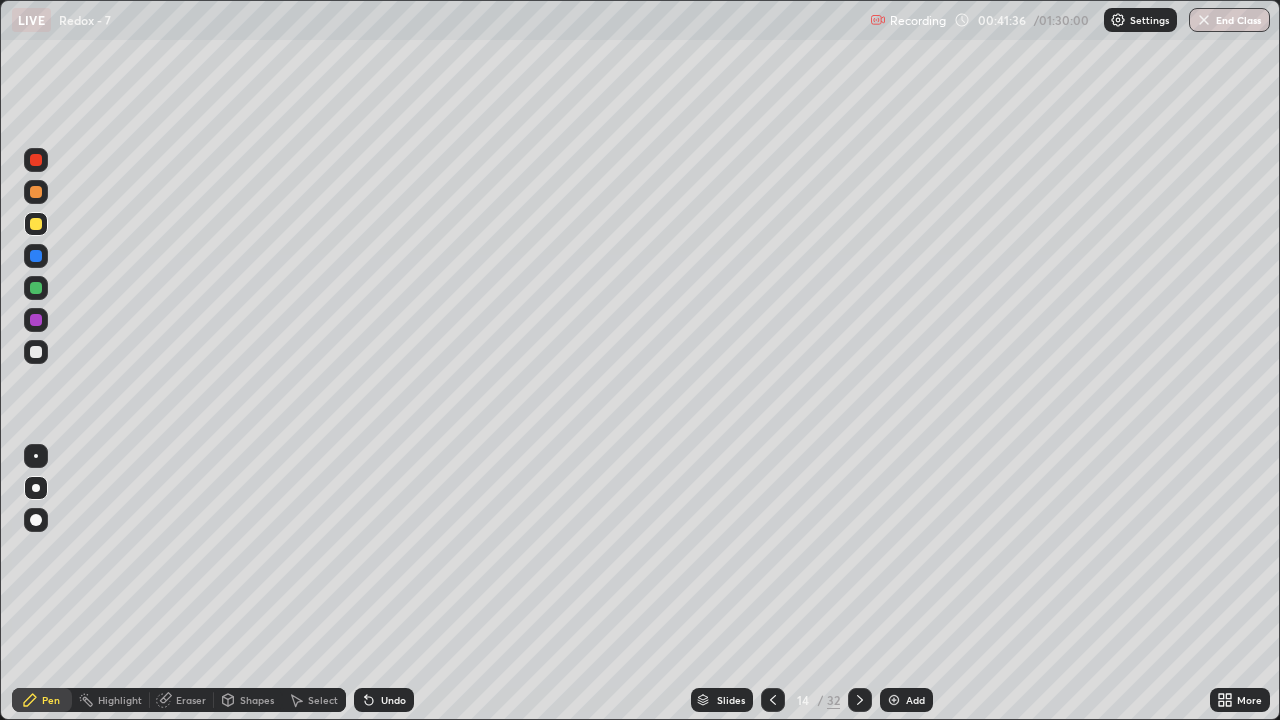 click 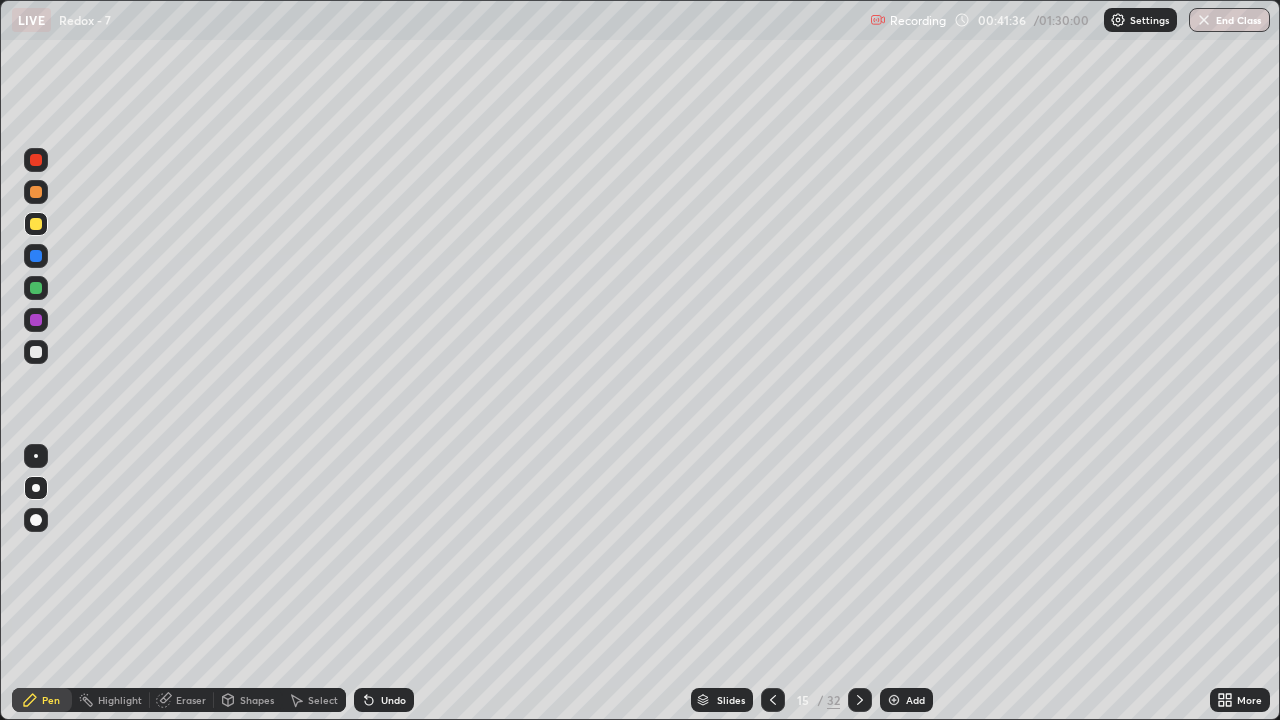 click 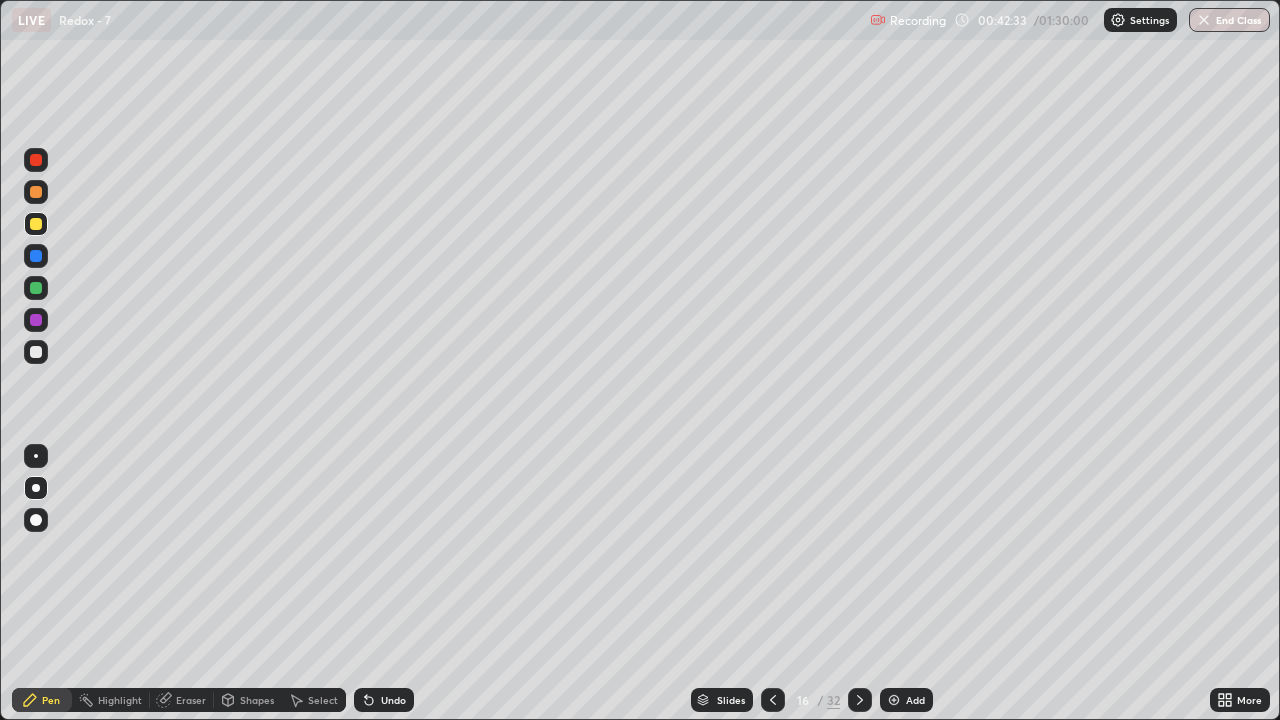 click on "Pen" at bounding box center (51, 700) 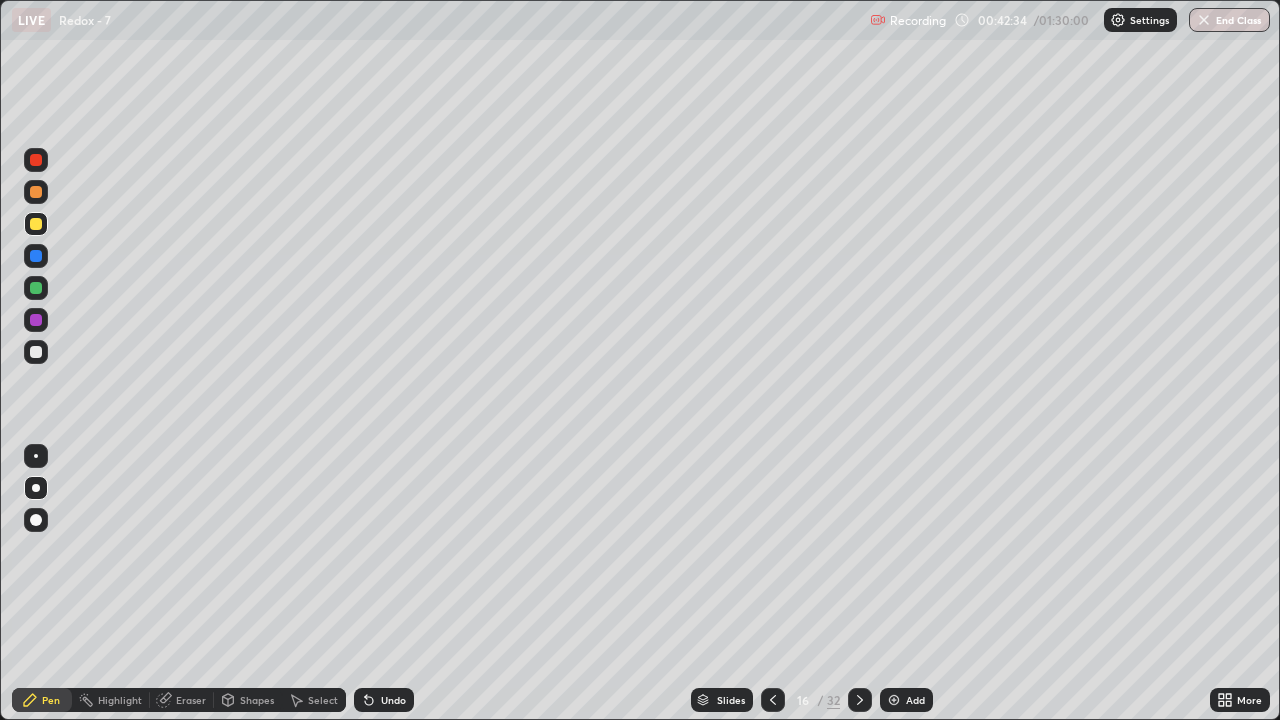 click on "Pen" at bounding box center [51, 700] 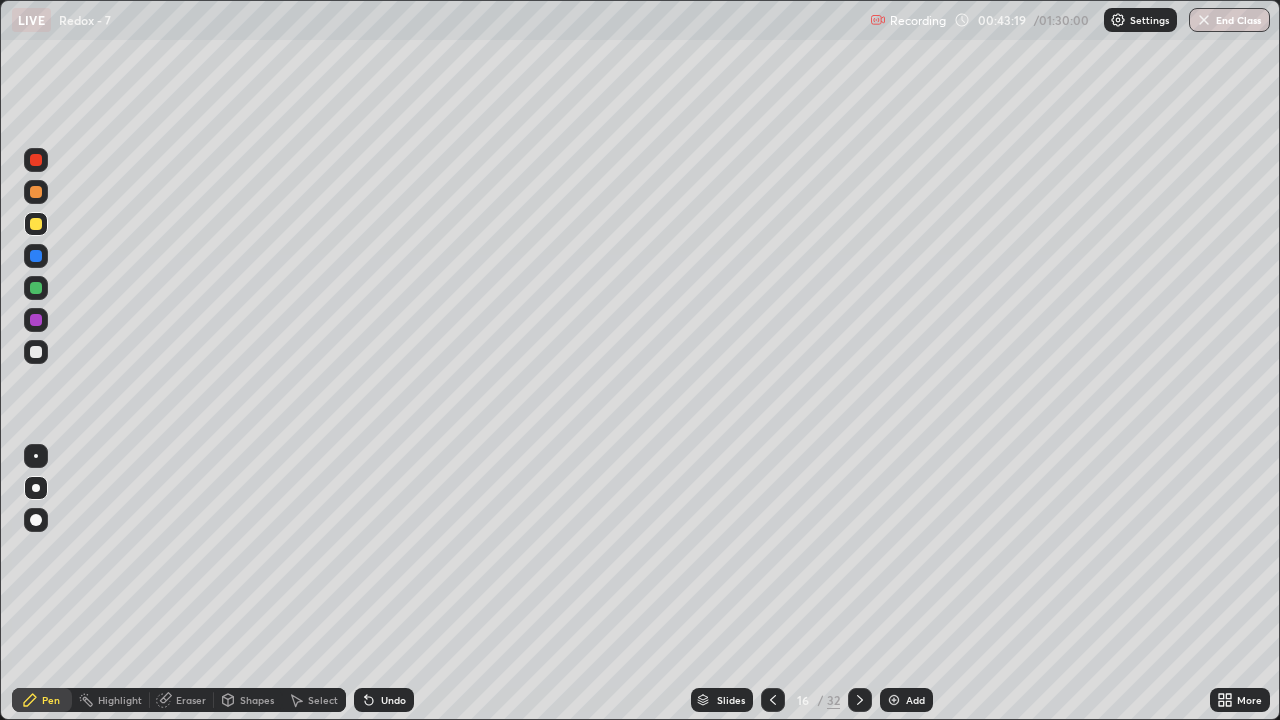 click on "Eraser" at bounding box center (191, 700) 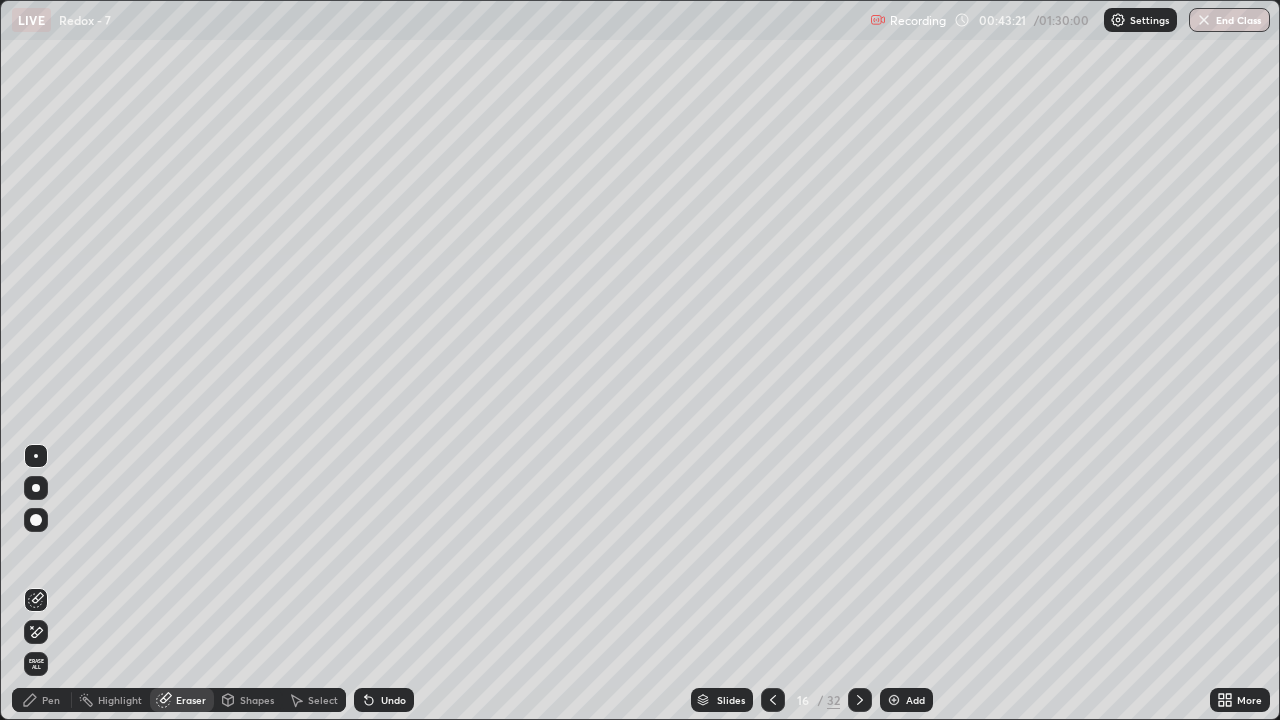 click on "Pen" at bounding box center (51, 700) 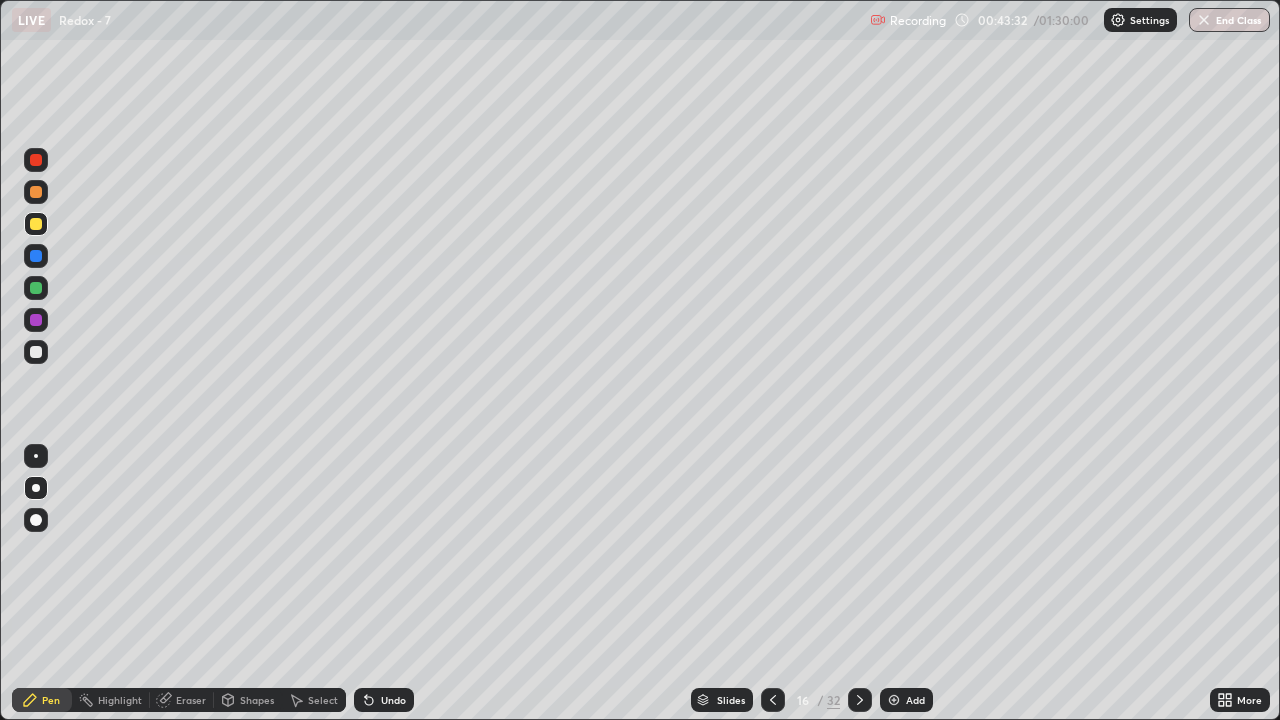 click on "Pen" at bounding box center [51, 700] 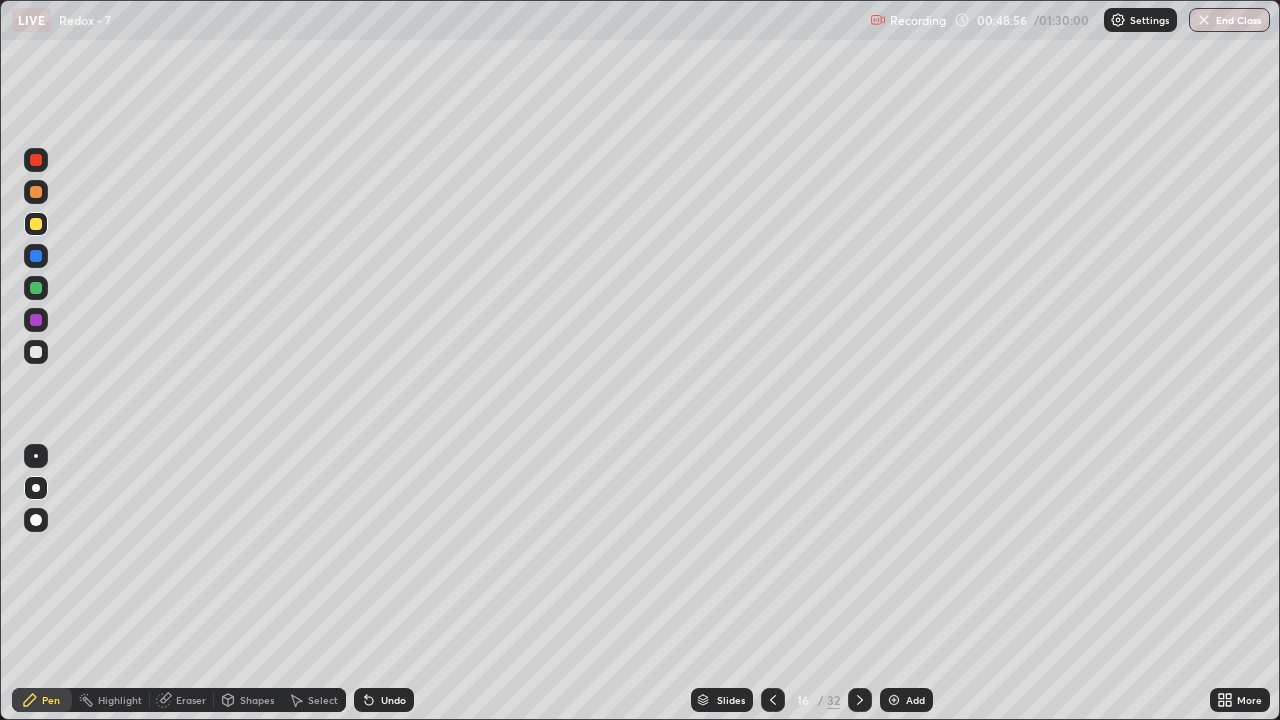 click 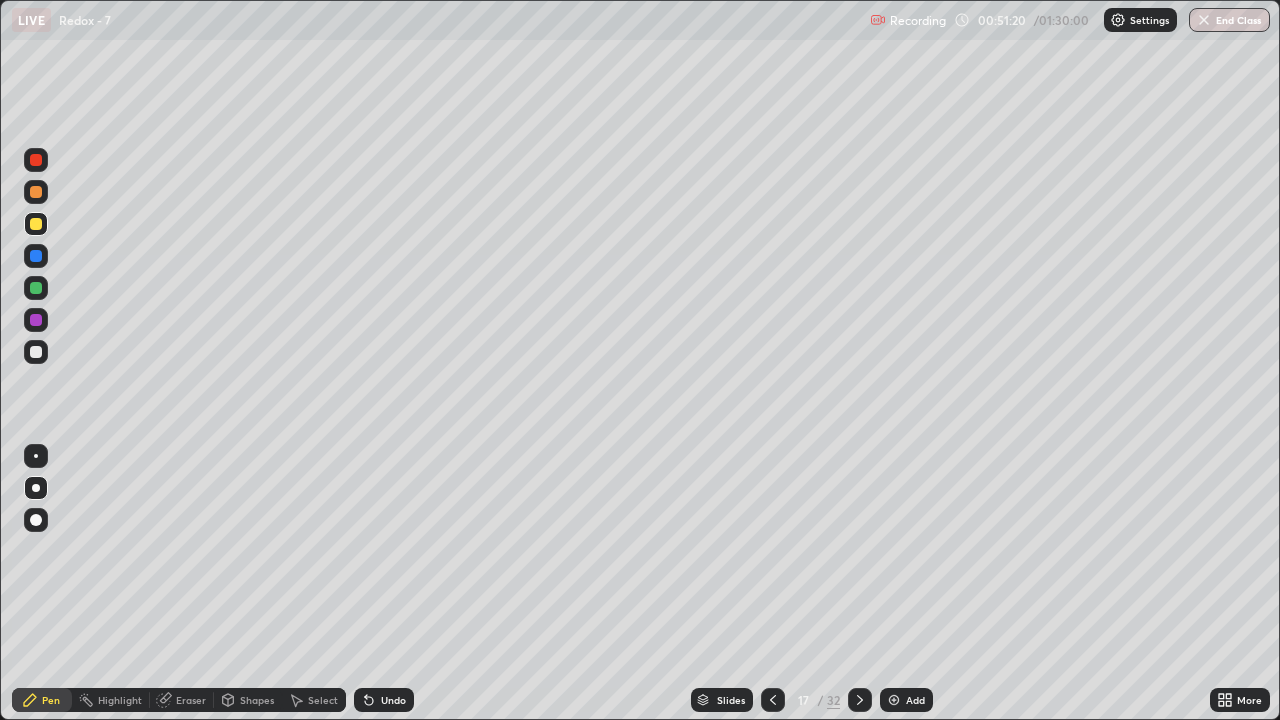 click on "Eraser" at bounding box center [191, 700] 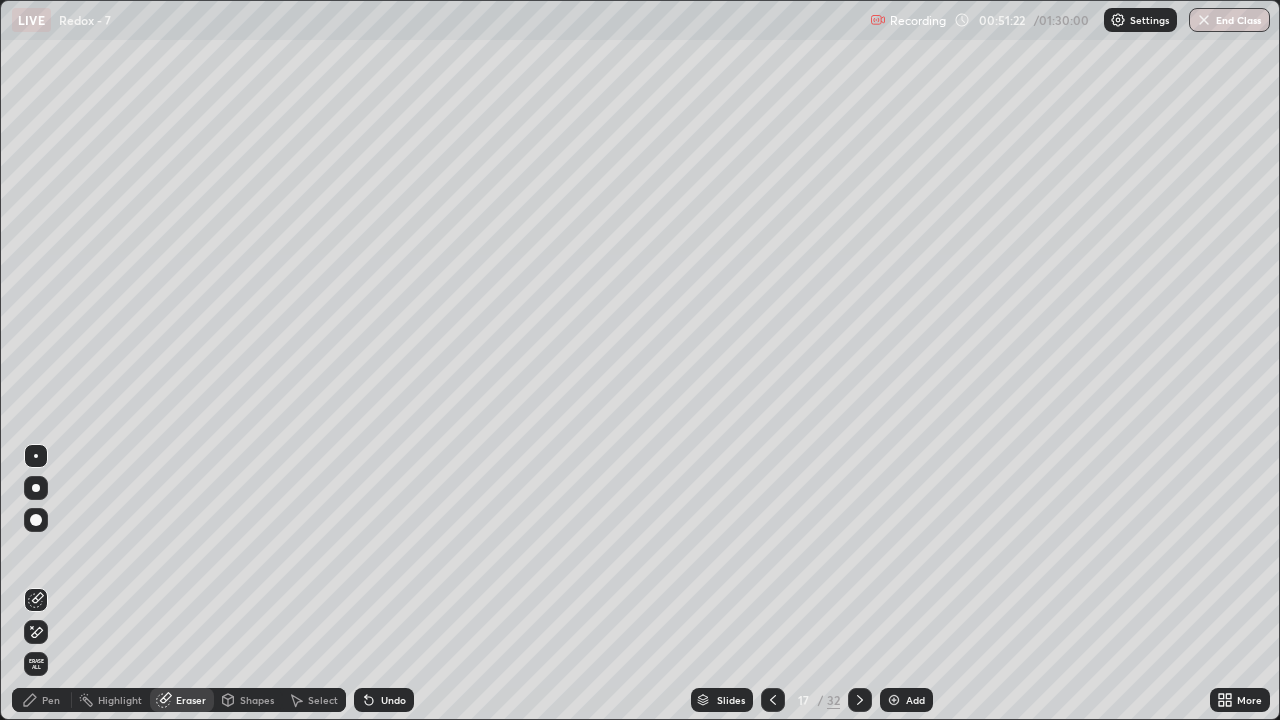click on "Pen" at bounding box center [51, 700] 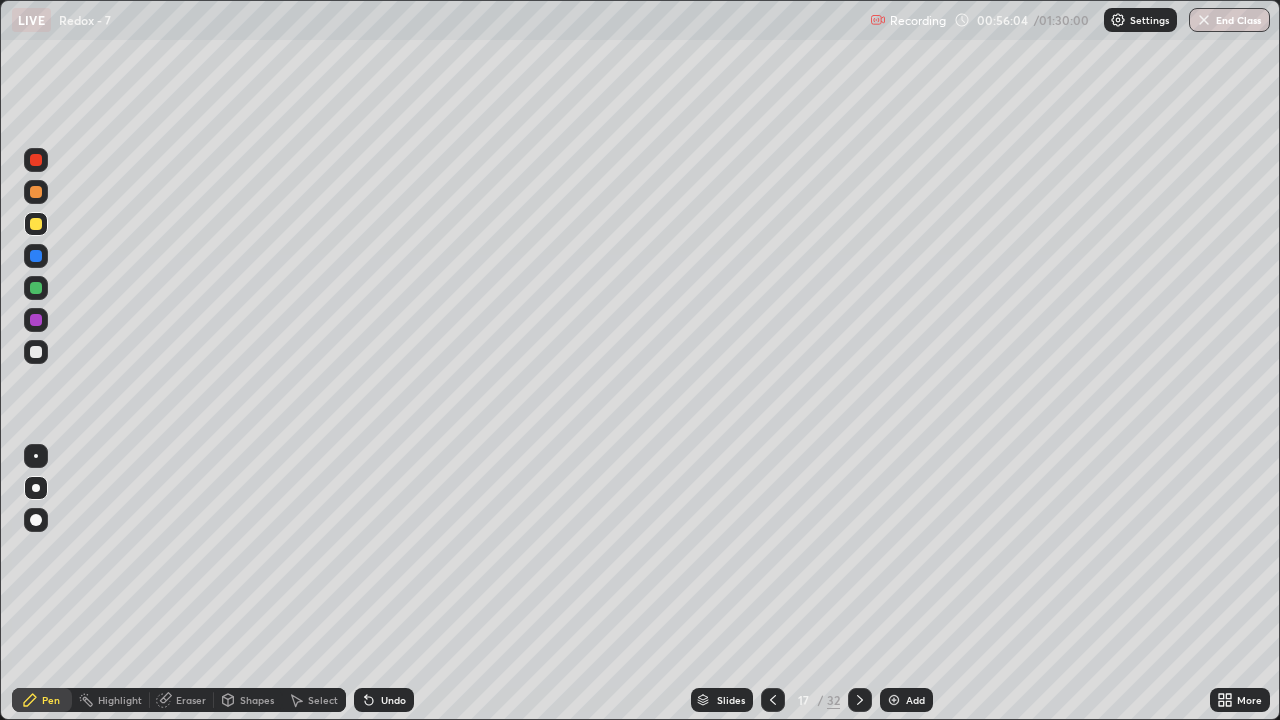 click 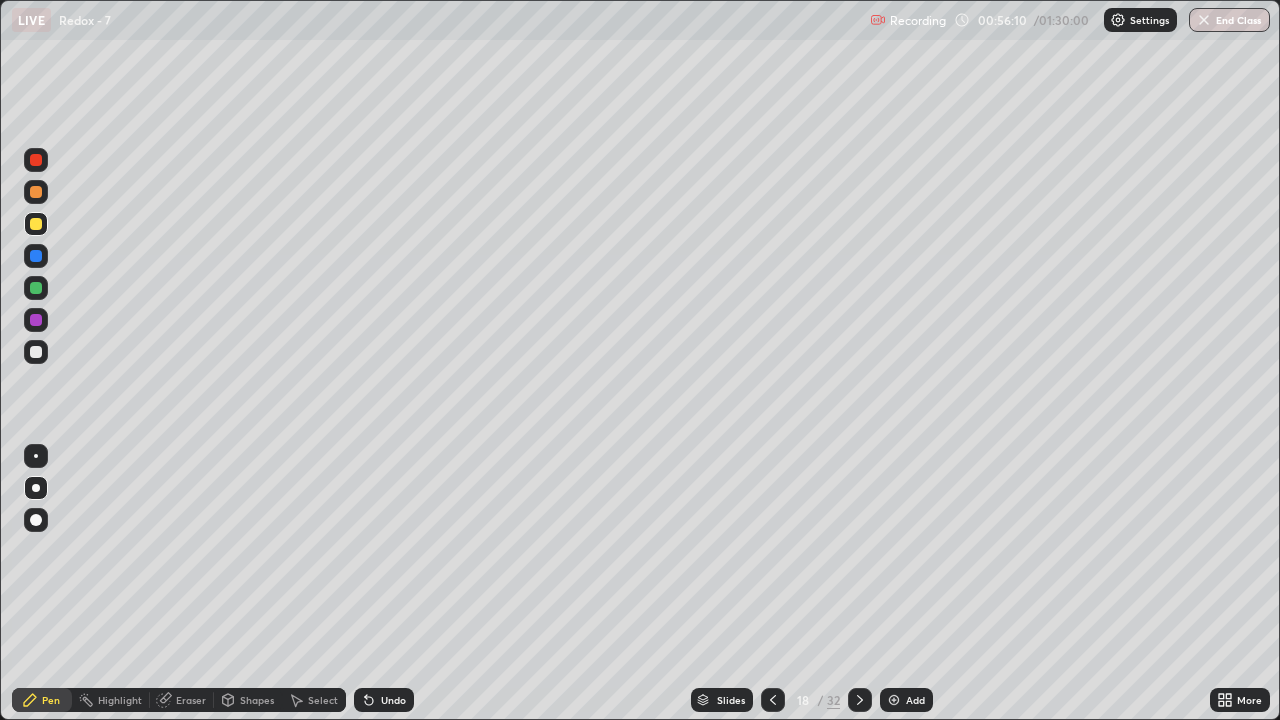 click 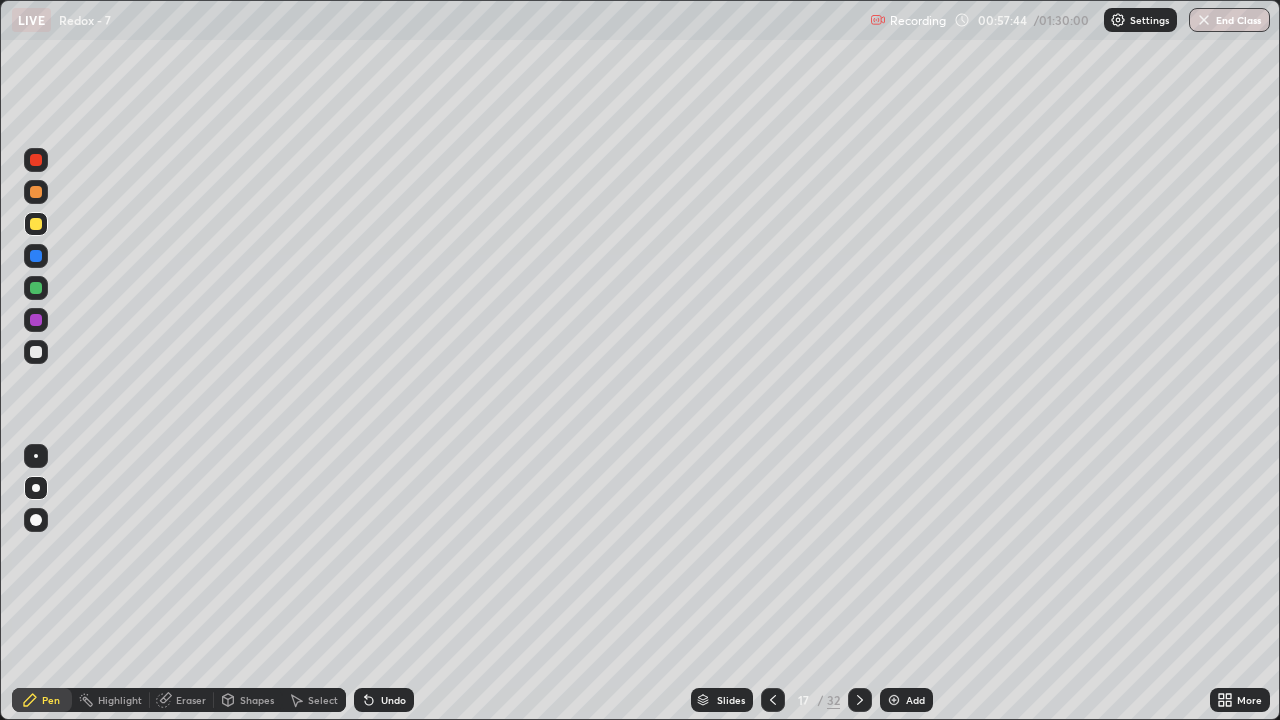 click at bounding box center [773, 700] 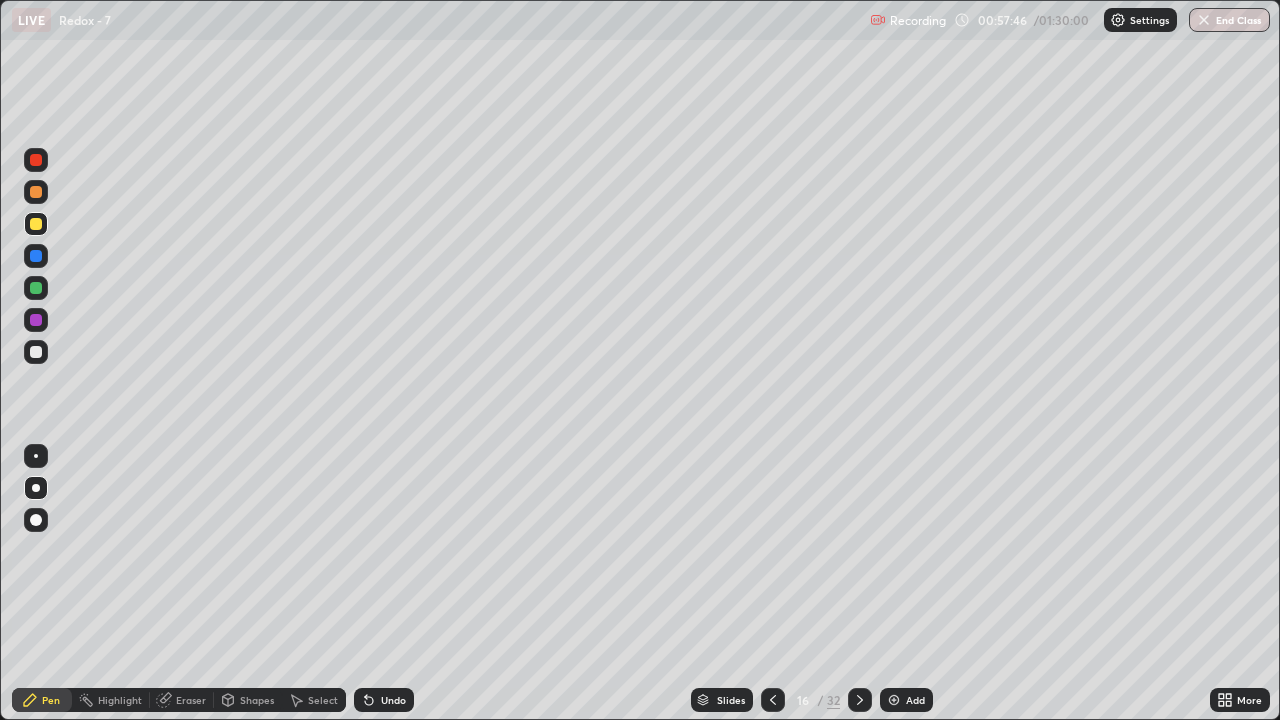 click 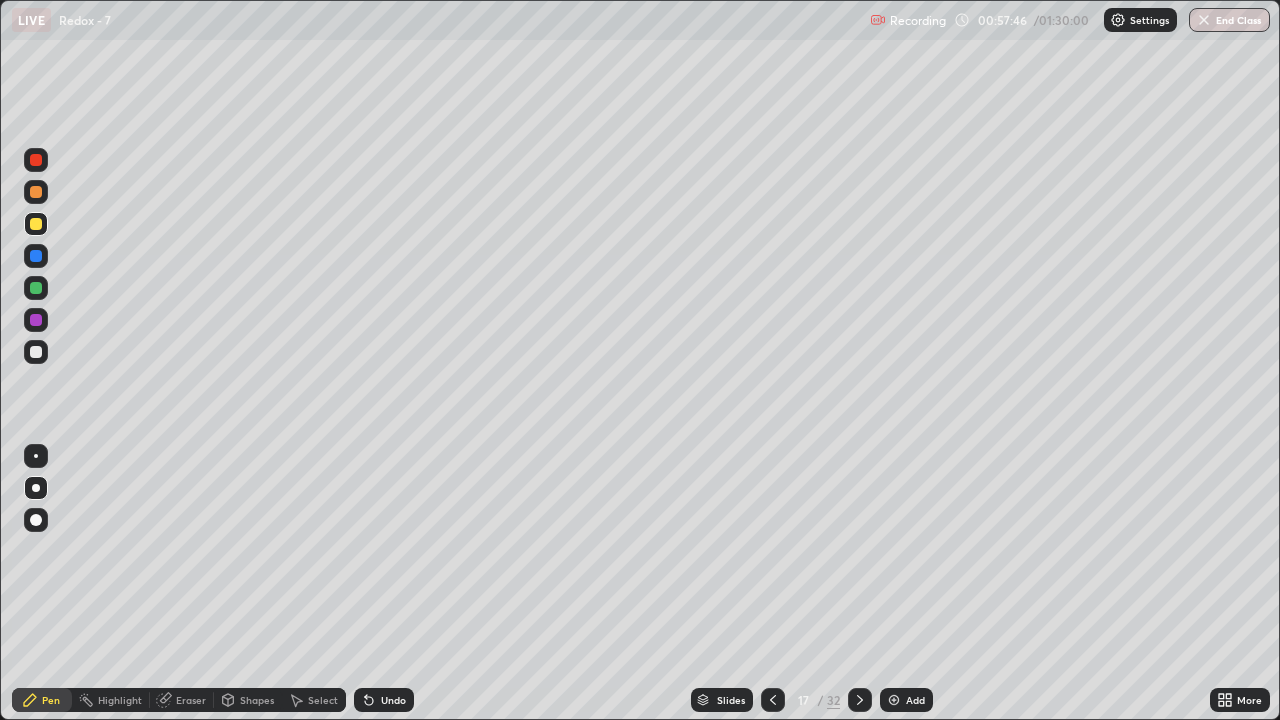 click 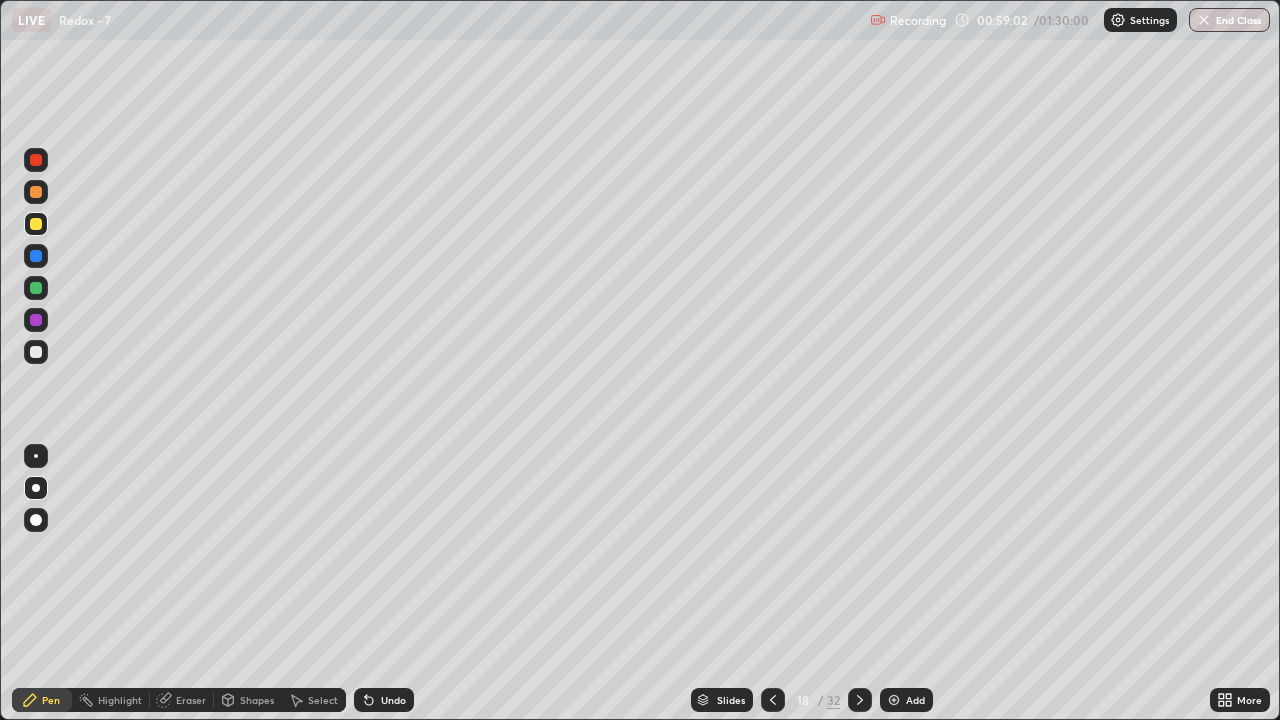 click on "Eraser" at bounding box center (191, 700) 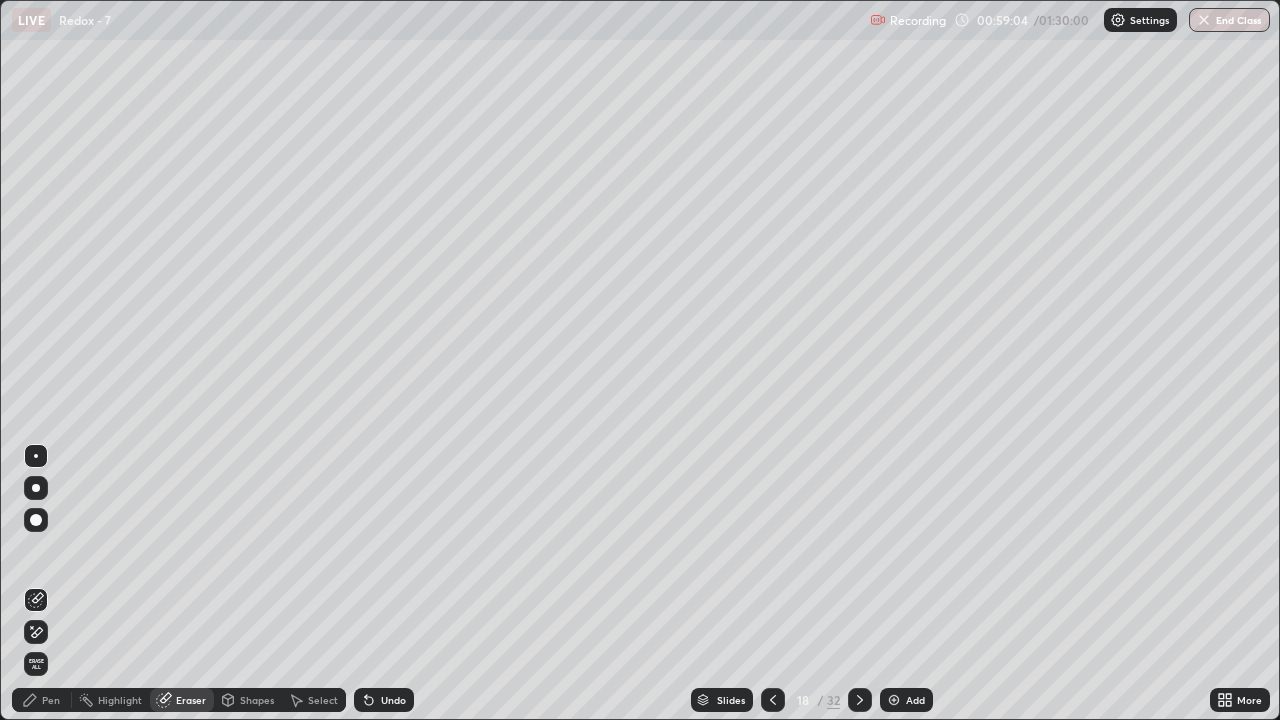 click on "Pen" at bounding box center (51, 700) 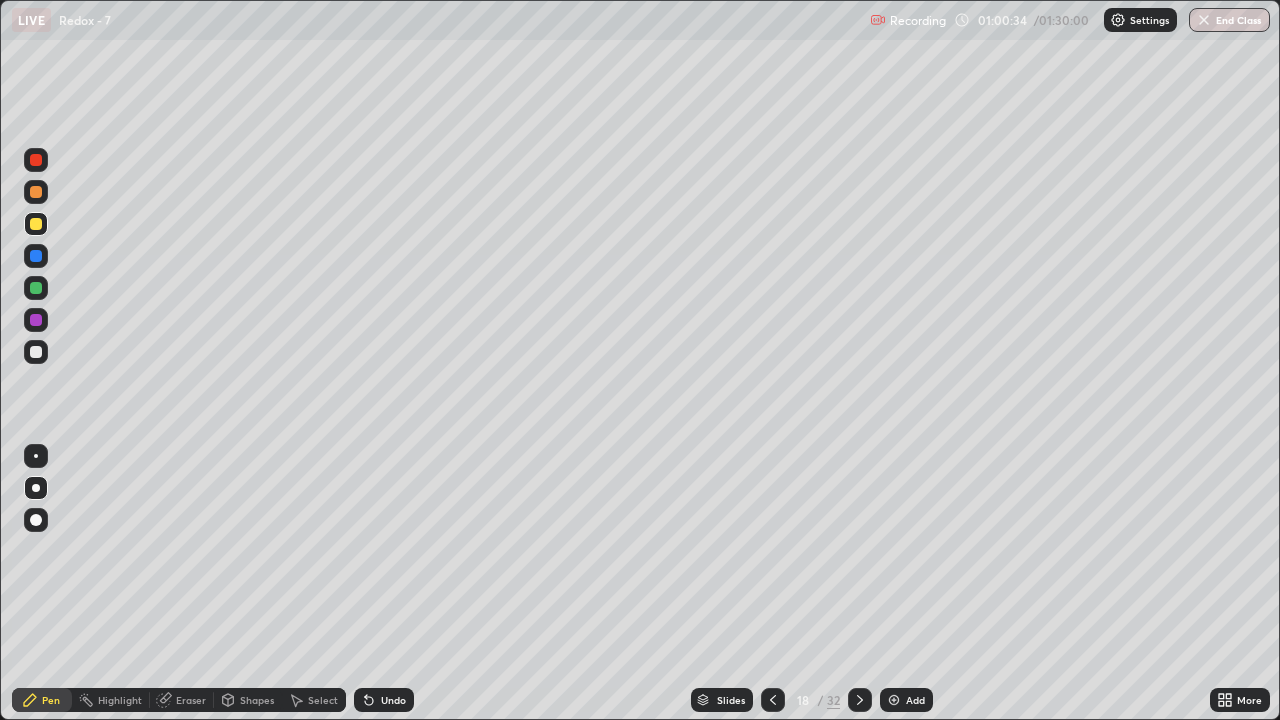 click 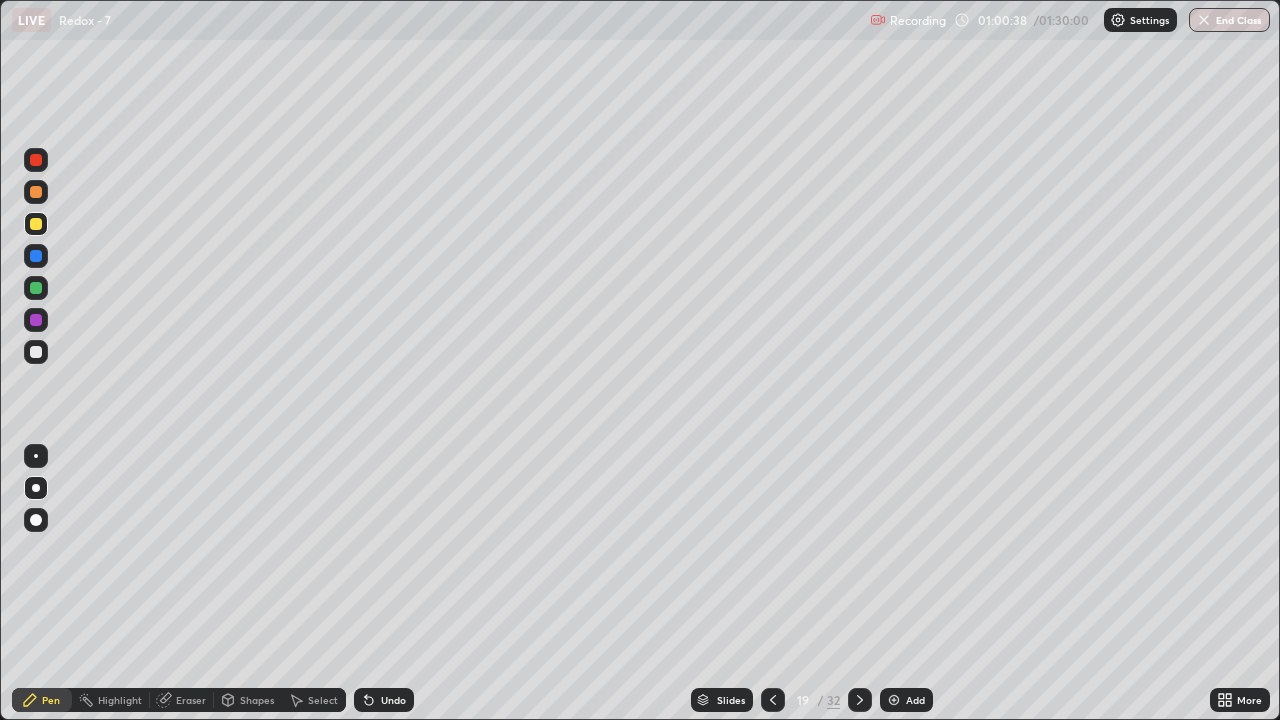 click on "Eraser" at bounding box center [191, 700] 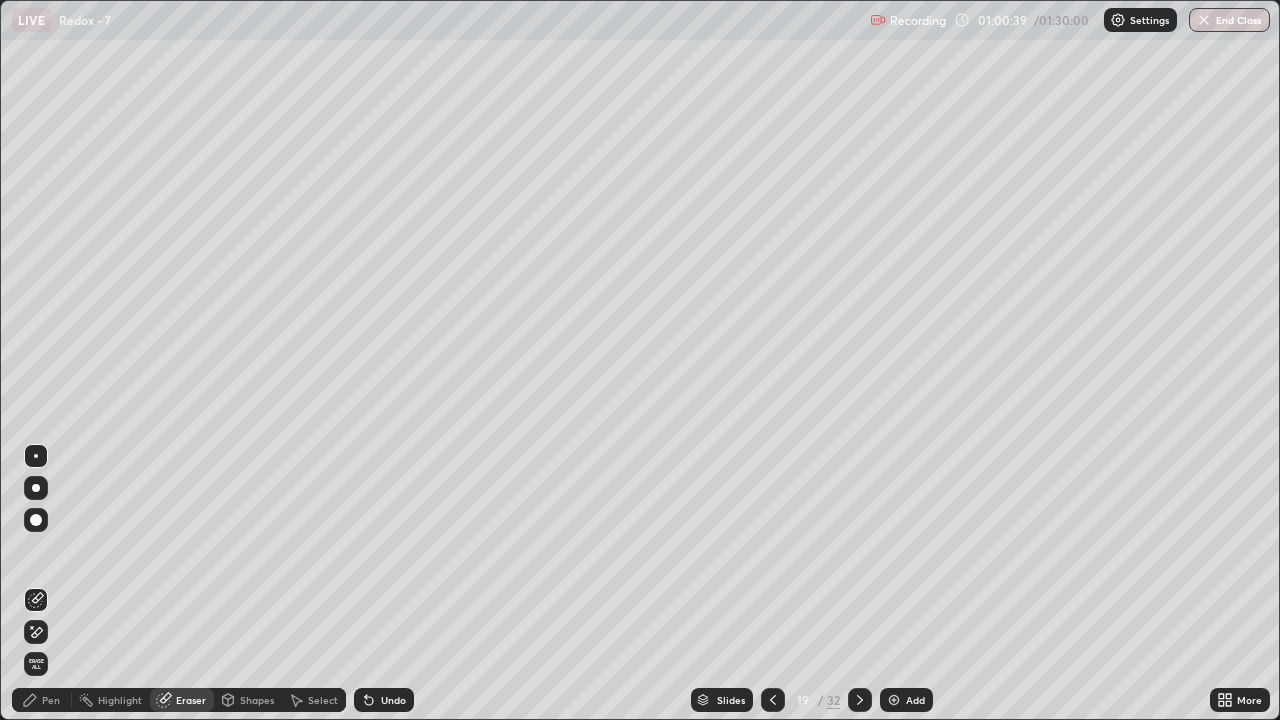 click on "Pen" at bounding box center (51, 700) 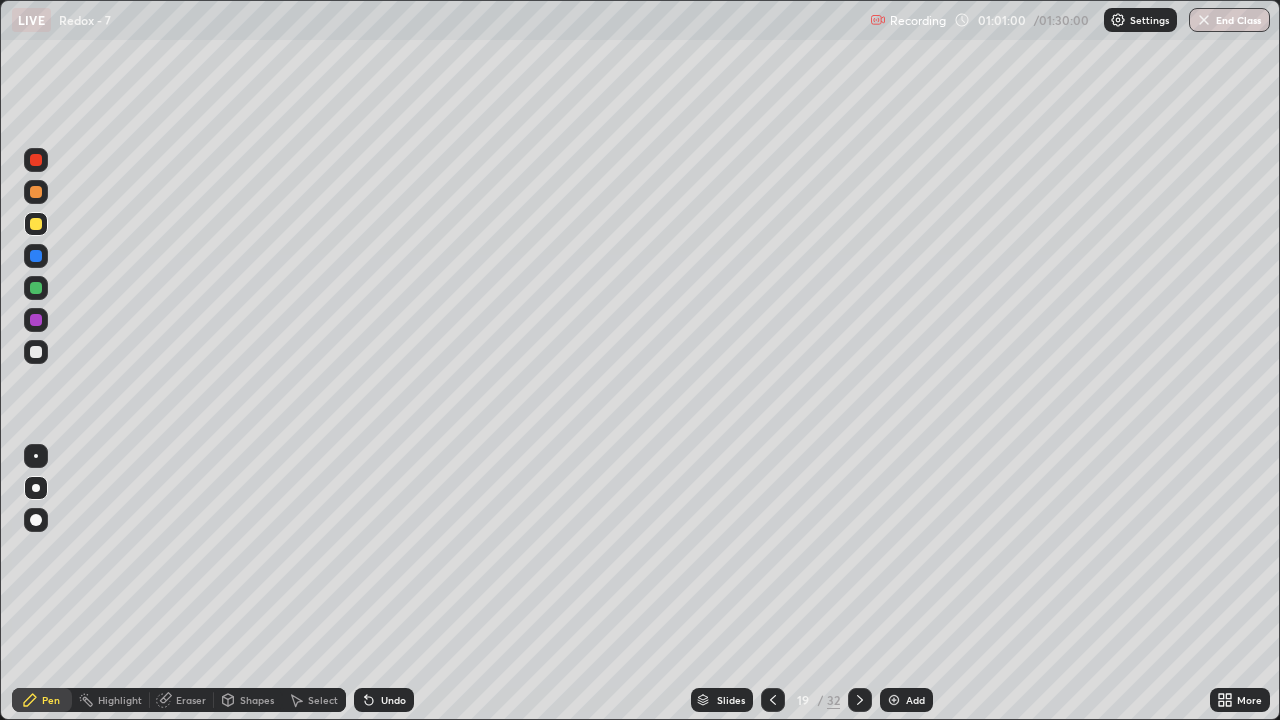 click at bounding box center (36, 352) 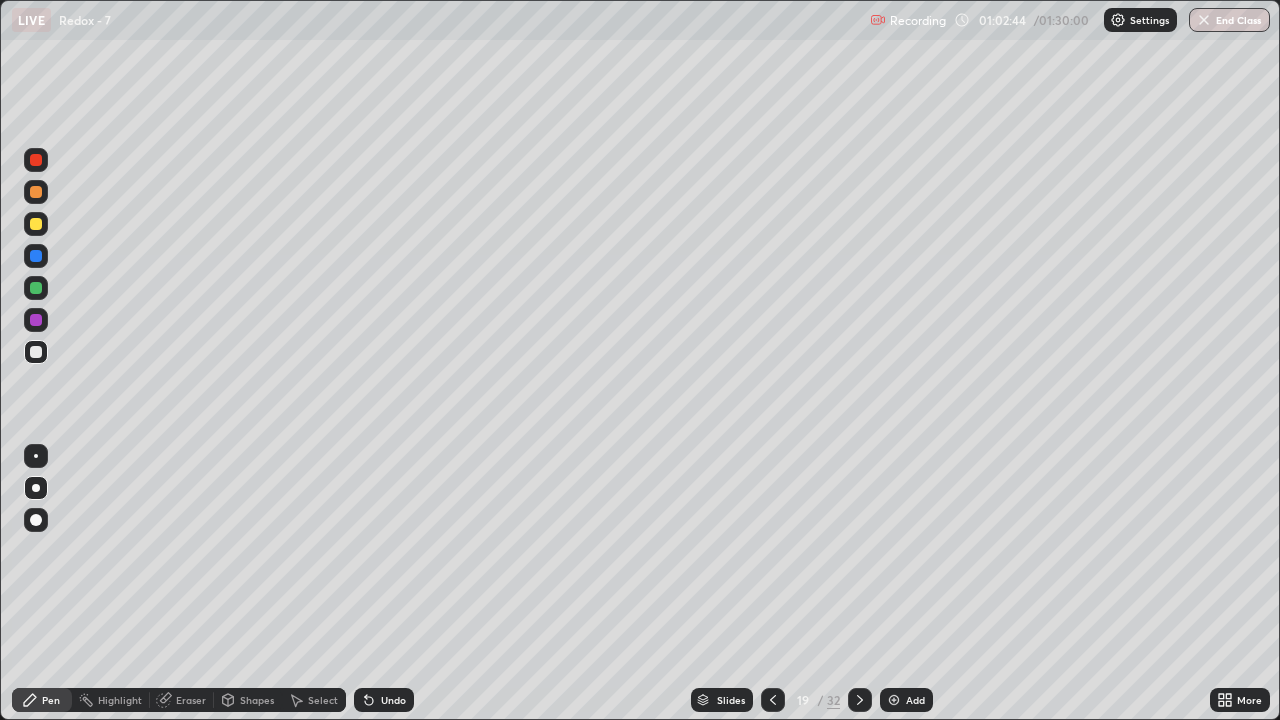 click at bounding box center (773, 700) 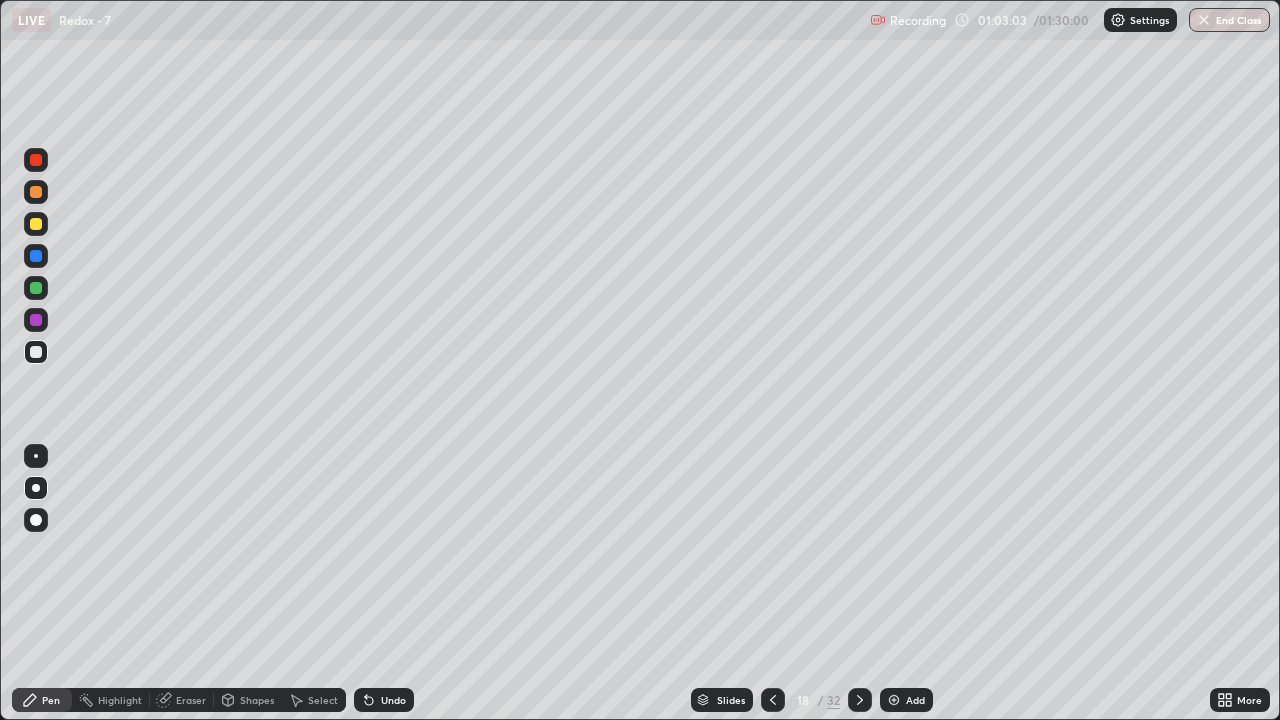 click 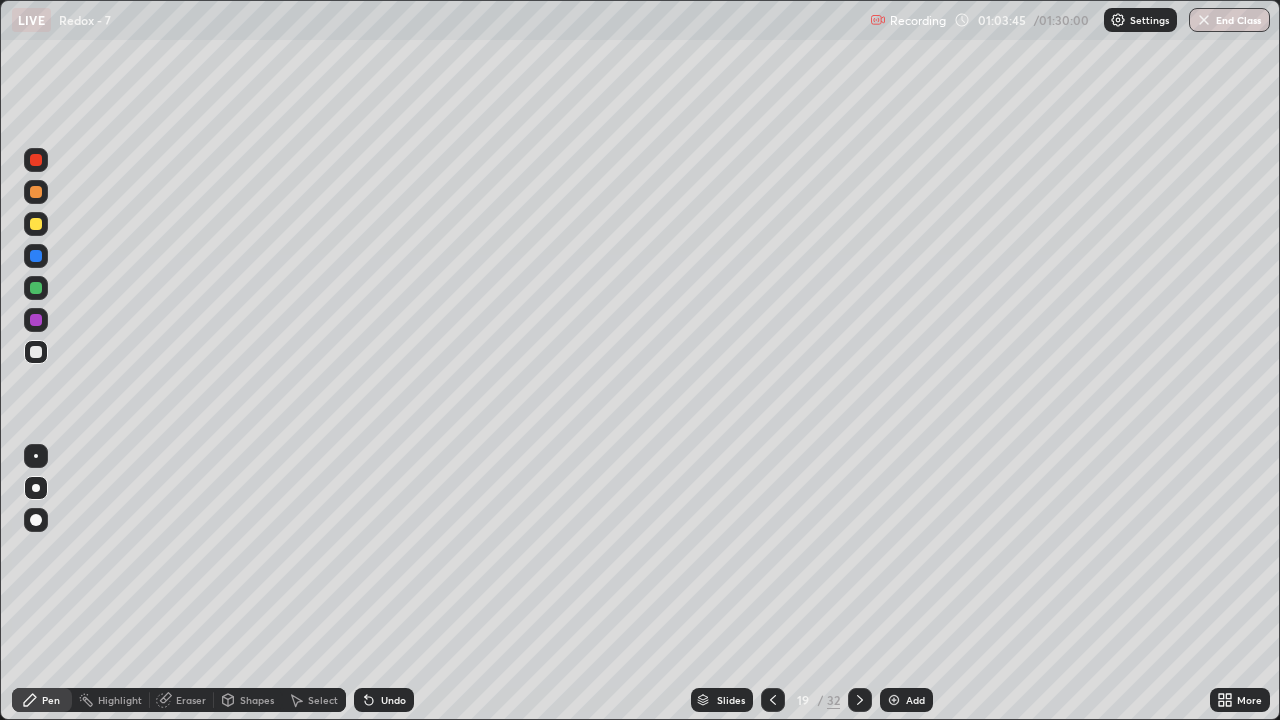 click 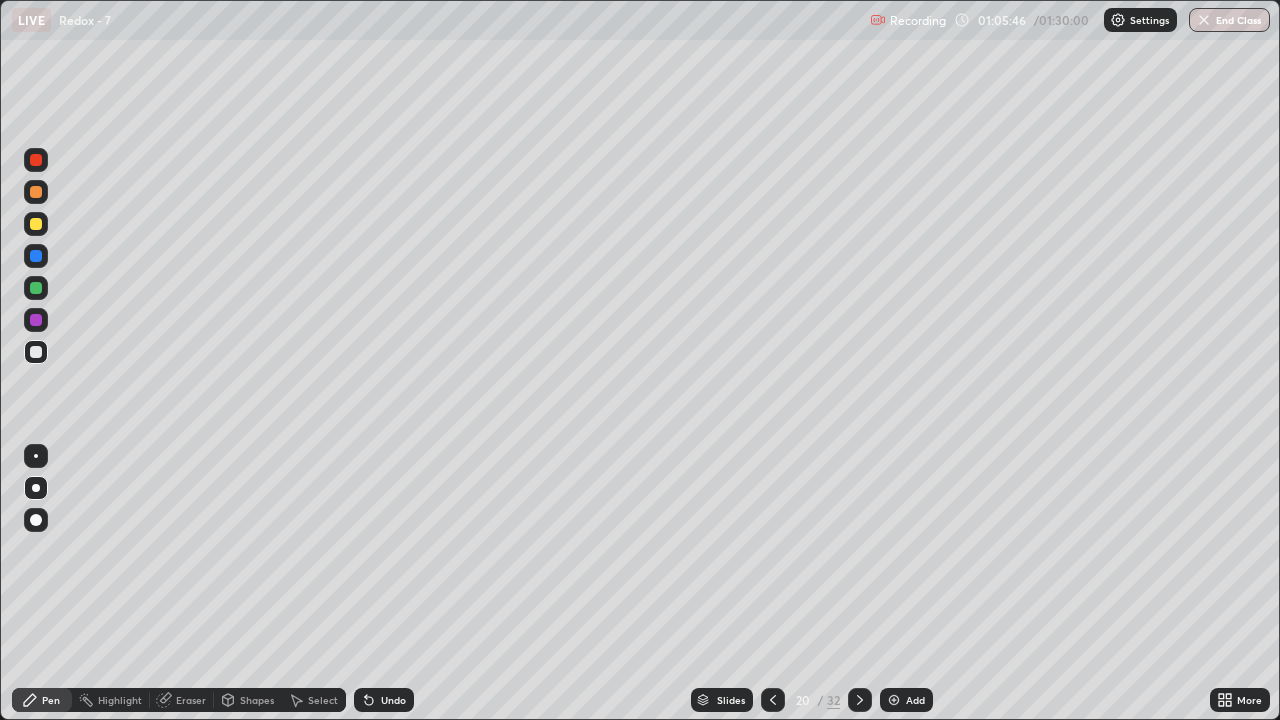 click 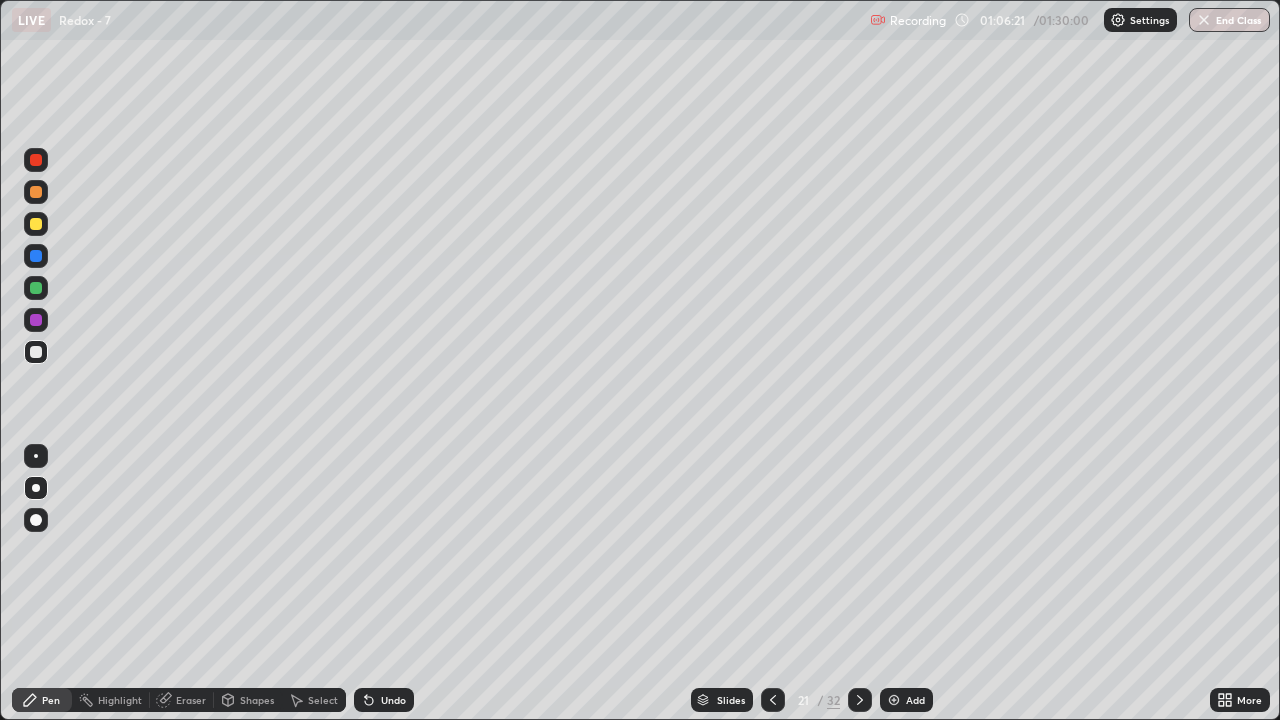 click at bounding box center (36, 352) 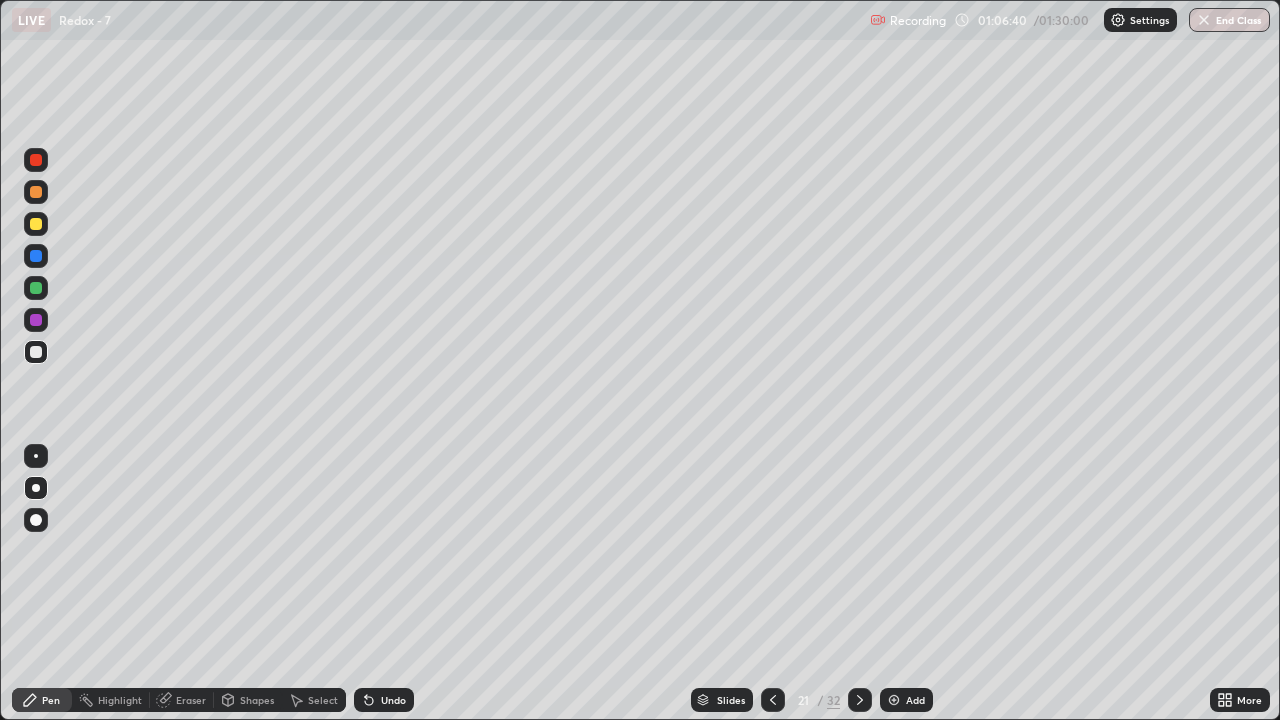 click at bounding box center [36, 224] 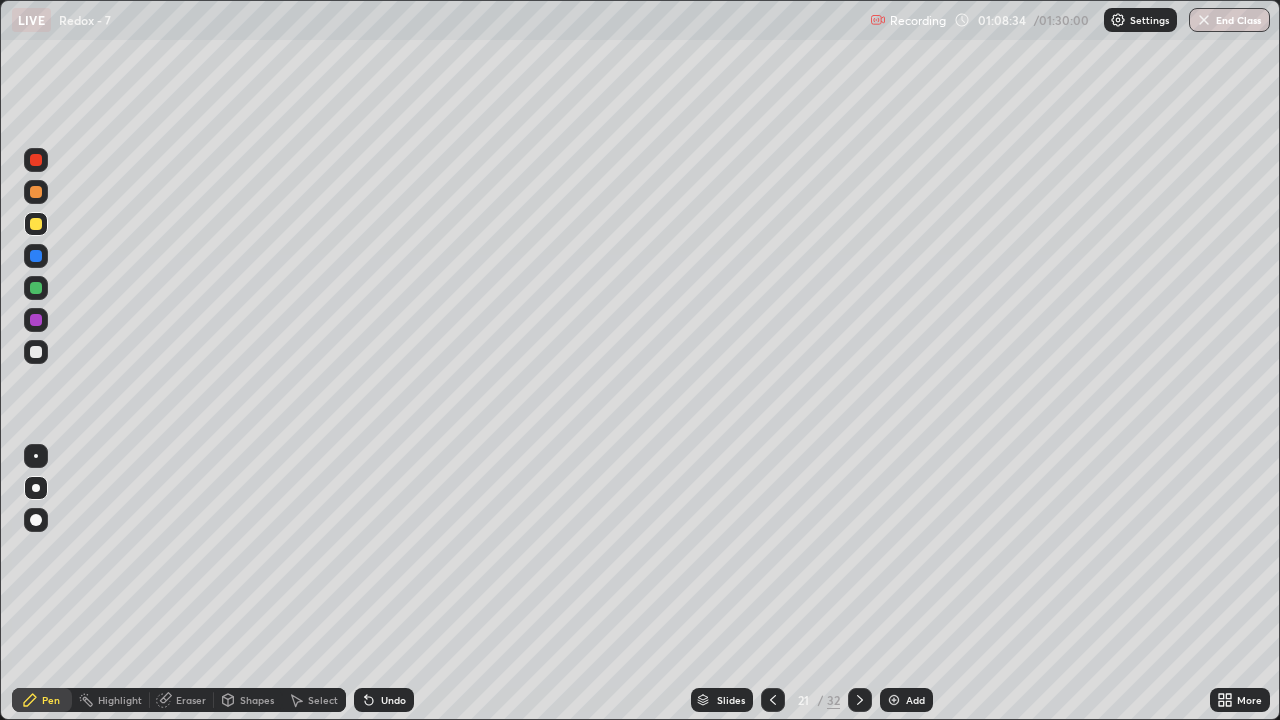 click 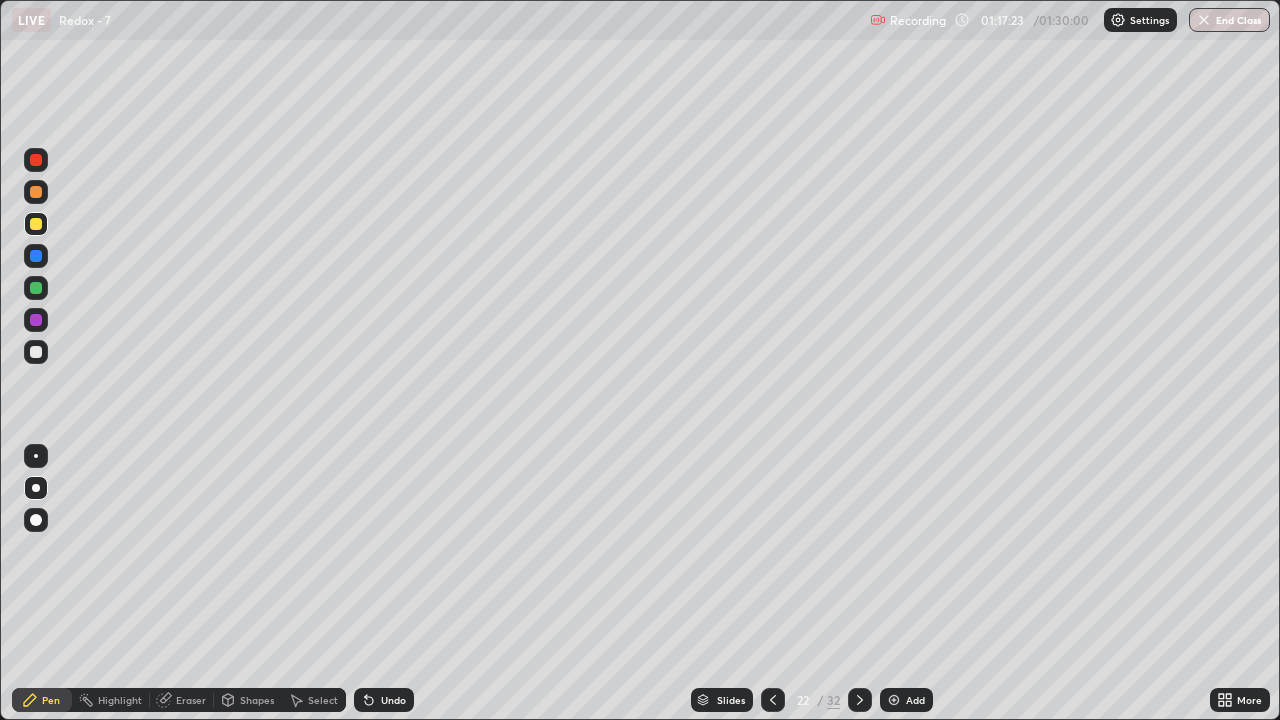 click at bounding box center (860, 700) 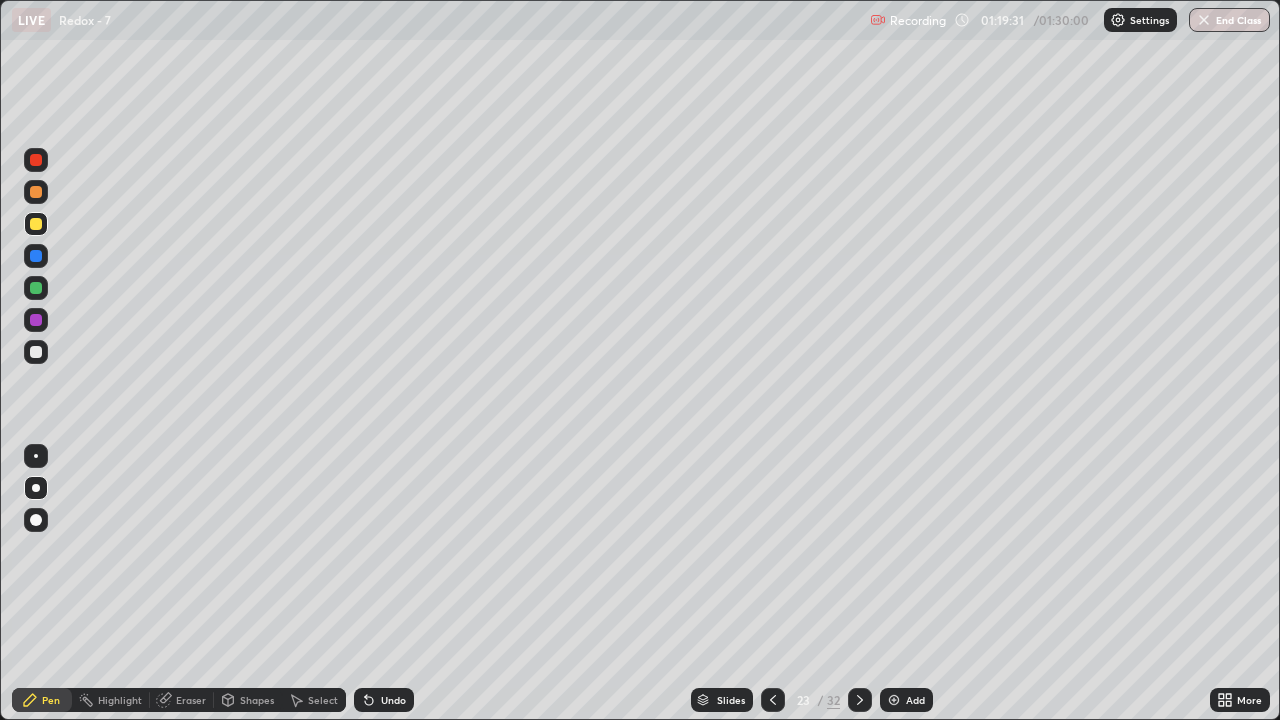 click 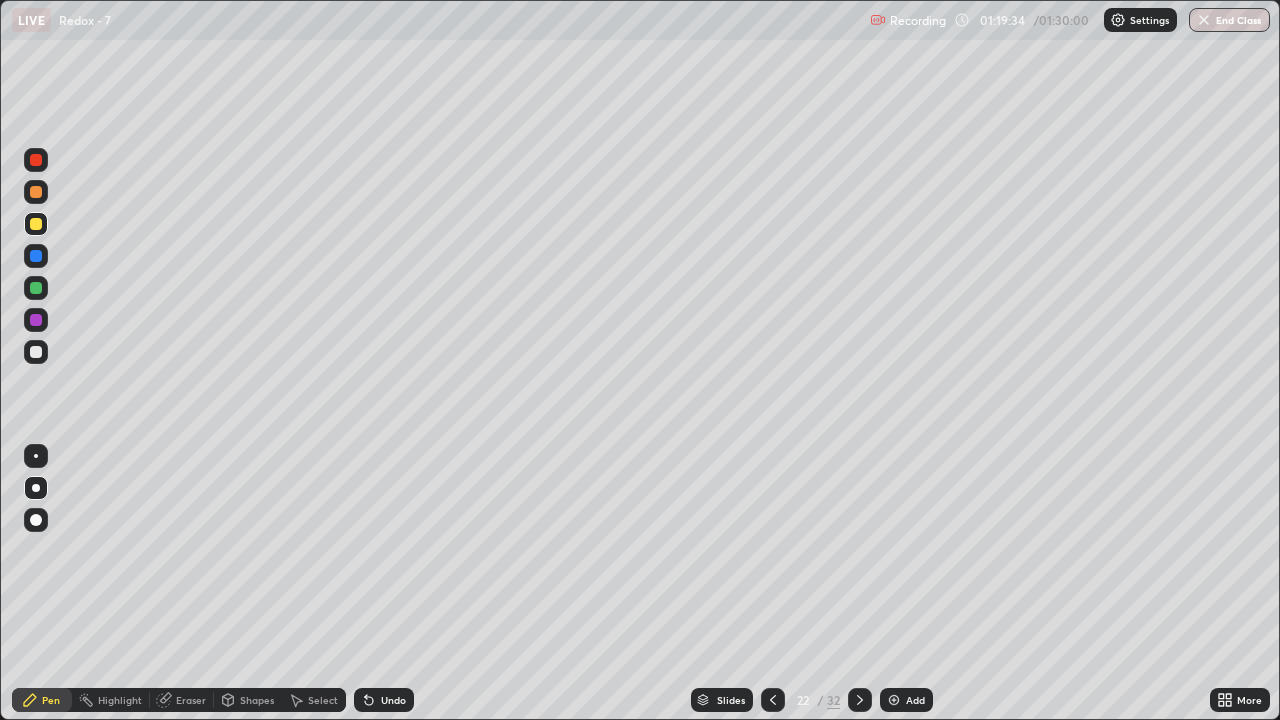 click 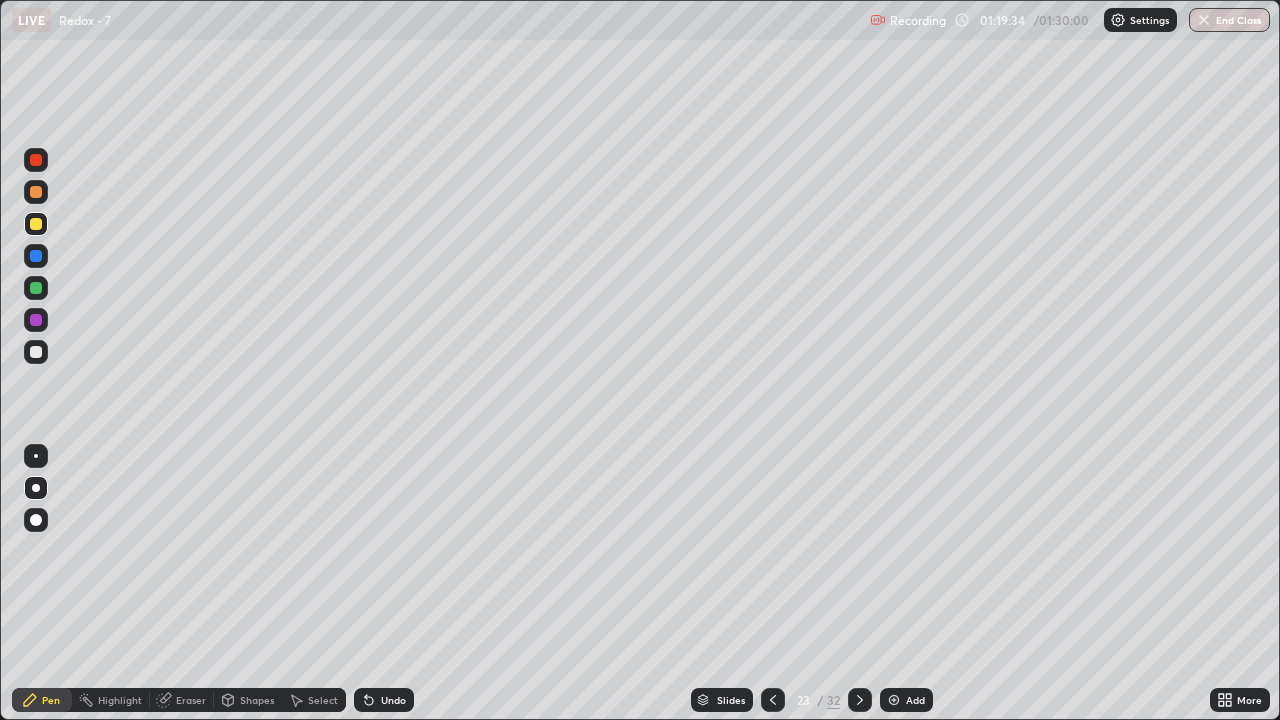 click 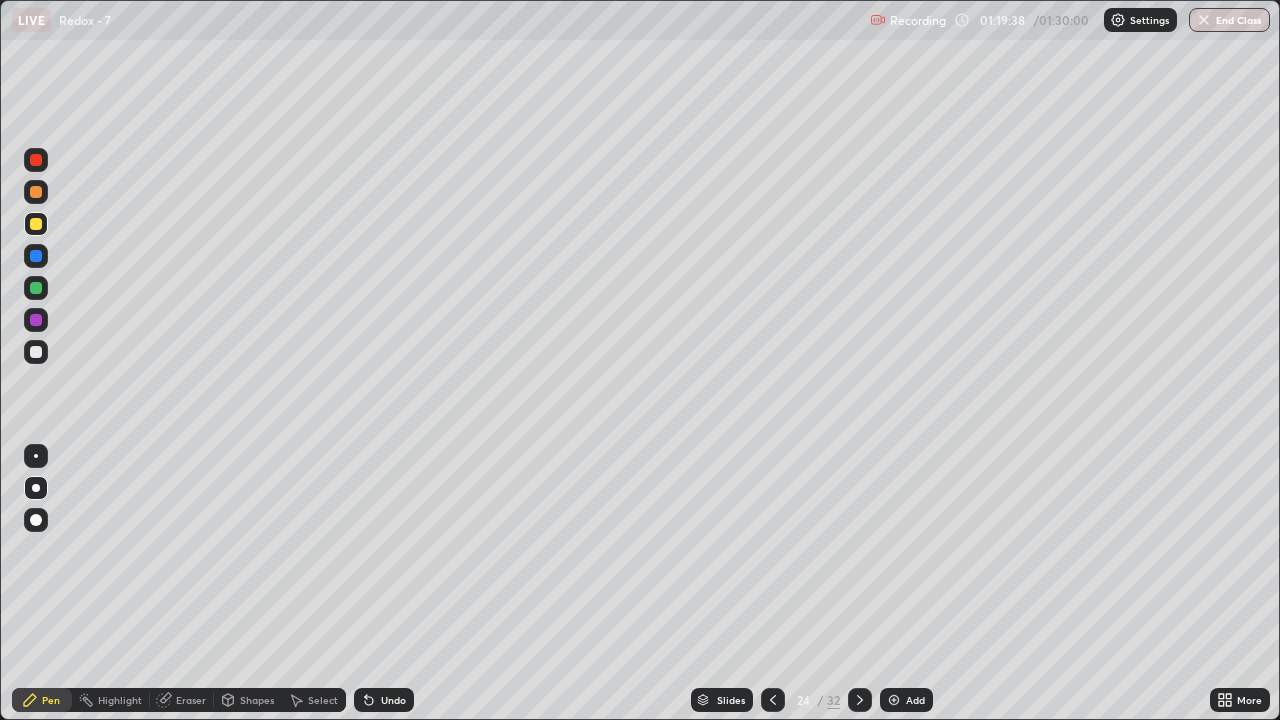 click on "Eraser" at bounding box center [191, 700] 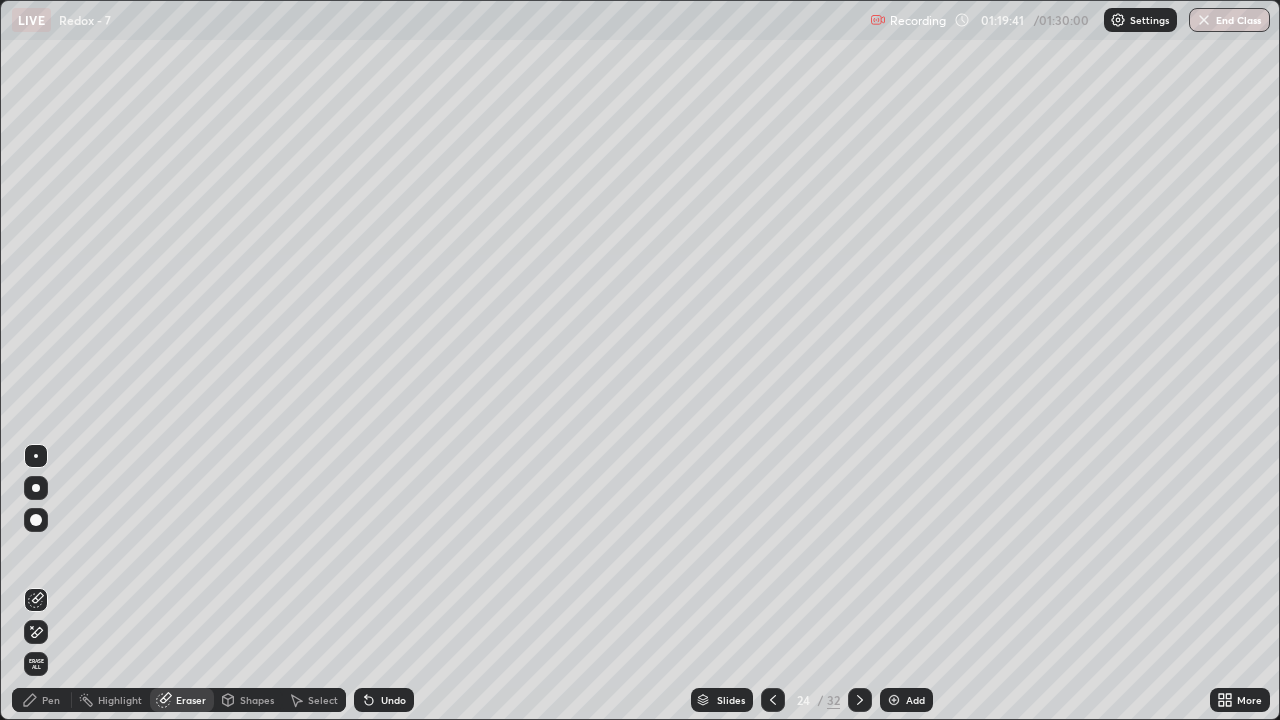 click on "Pen" at bounding box center (51, 700) 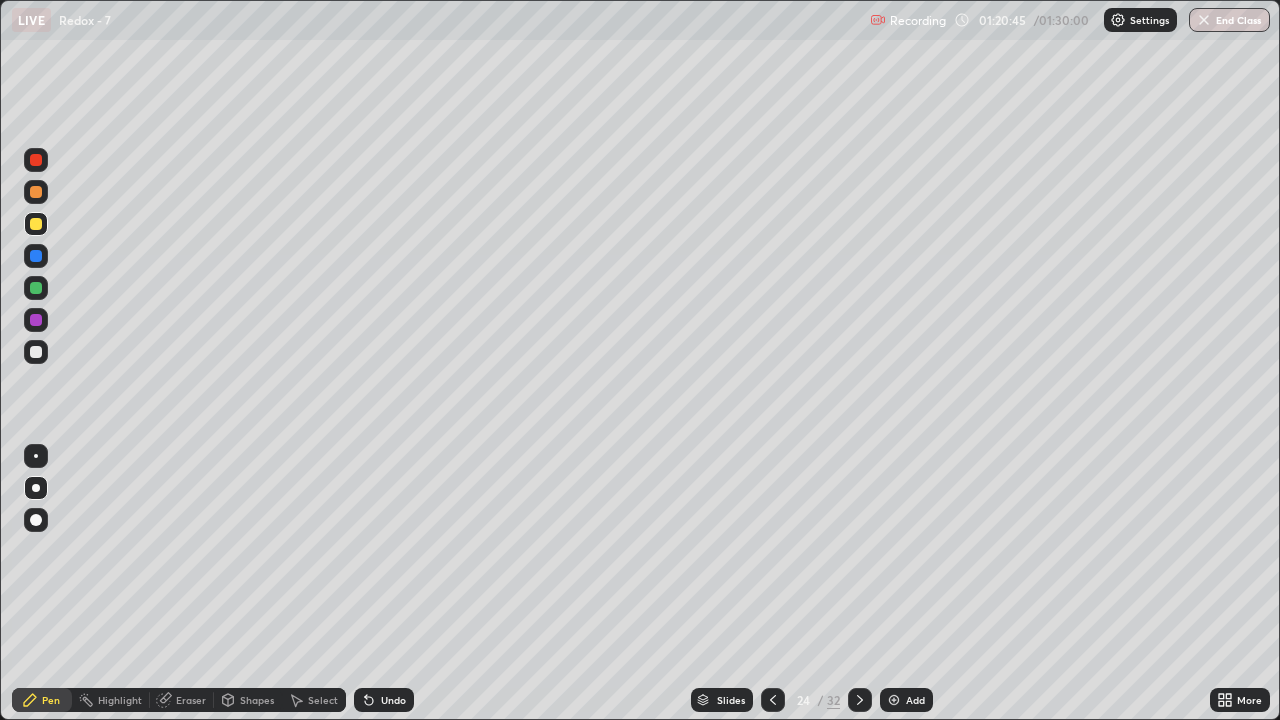 click at bounding box center (36, 352) 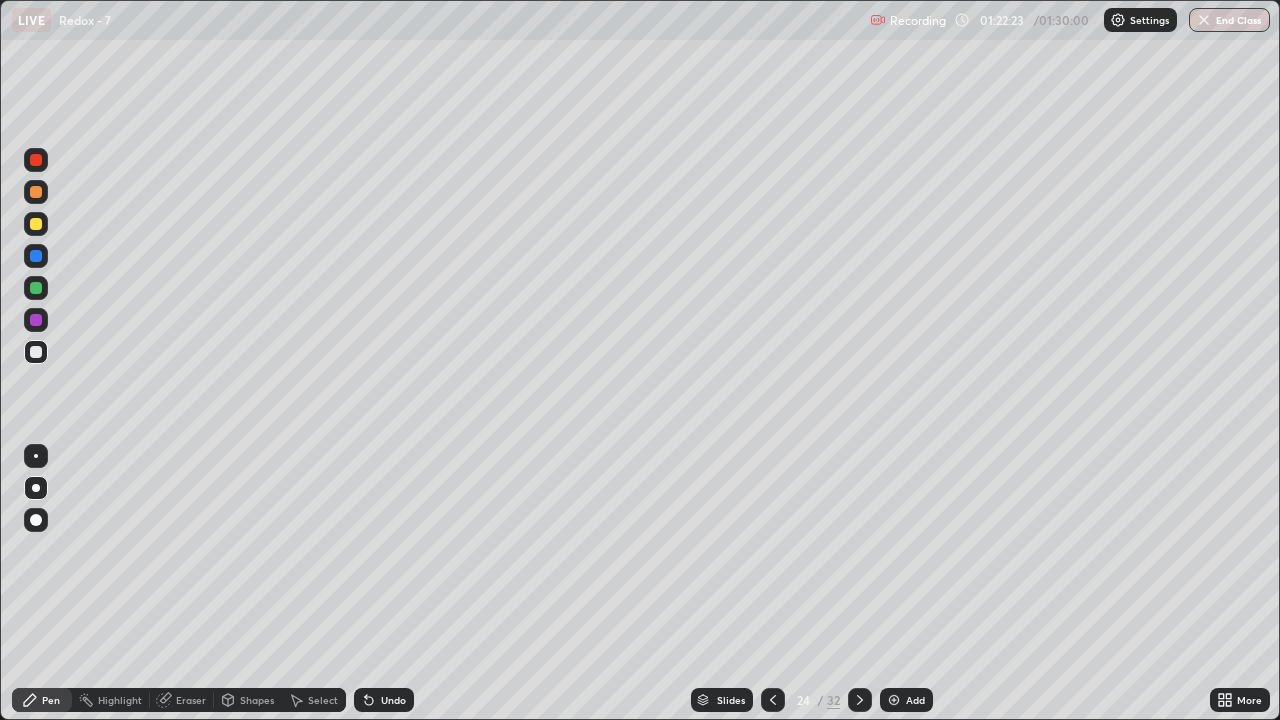 click 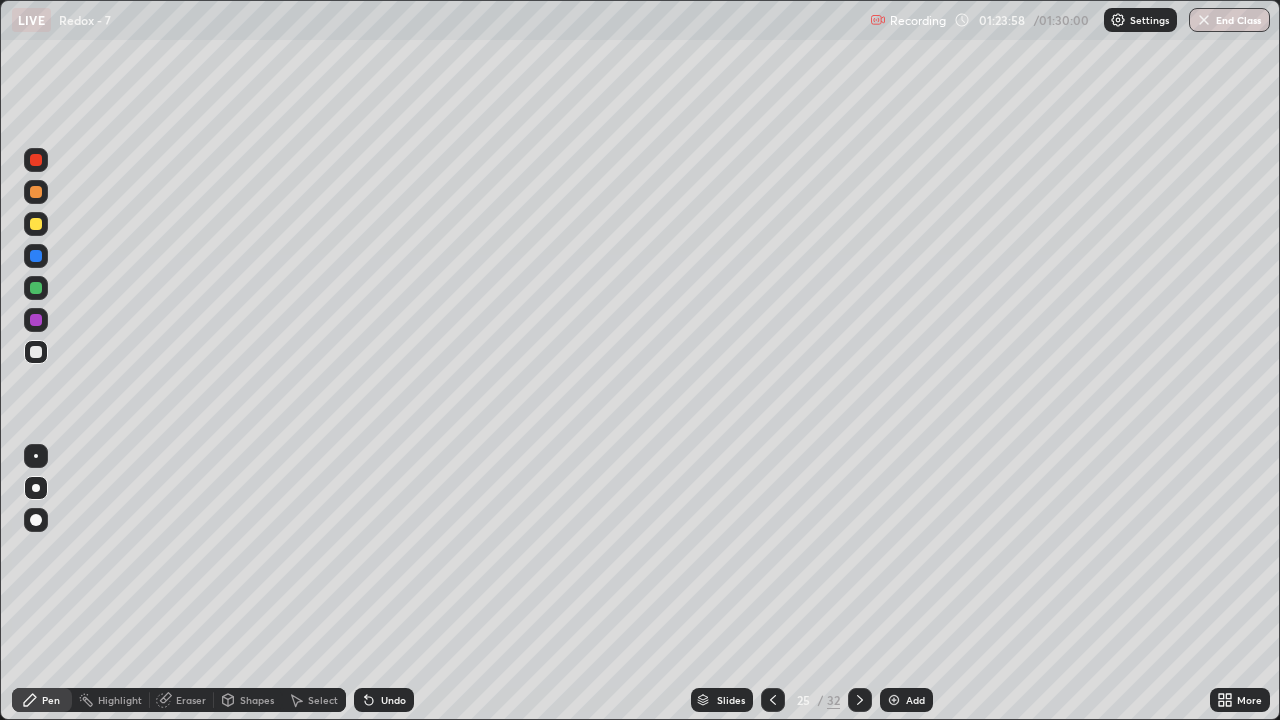 click on "Eraser" at bounding box center [191, 700] 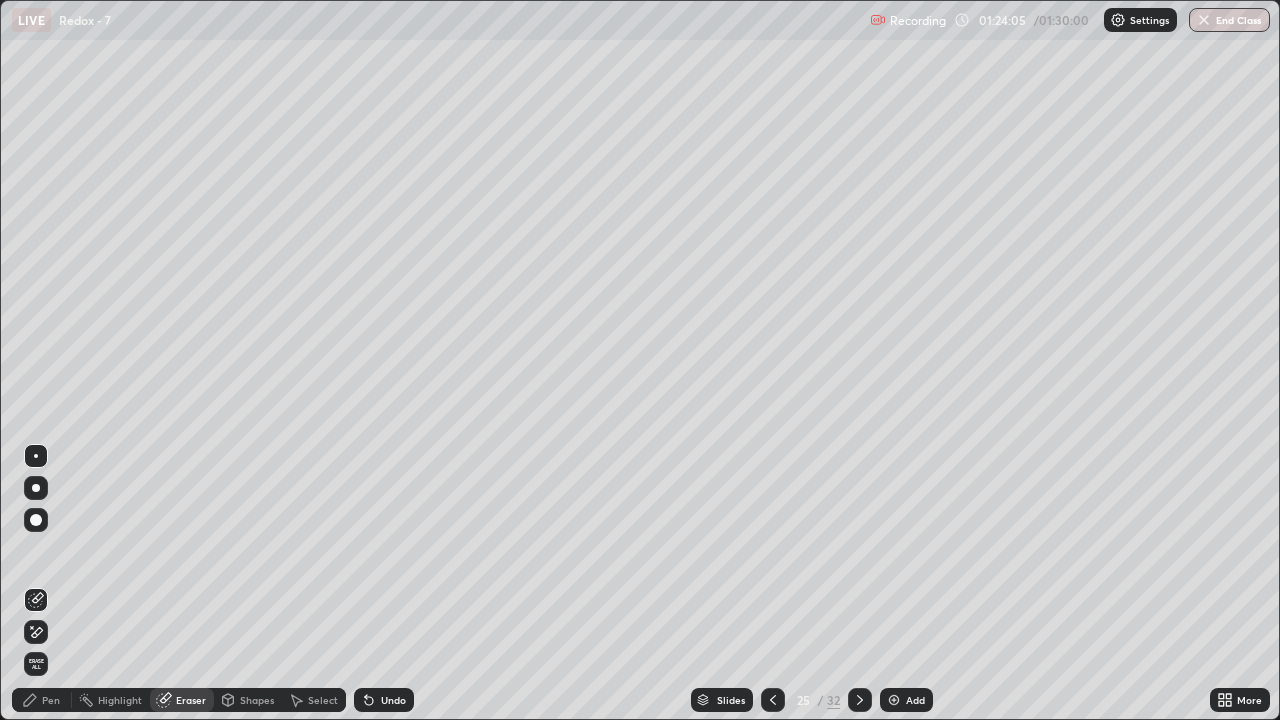 click 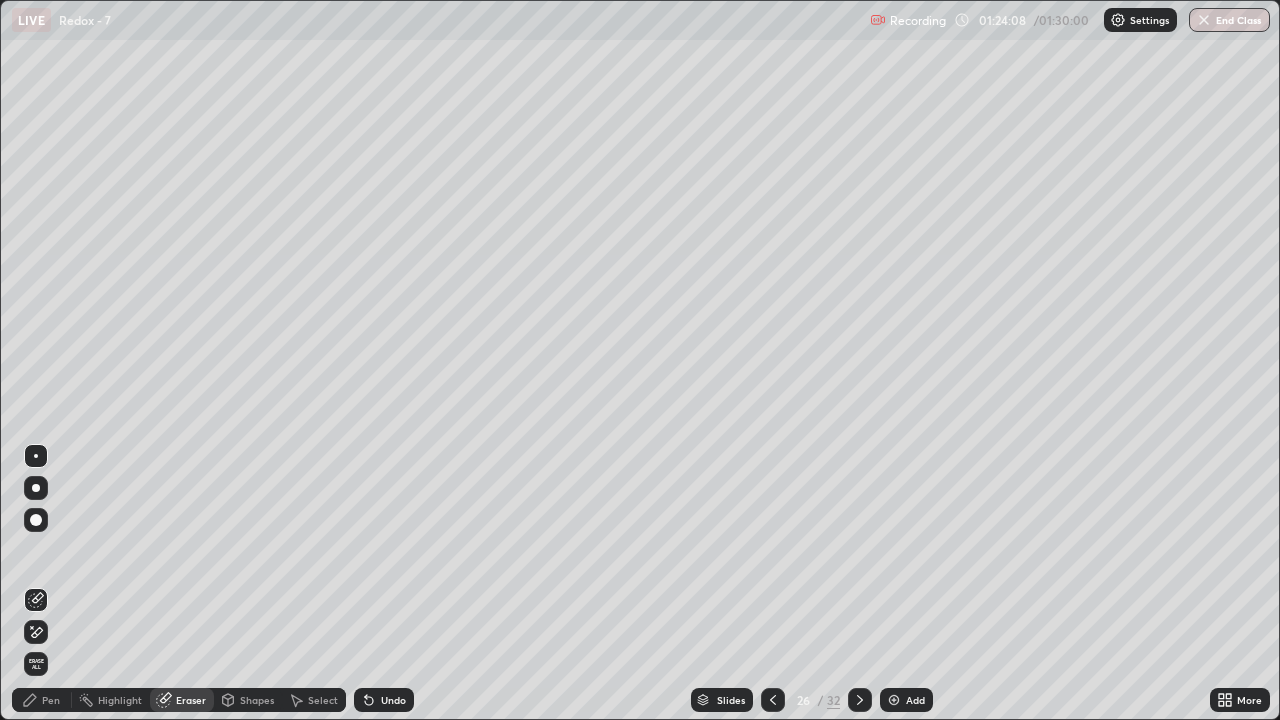 click on "Pen" at bounding box center (42, 700) 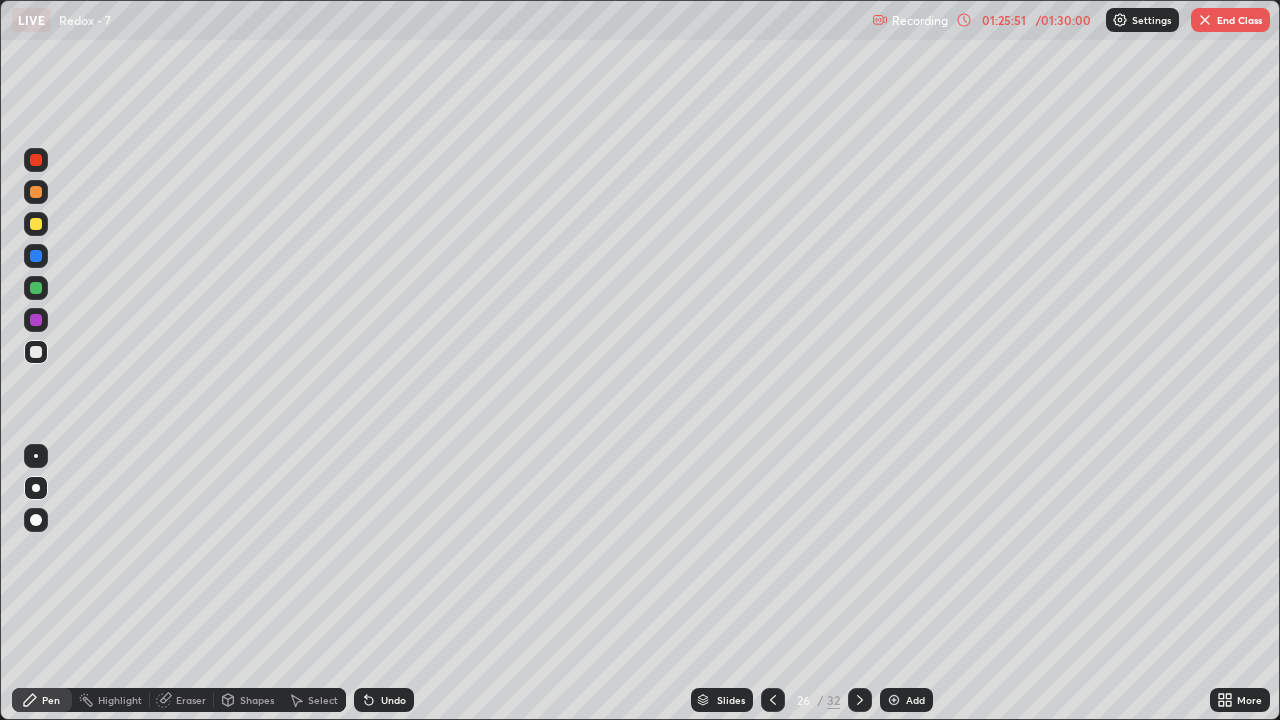 click on "End Class" at bounding box center (1230, 20) 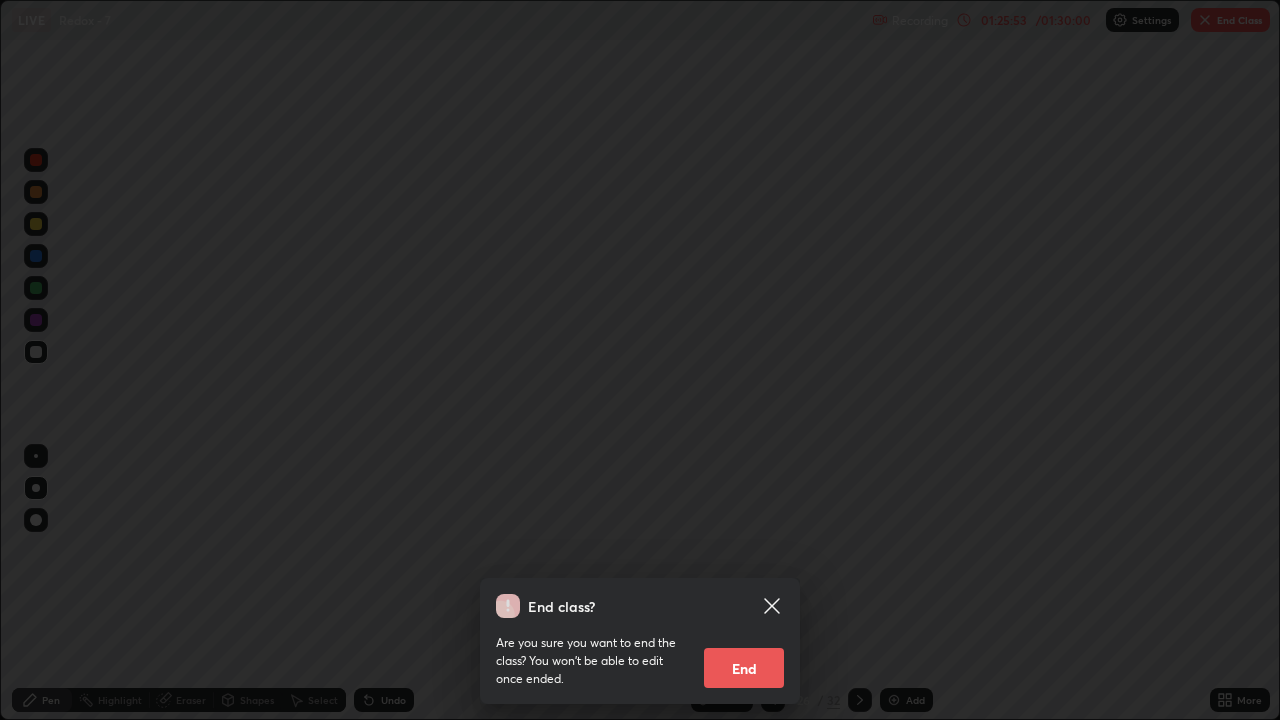 click on "End" at bounding box center (744, 668) 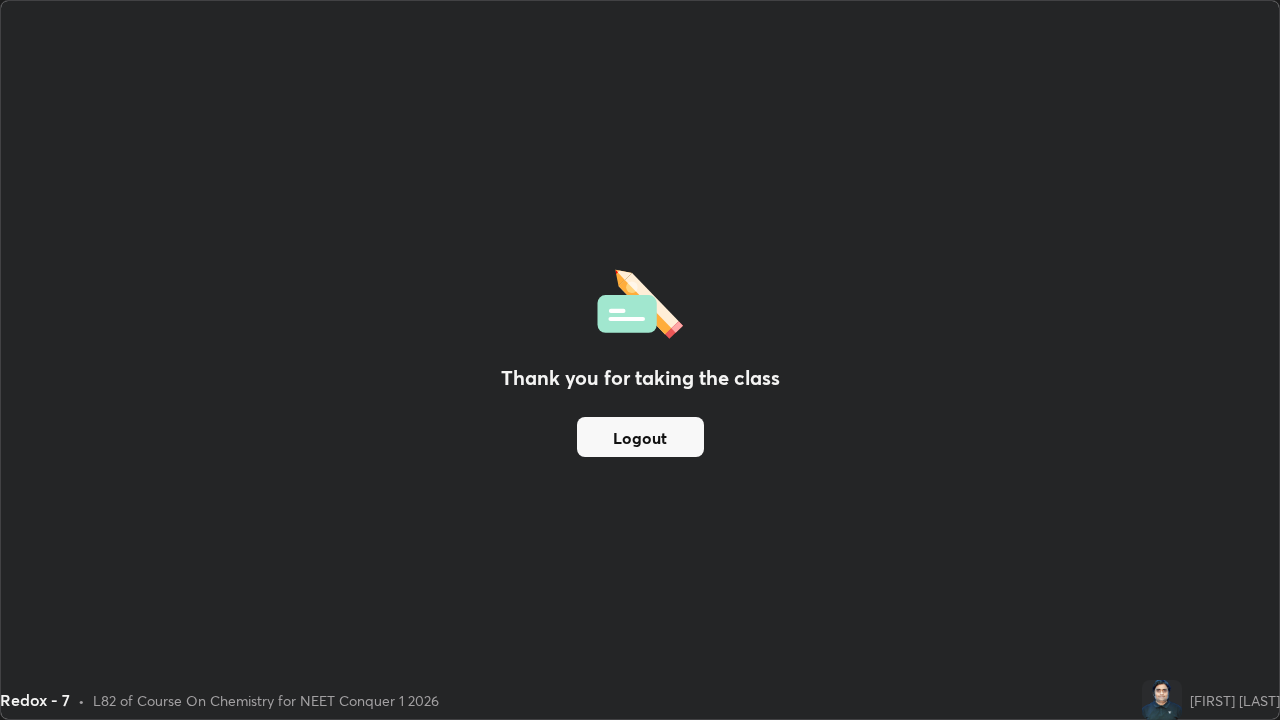 click on "Logout" at bounding box center [640, 437] 